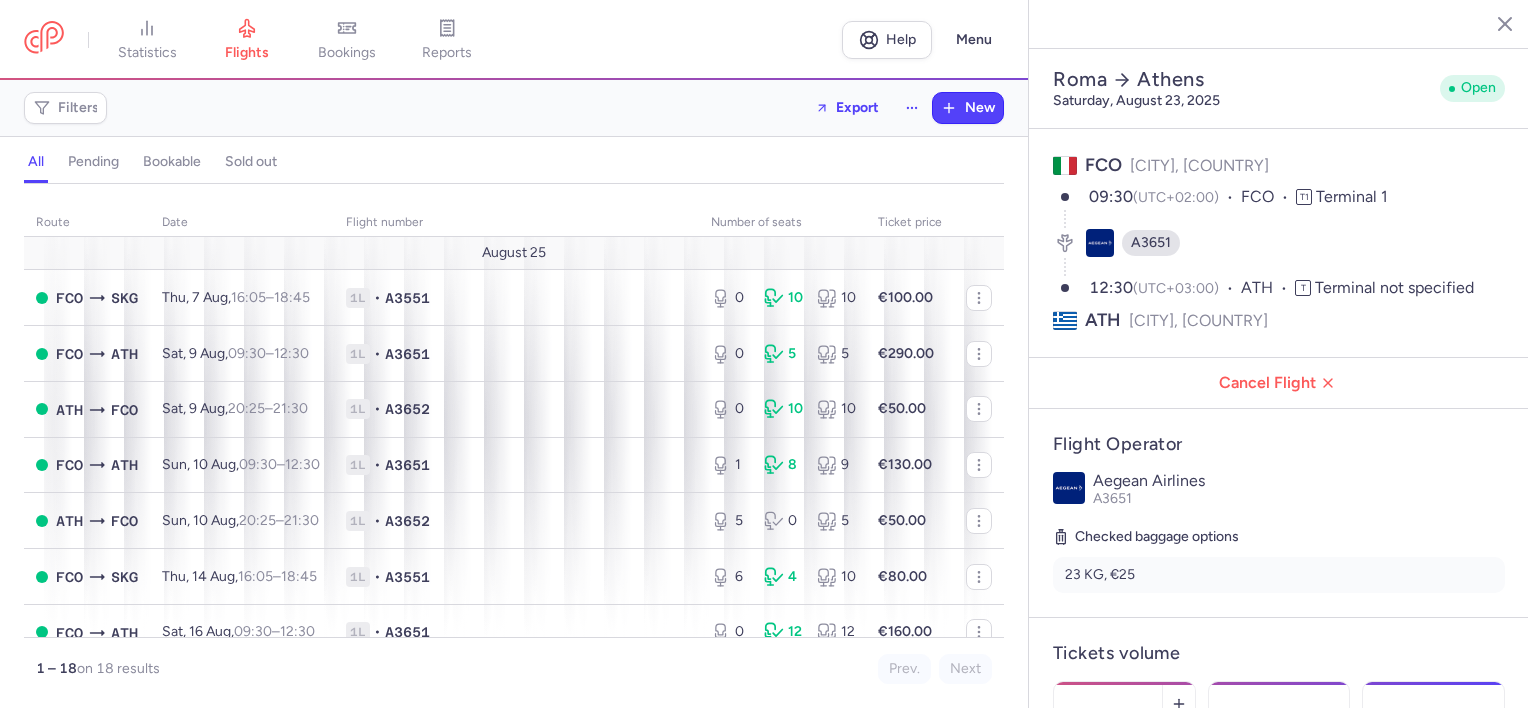 select on "days" 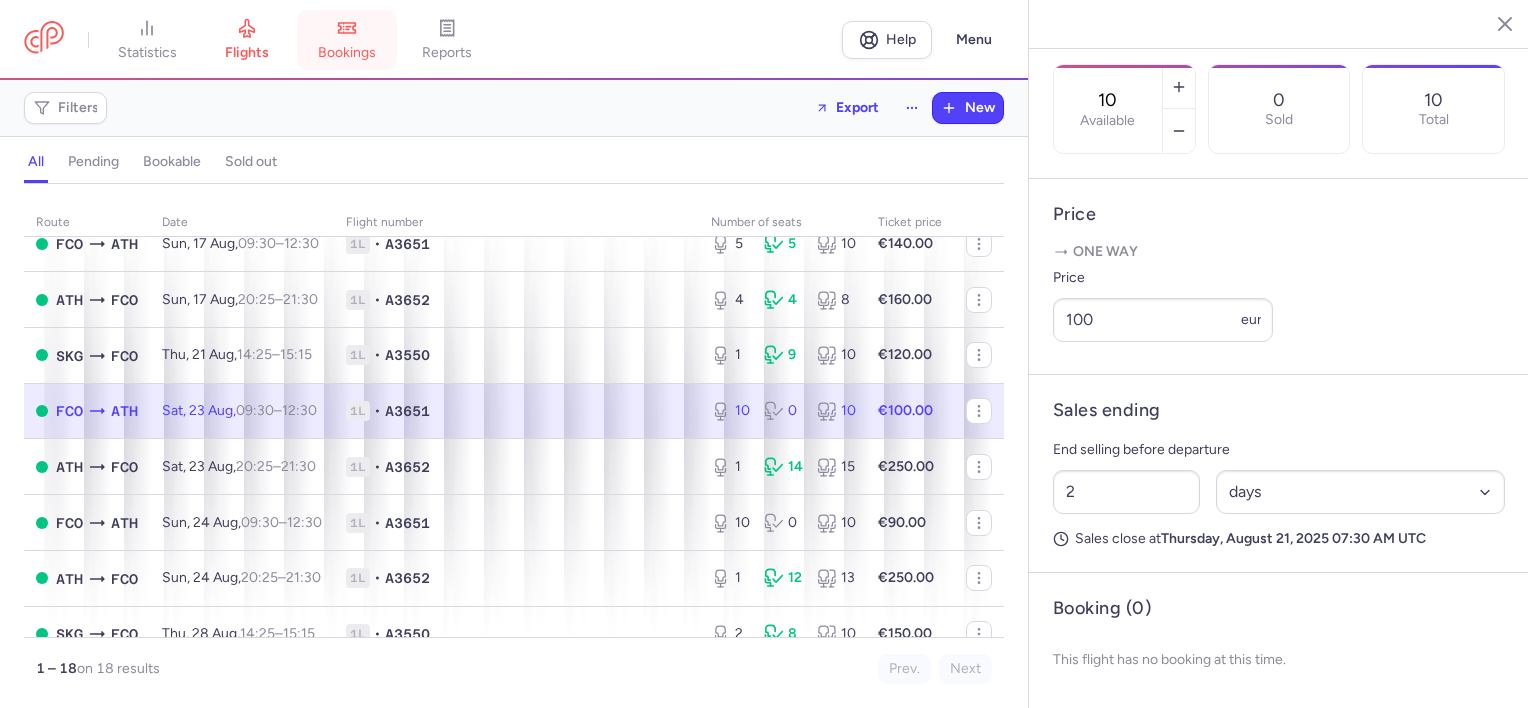 click on "bookings" at bounding box center (347, 40) 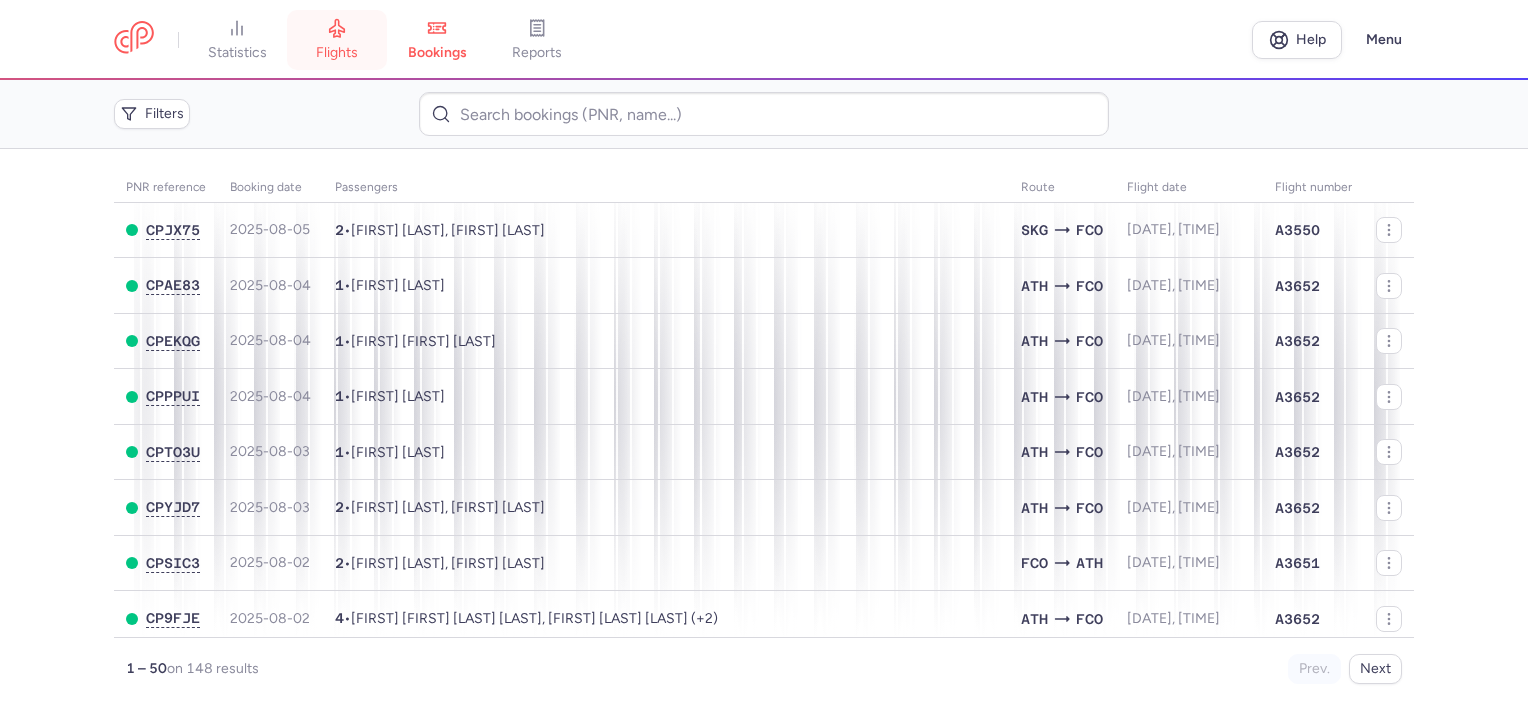 click on "flights" at bounding box center (337, 40) 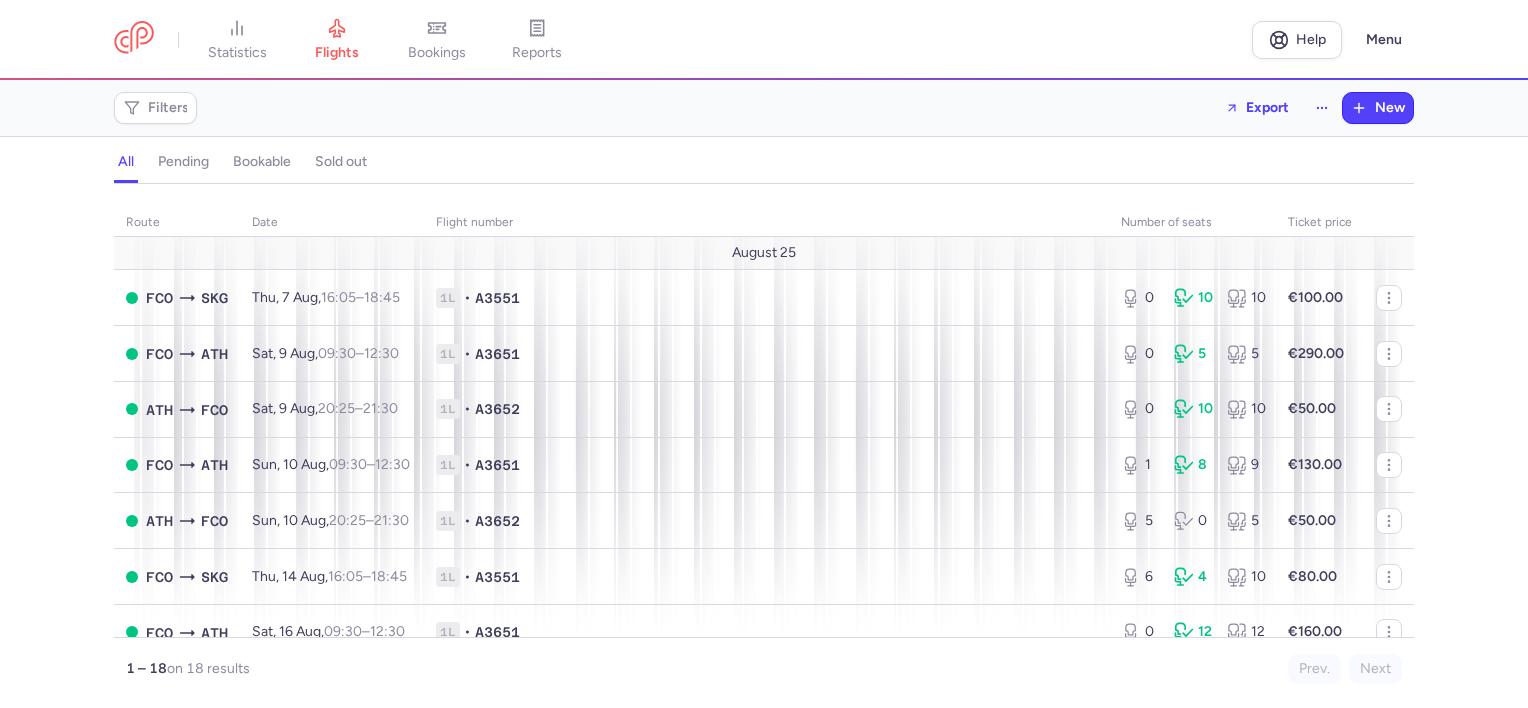 scroll, scrollTop: 0, scrollLeft: 0, axis: both 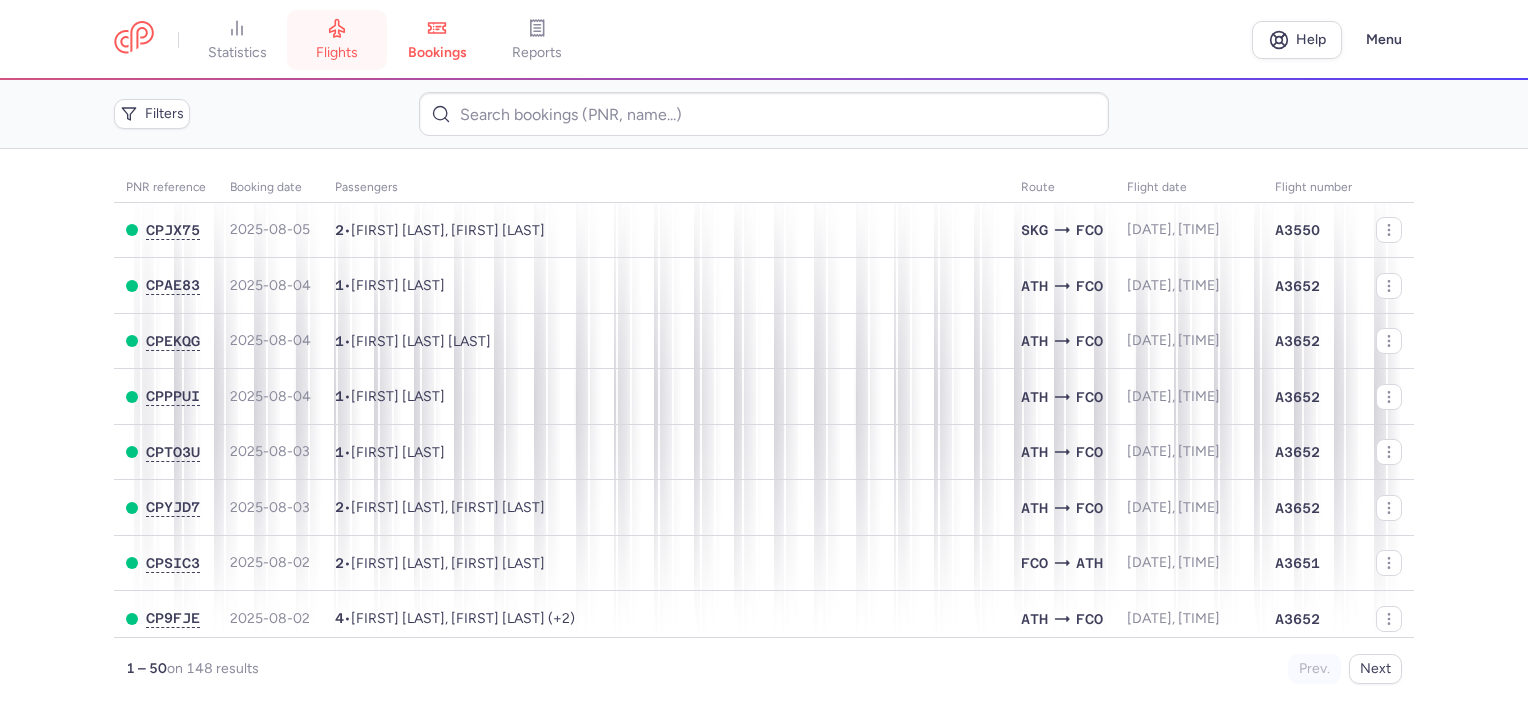 click on "flights" at bounding box center [337, 40] 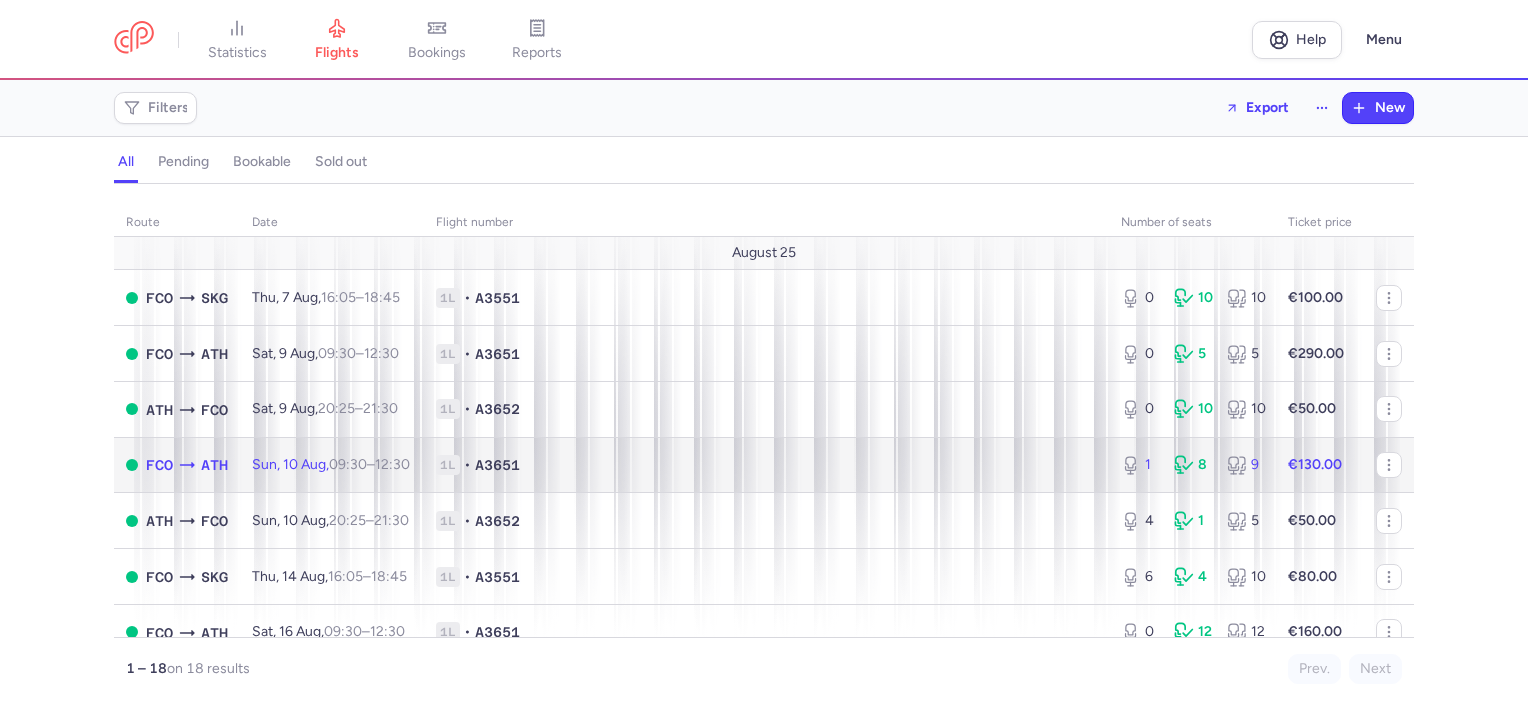 click on "1L • A3651" 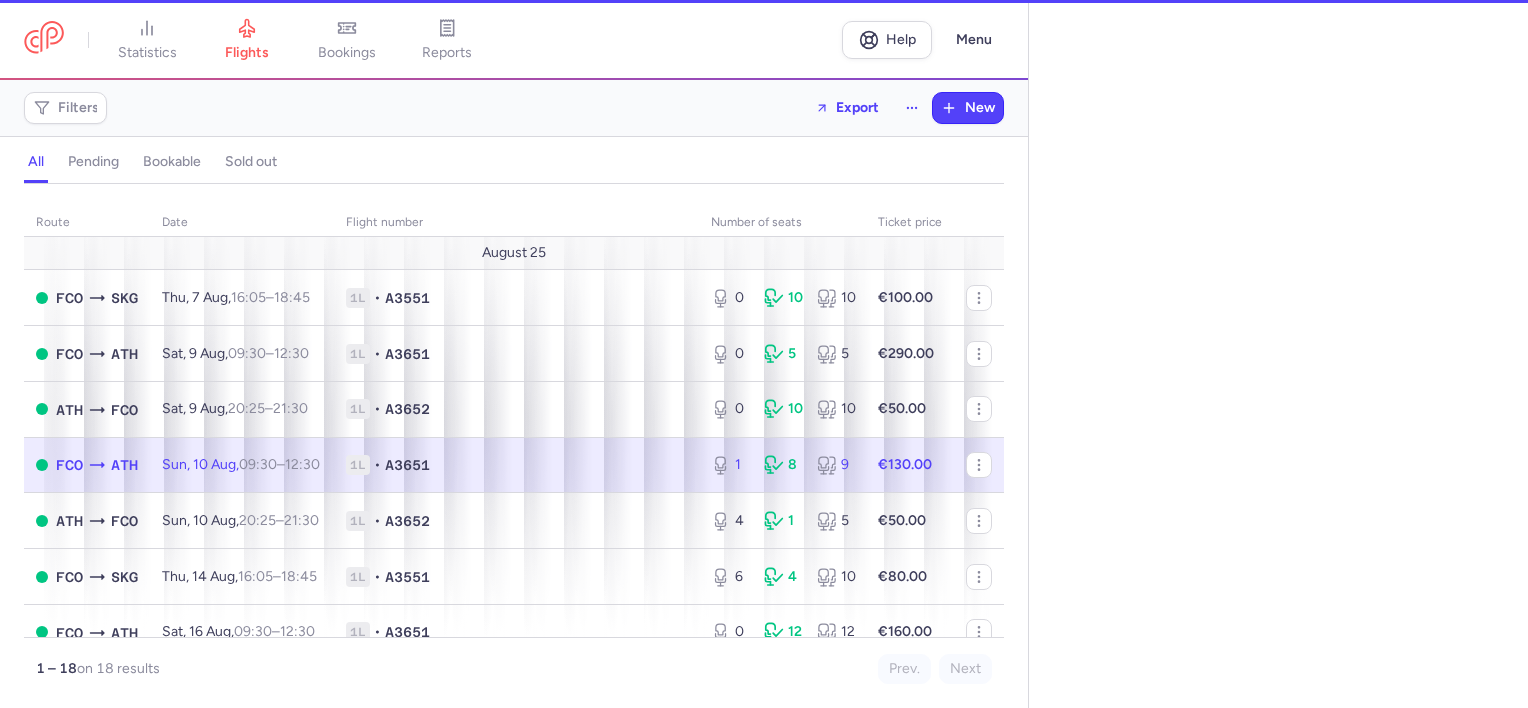 select on "days" 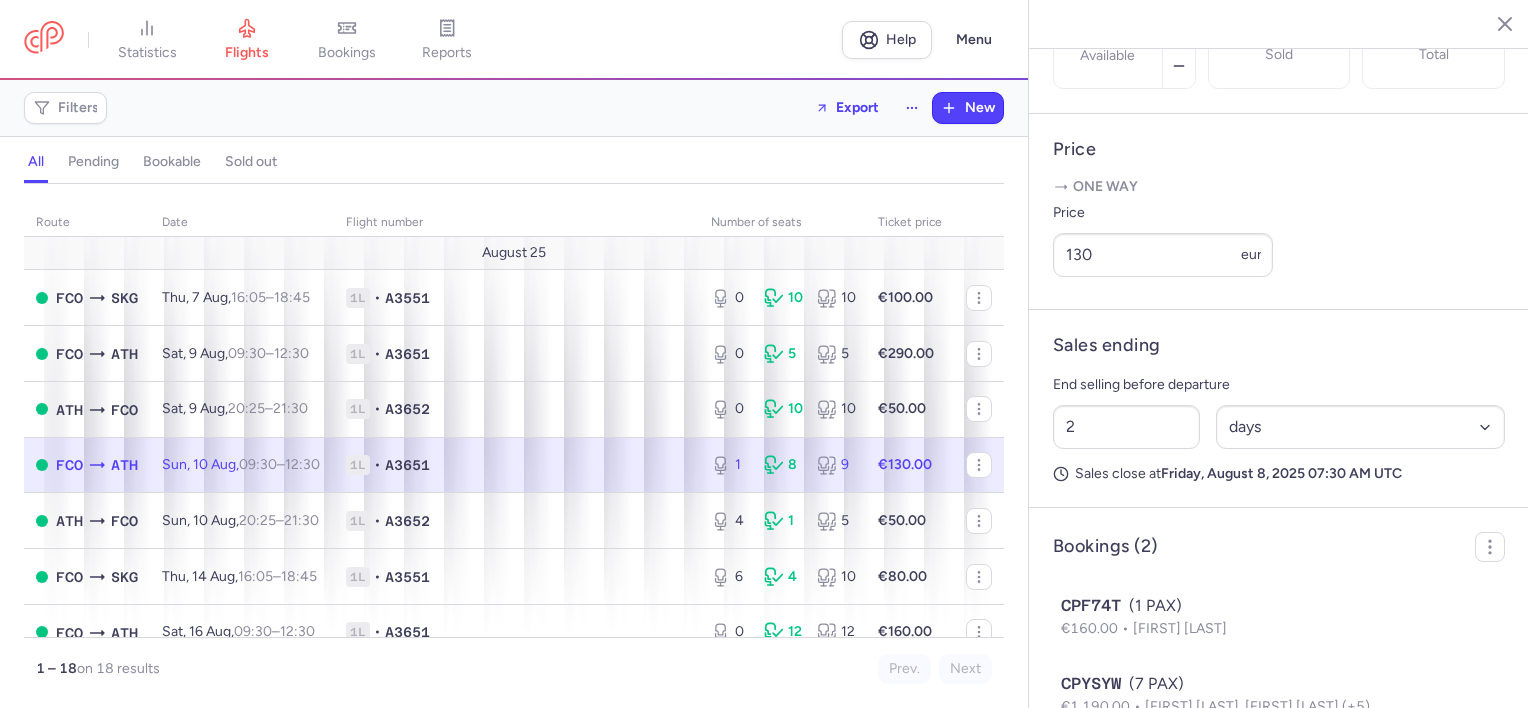 scroll, scrollTop: 700, scrollLeft: 0, axis: vertical 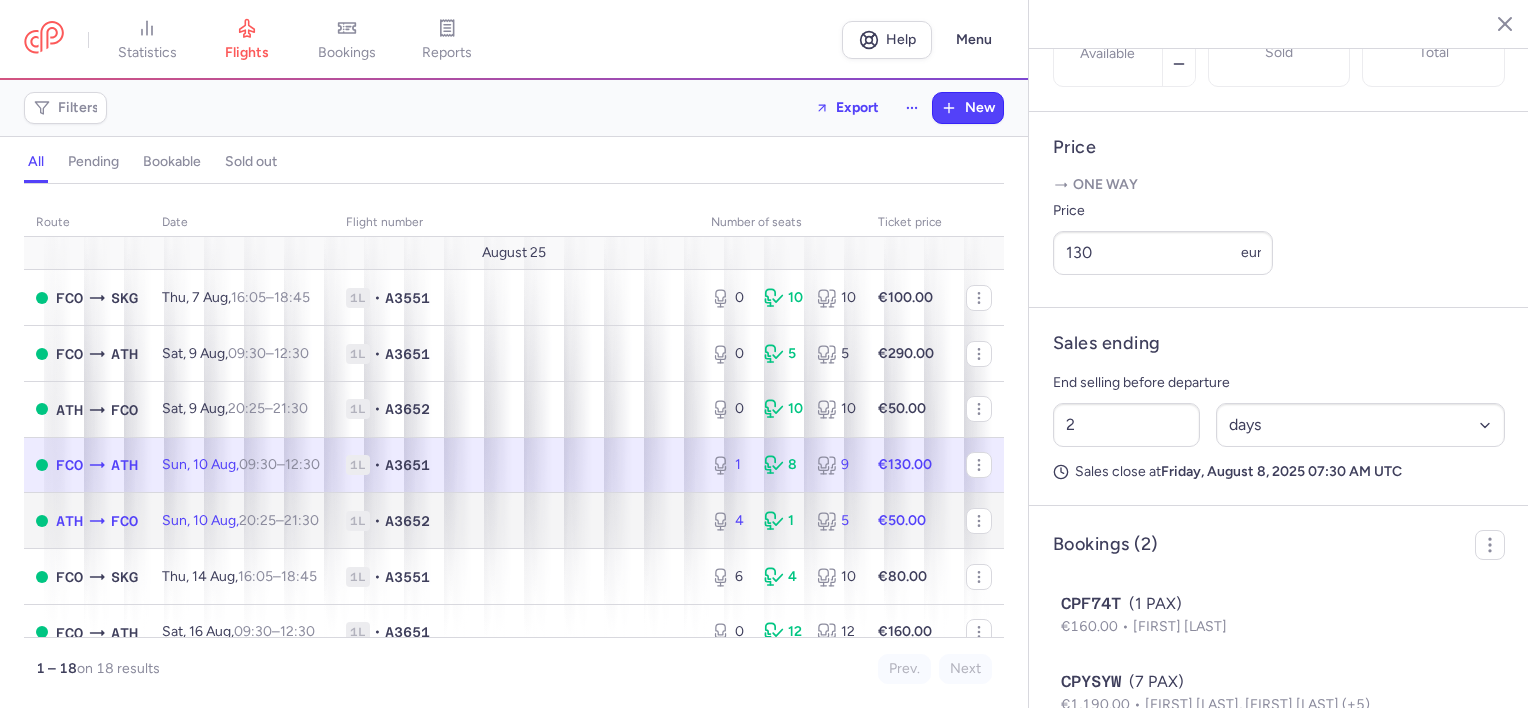 click on "Sun, 10 Aug,  20:25  –  21:30  +0" 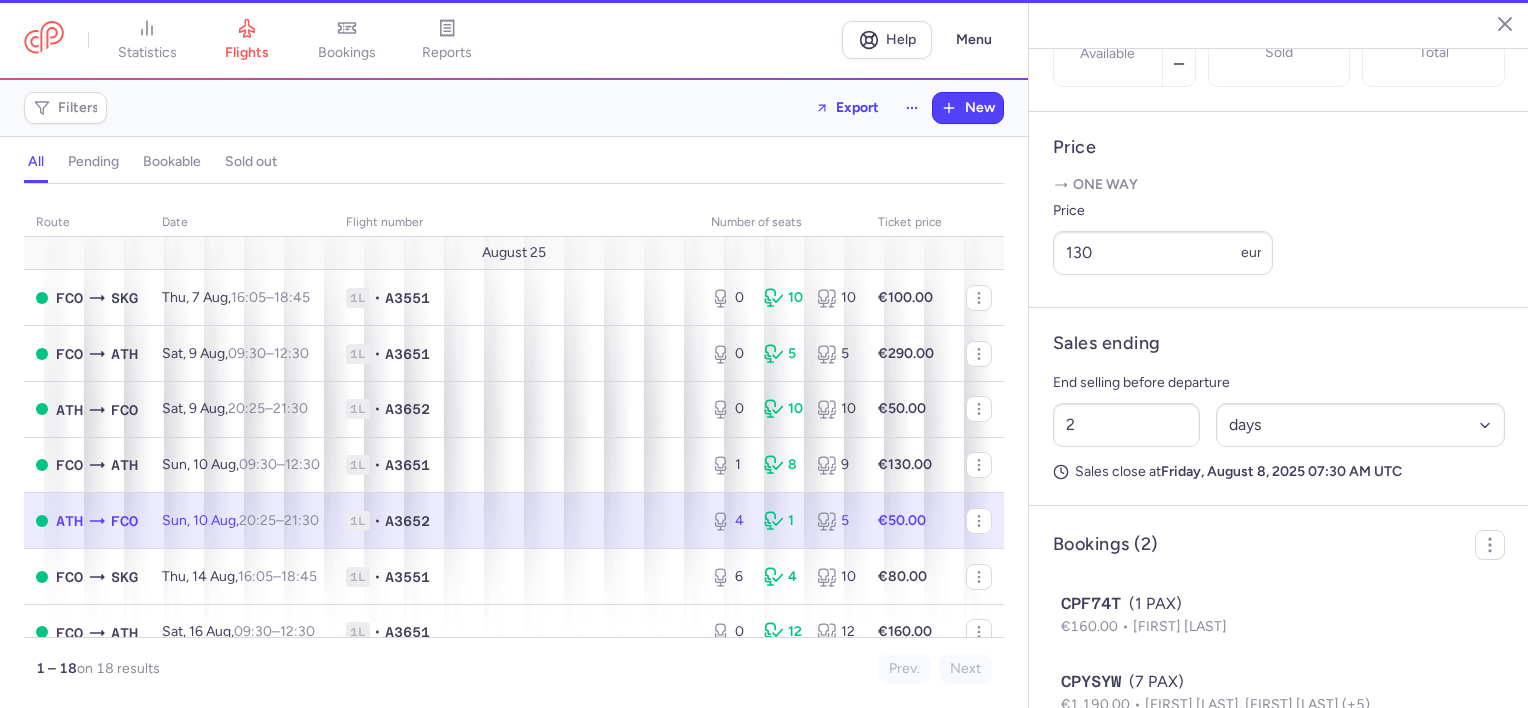 type on "4" 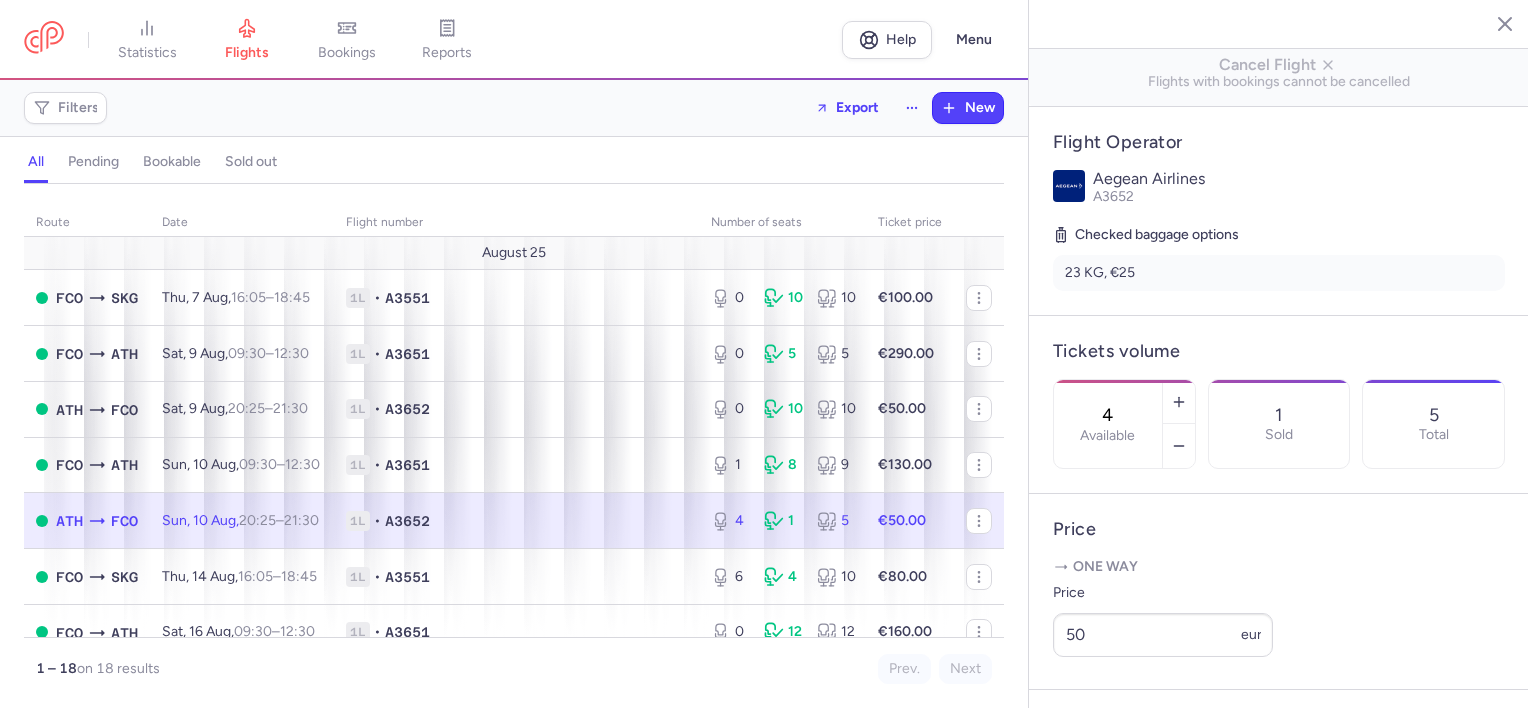 scroll, scrollTop: 300, scrollLeft: 0, axis: vertical 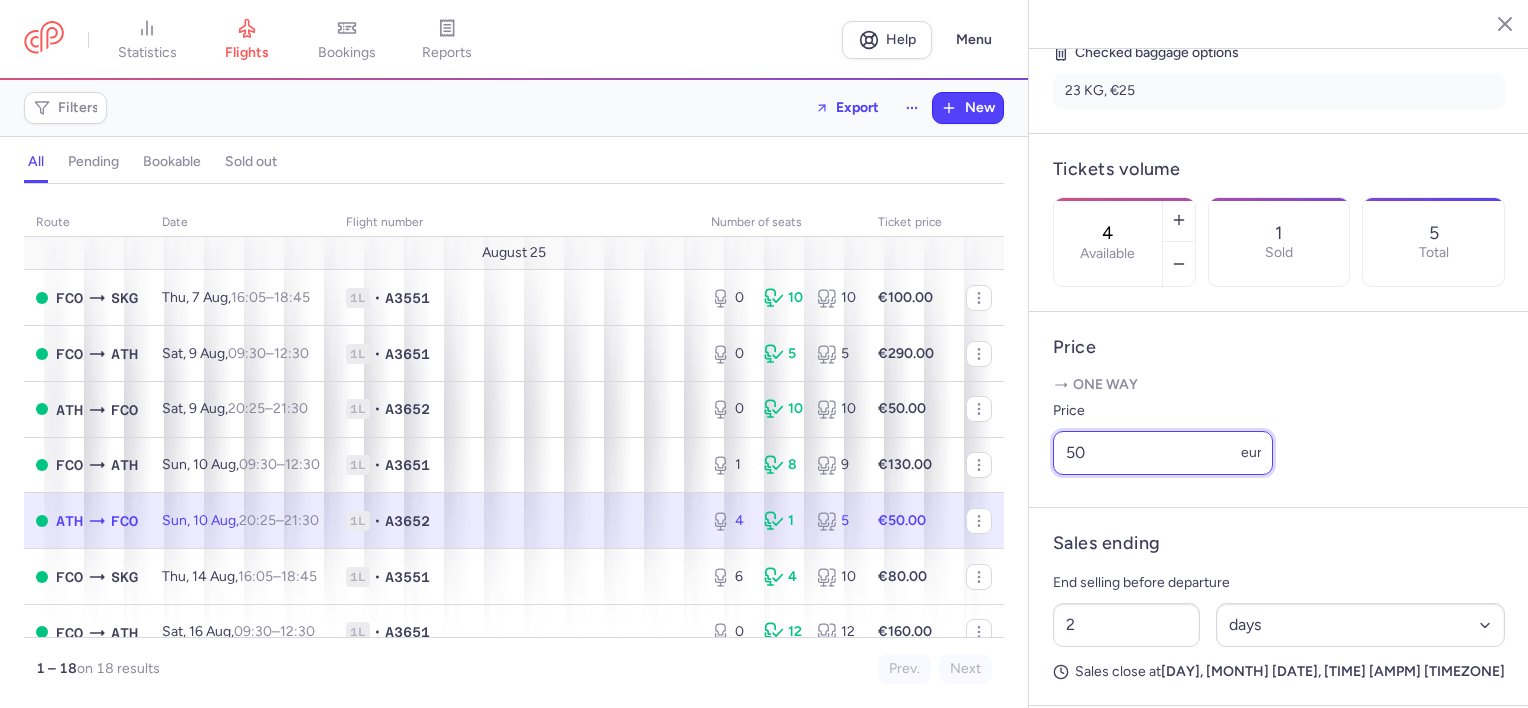 drag, startPoint x: 1116, startPoint y: 511, endPoint x: 1051, endPoint y: 504, distance: 65.37584 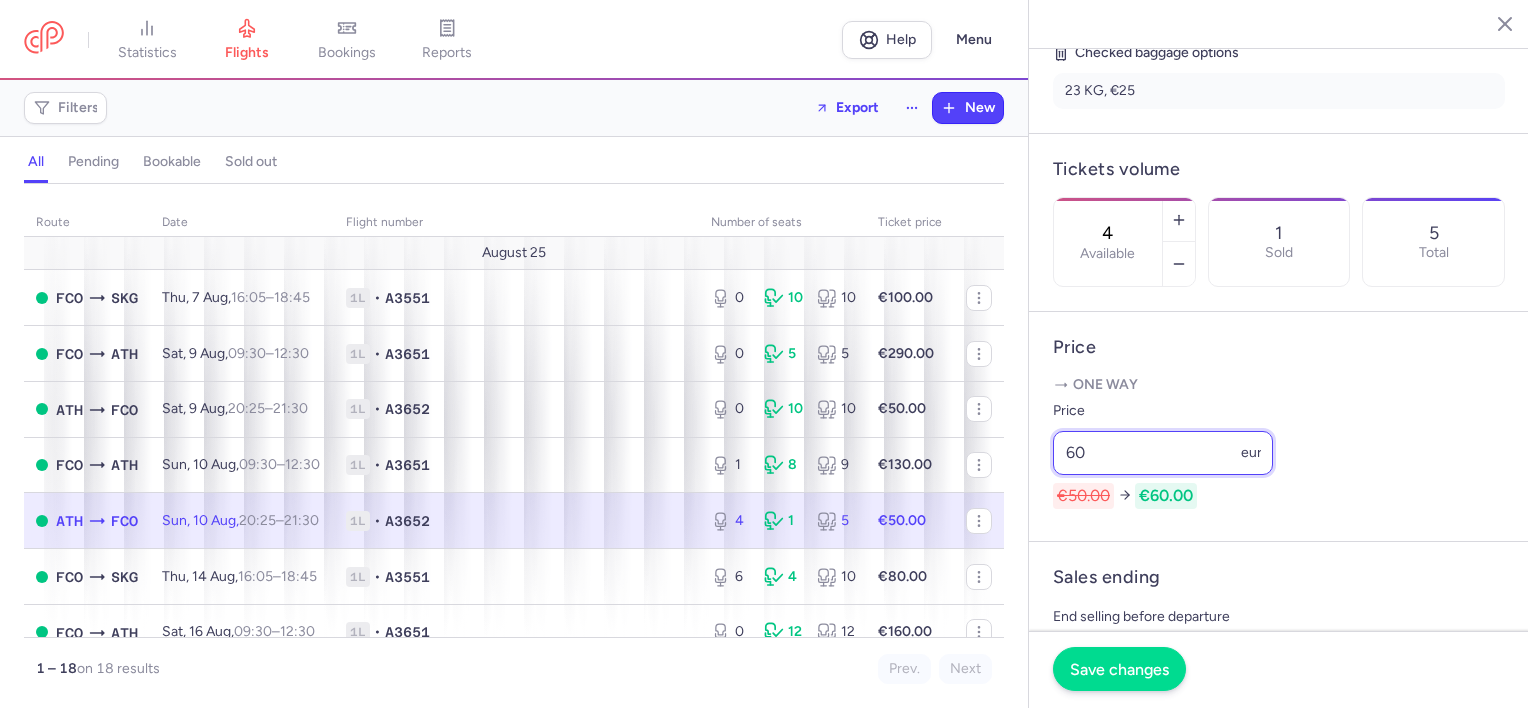 type on "60" 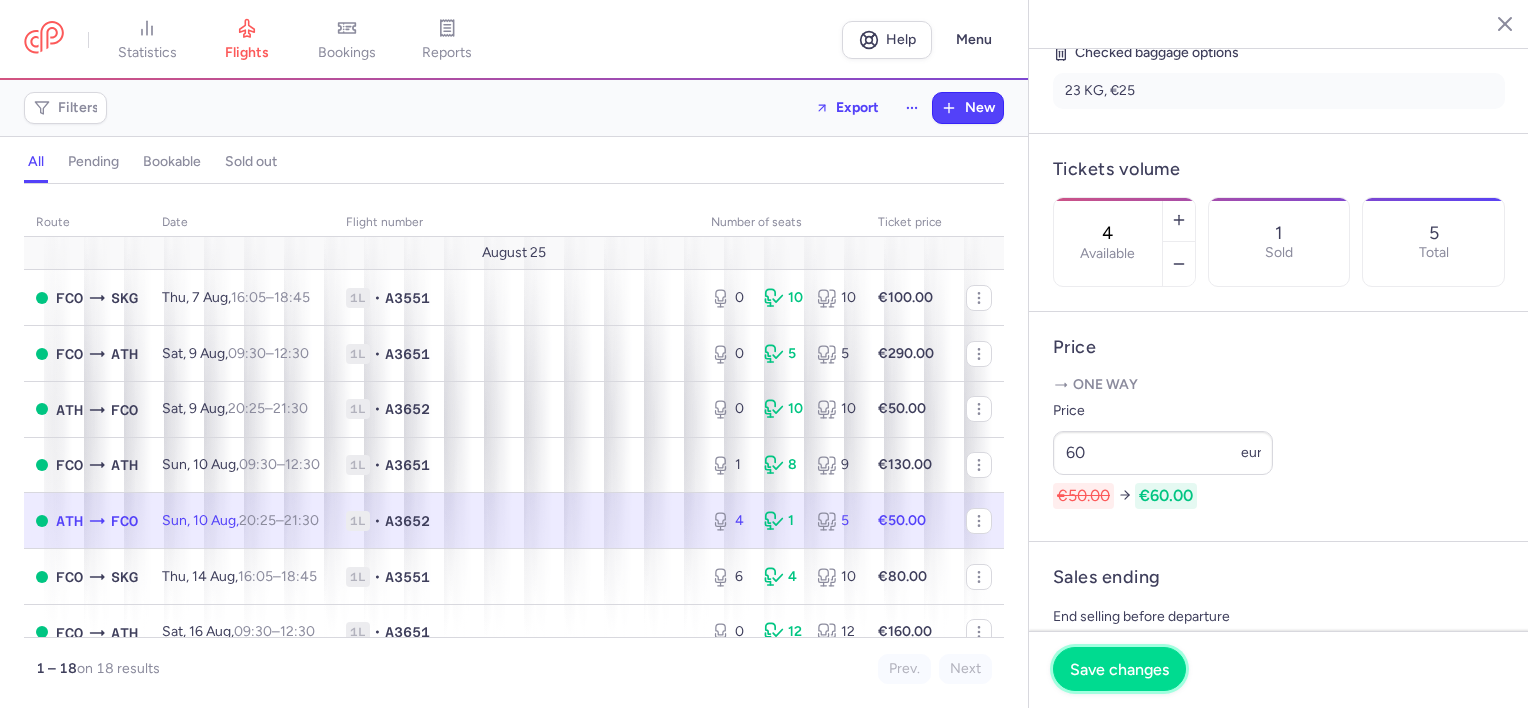 click on "Save changes" at bounding box center (1119, 669) 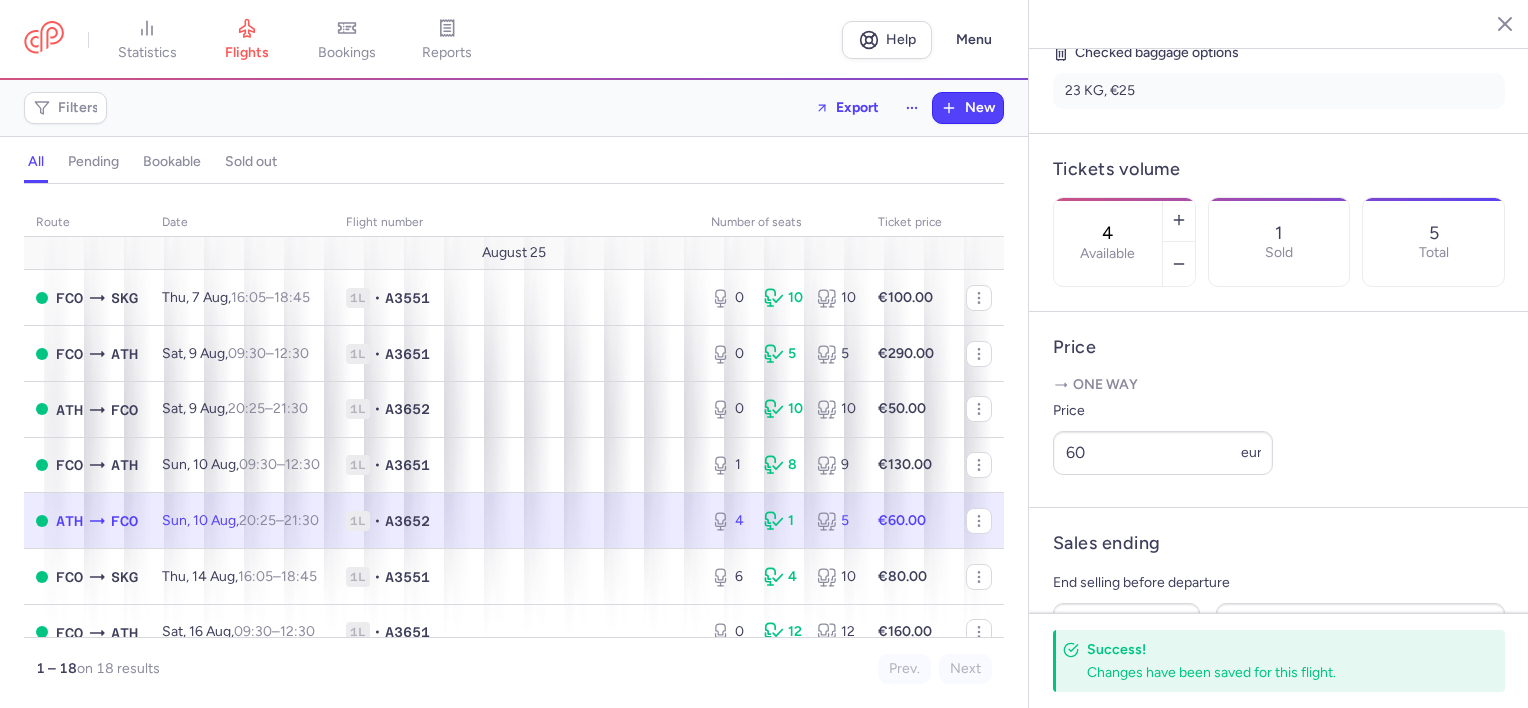 click on "4  Available  1 Sold 5 Total" at bounding box center [1279, 242] 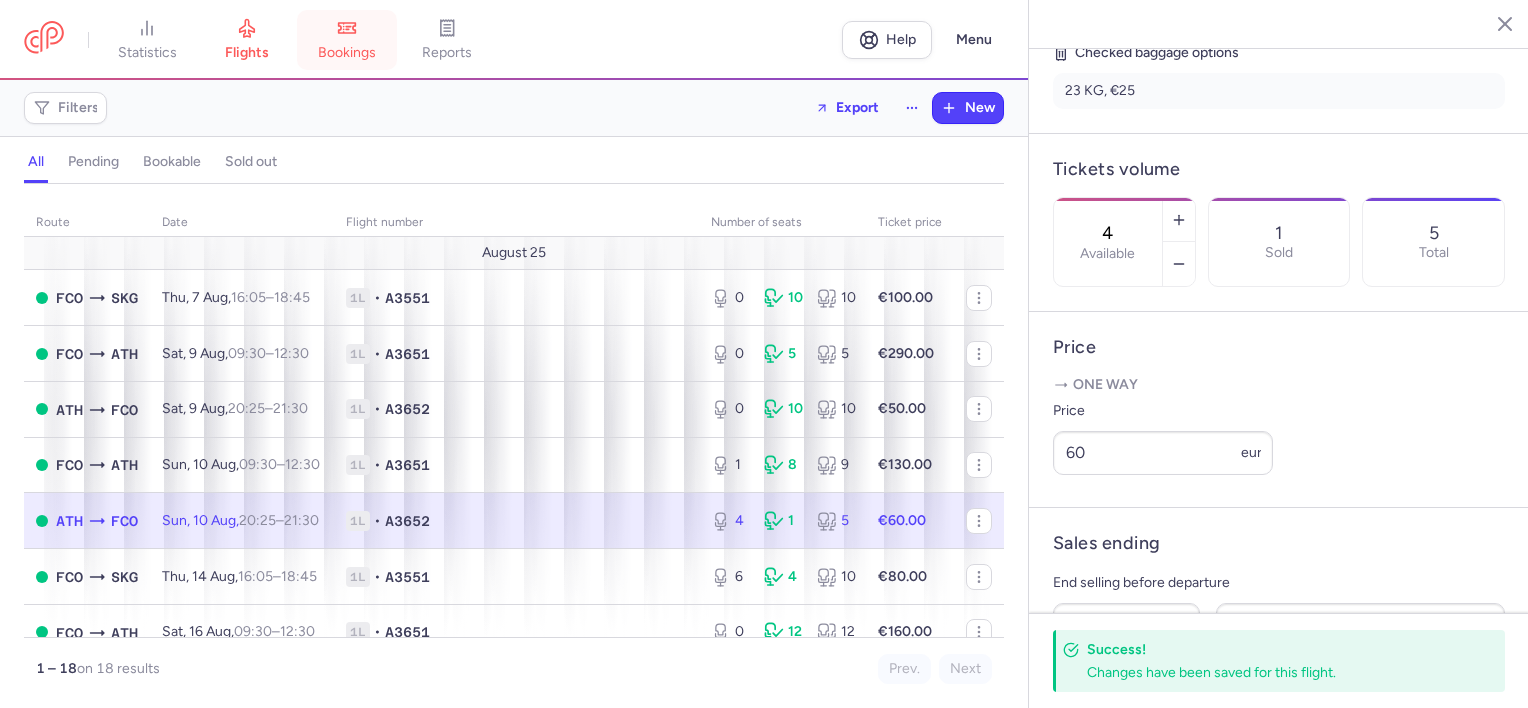 click on "bookings" at bounding box center [347, 40] 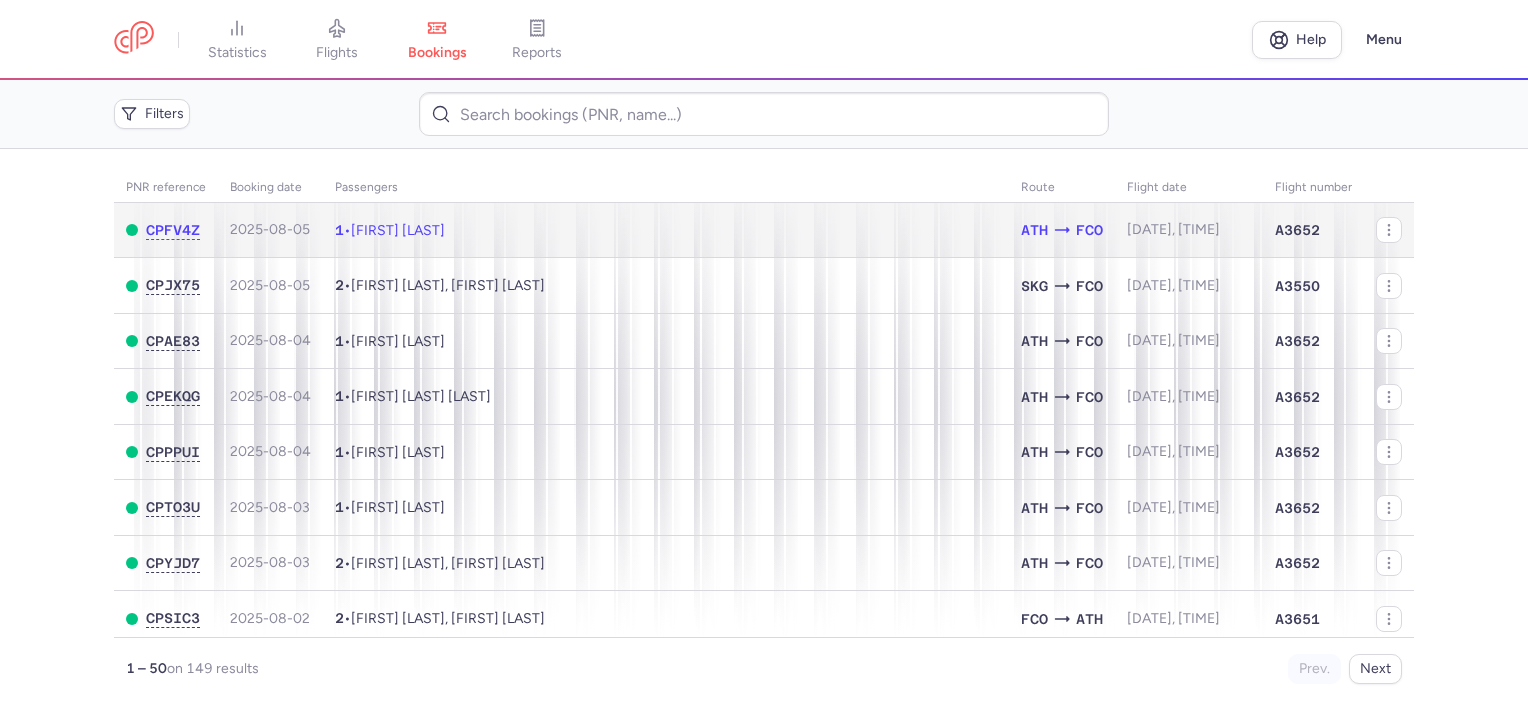 click on "1  •  Ur Rehman ATTIQUE" 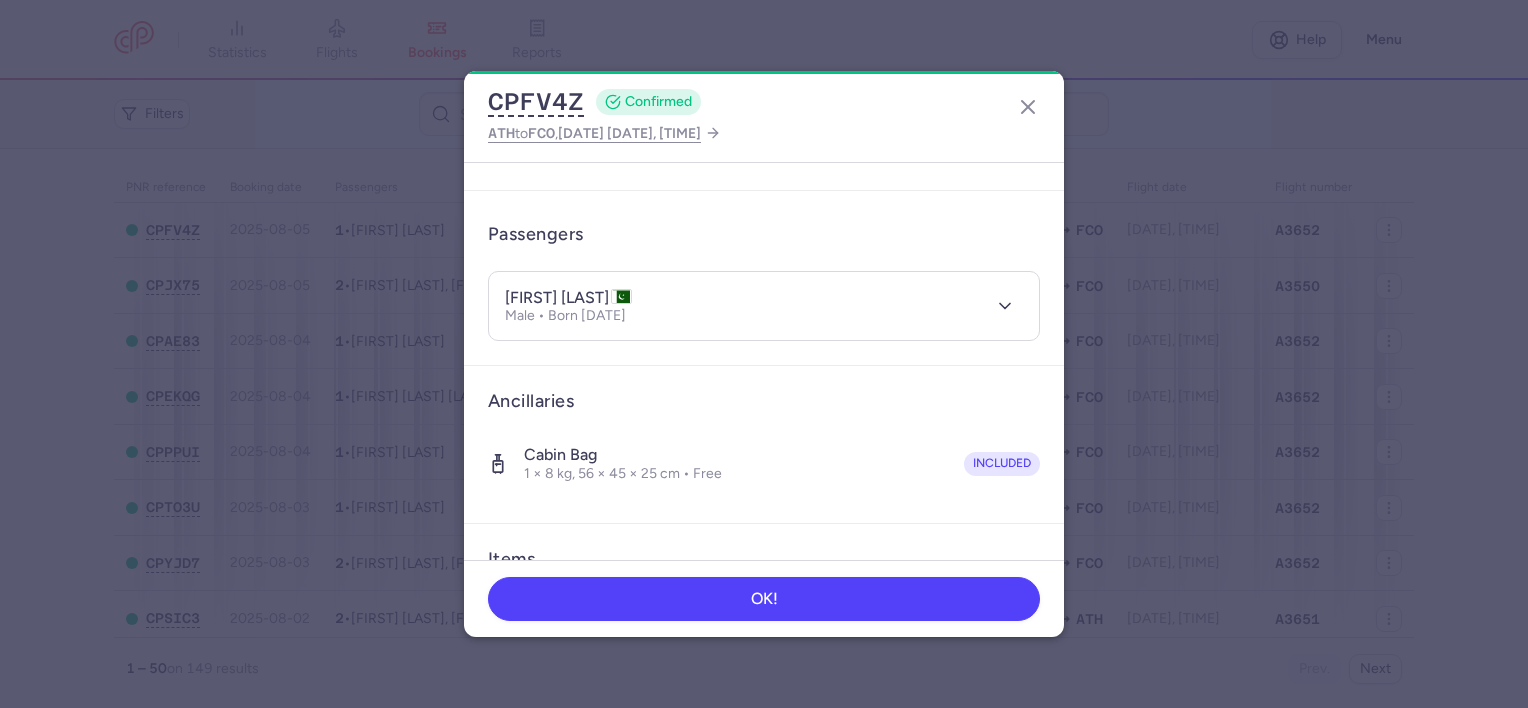 scroll, scrollTop: 100, scrollLeft: 0, axis: vertical 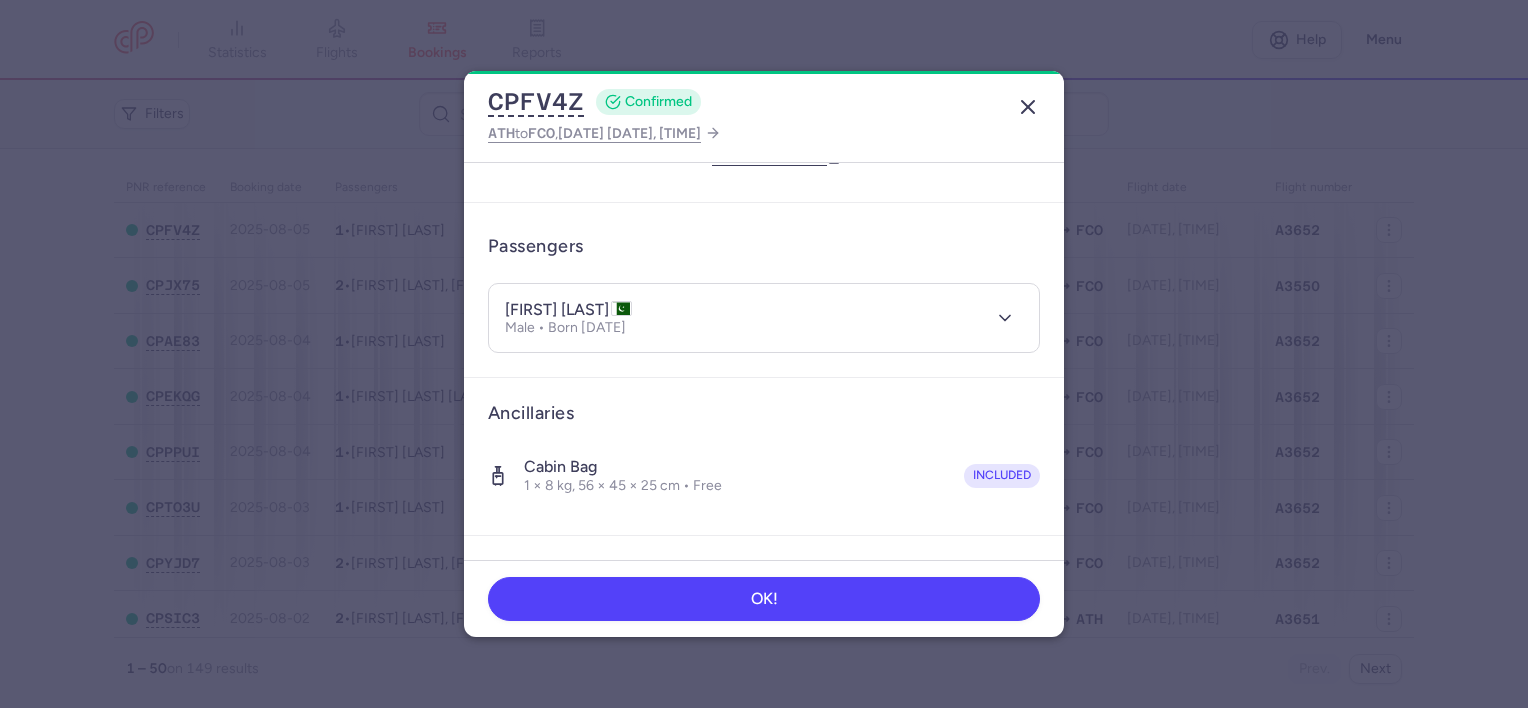 click 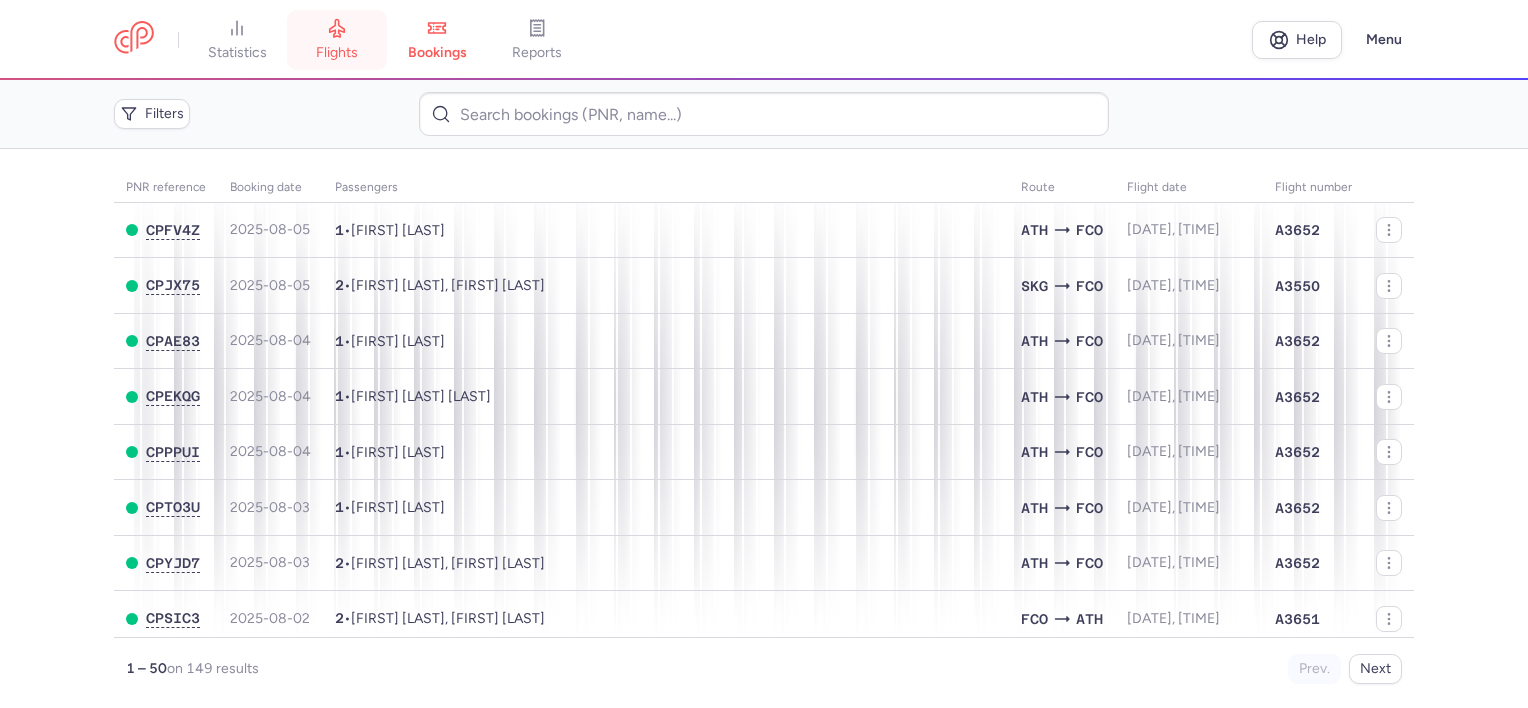 click on "flights" at bounding box center (337, 40) 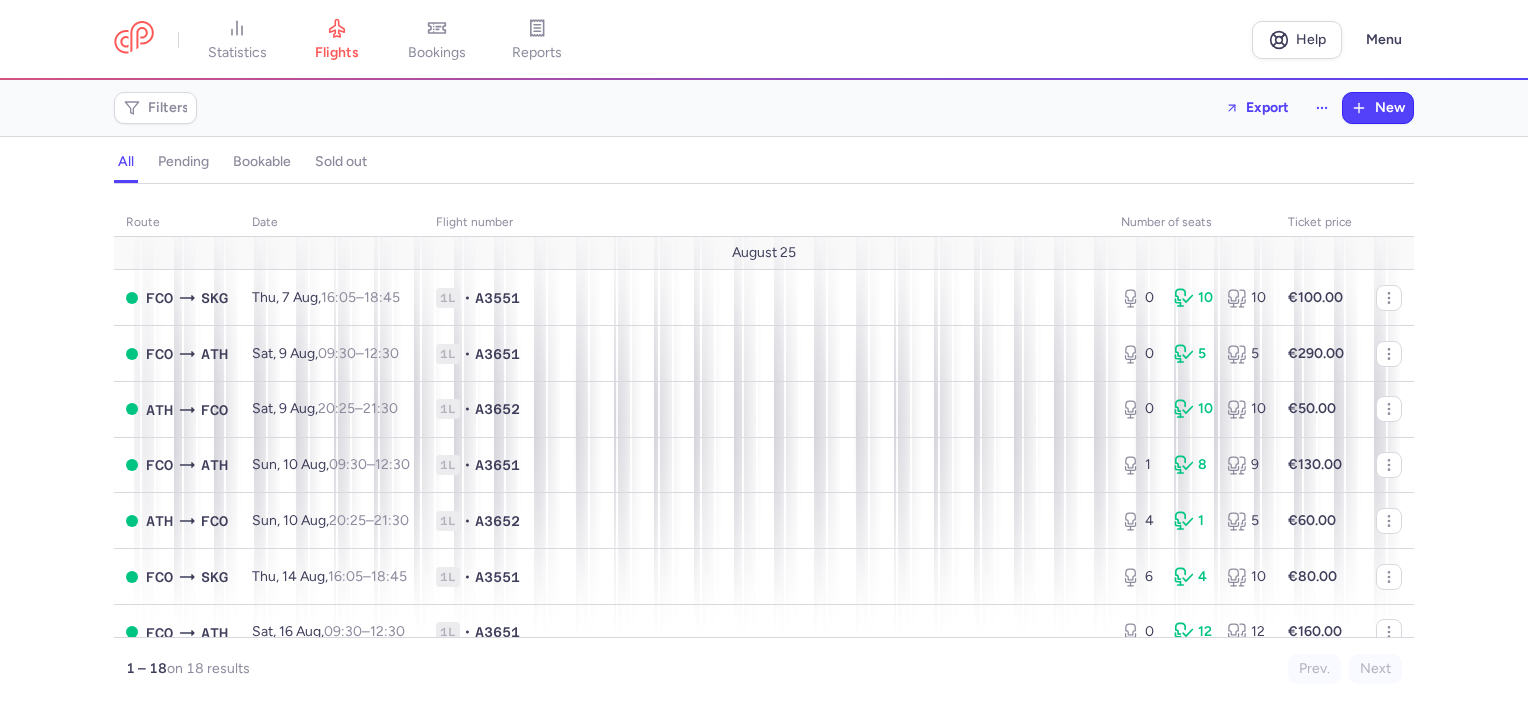 scroll, scrollTop: 0, scrollLeft: 0, axis: both 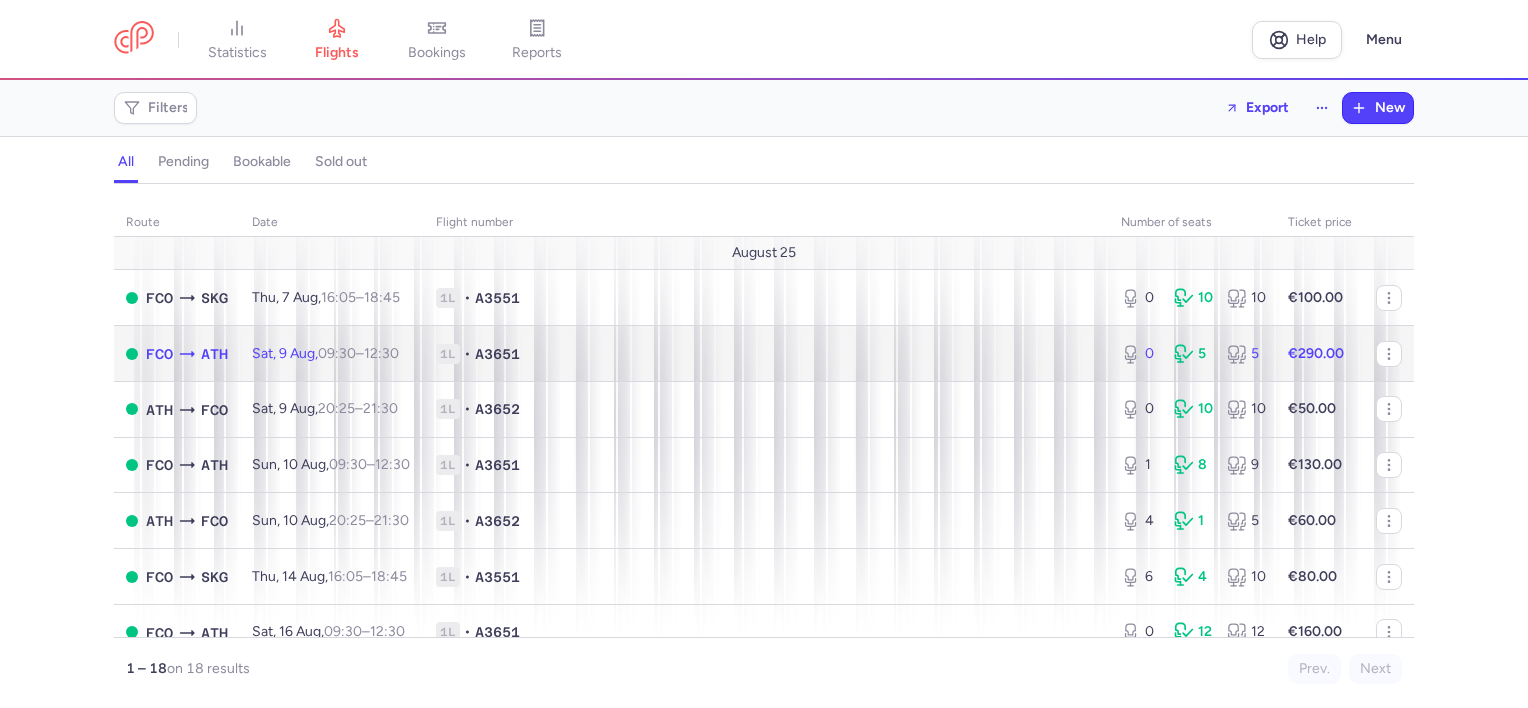 click on "Sat, 9 Aug,  09:30  –  12:30  +0" at bounding box center [325, 353] 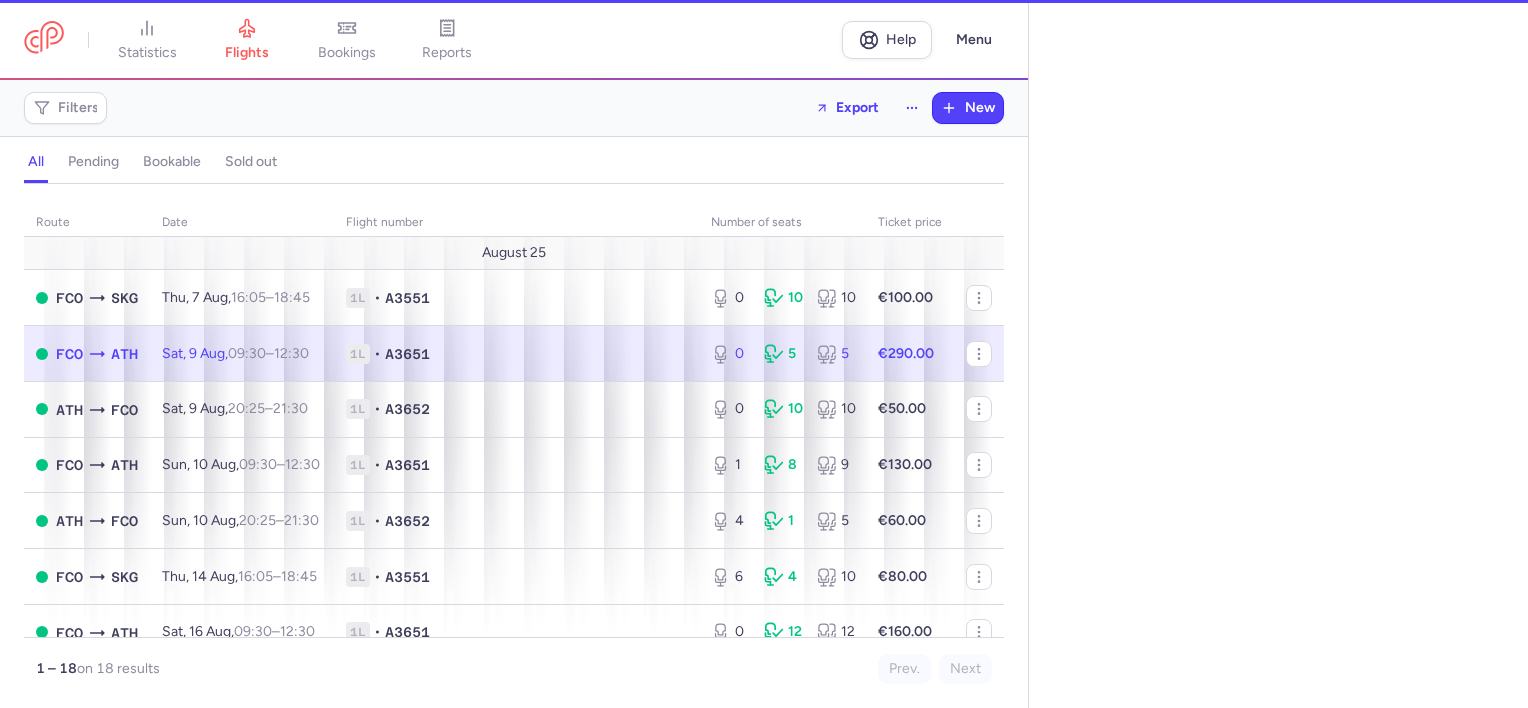 select on "days" 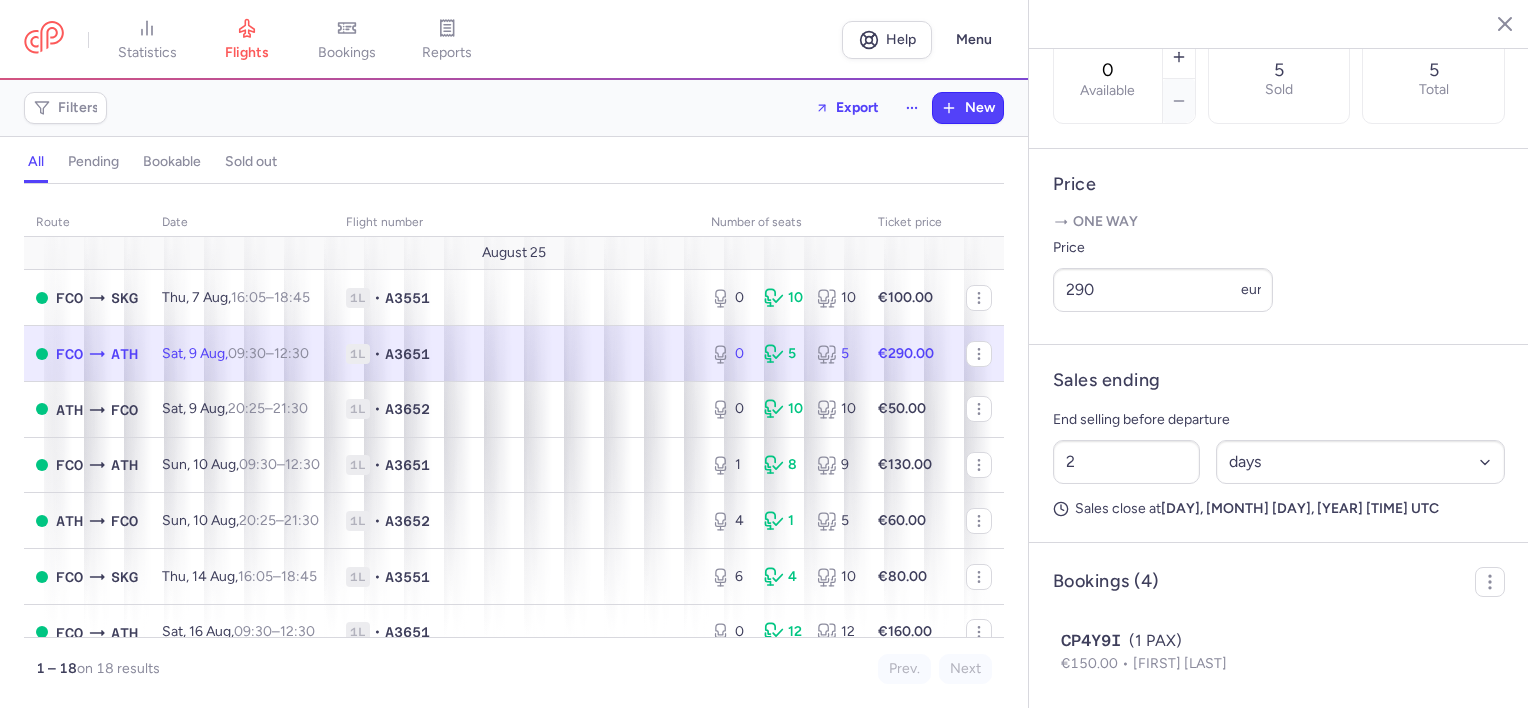 scroll, scrollTop: 956, scrollLeft: 0, axis: vertical 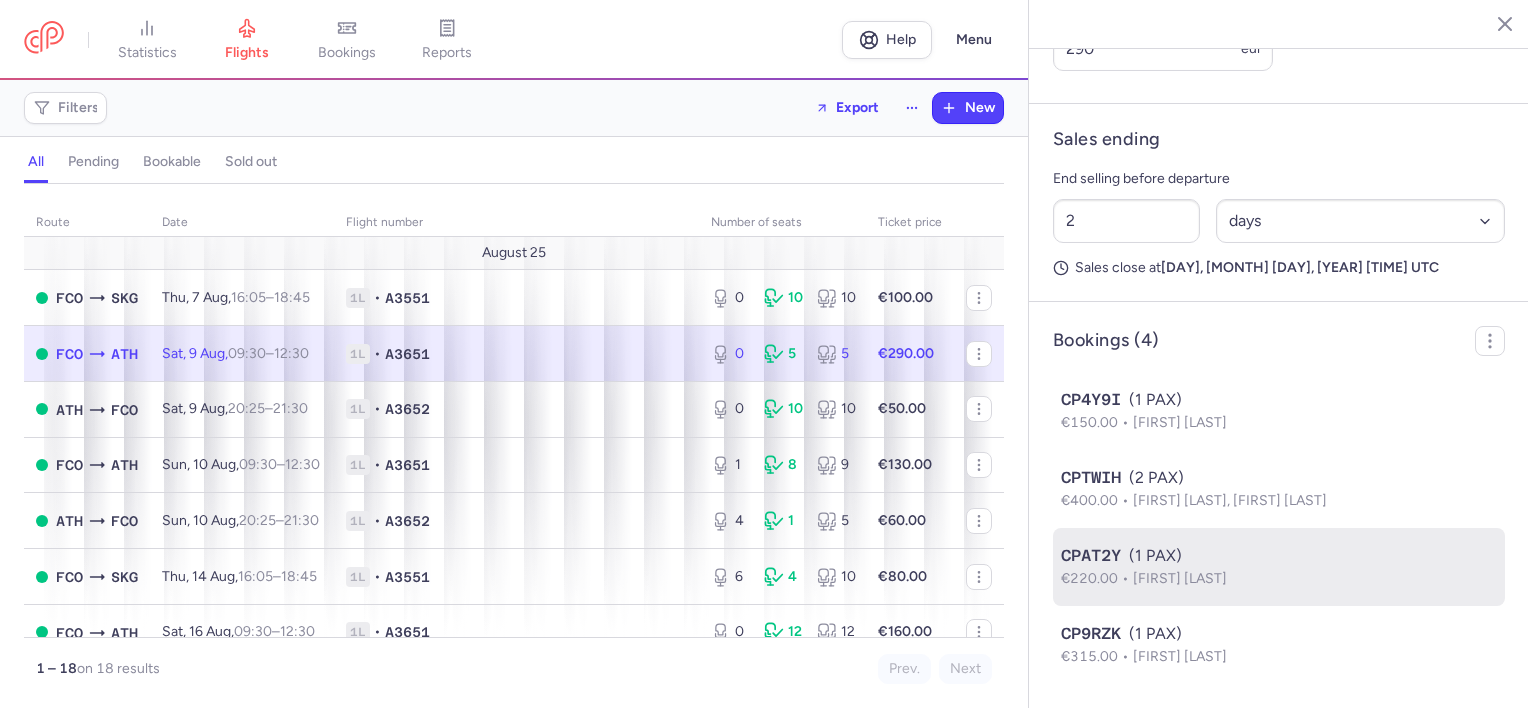 click on "CPAT2Y" at bounding box center [1091, 556] 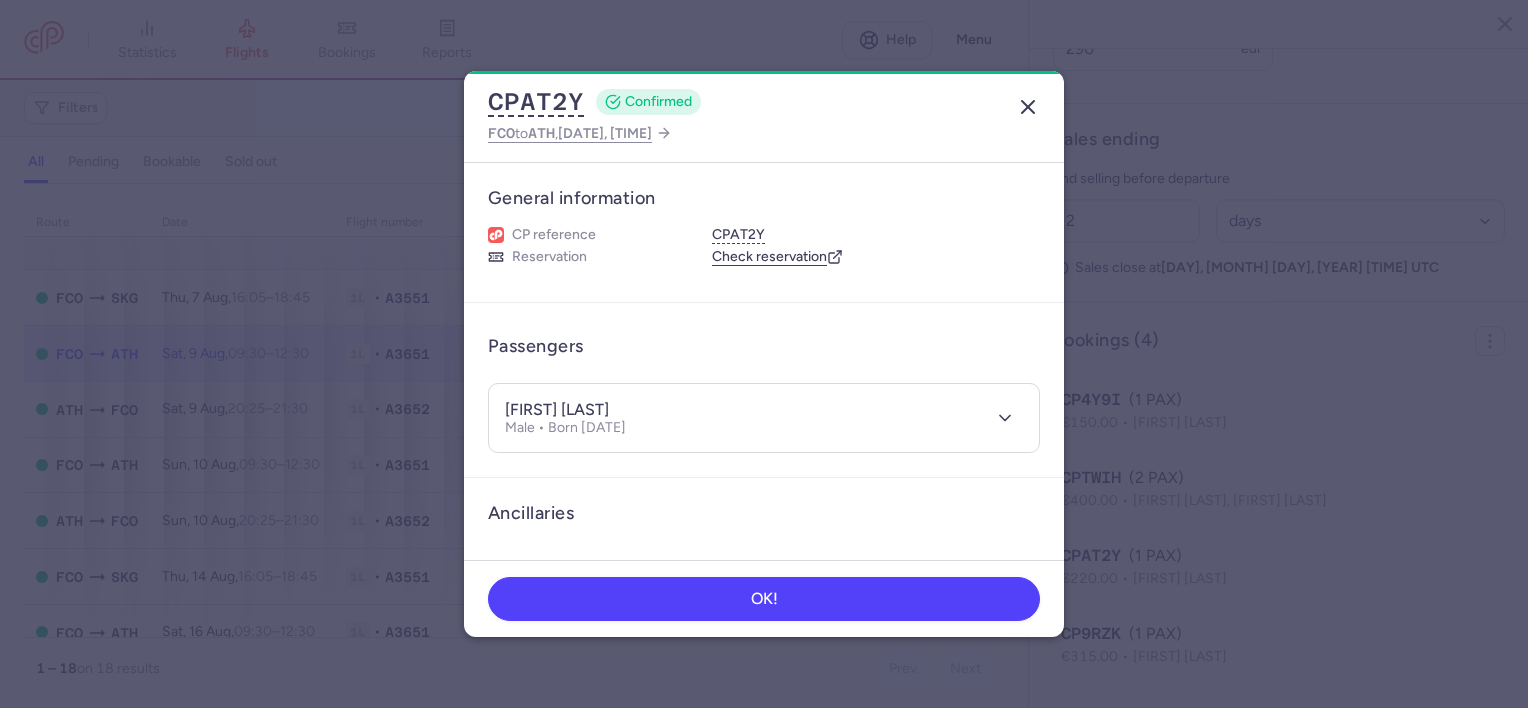 click 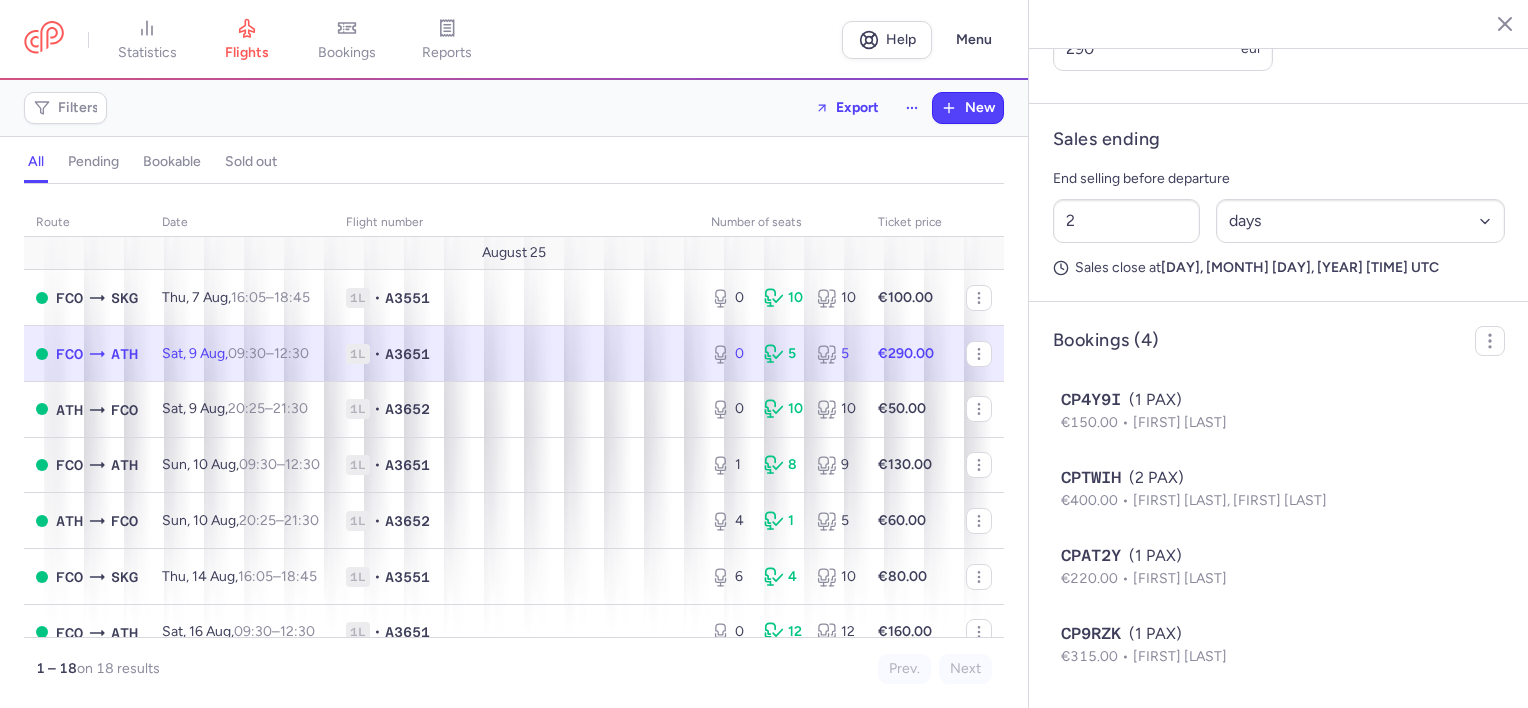 type 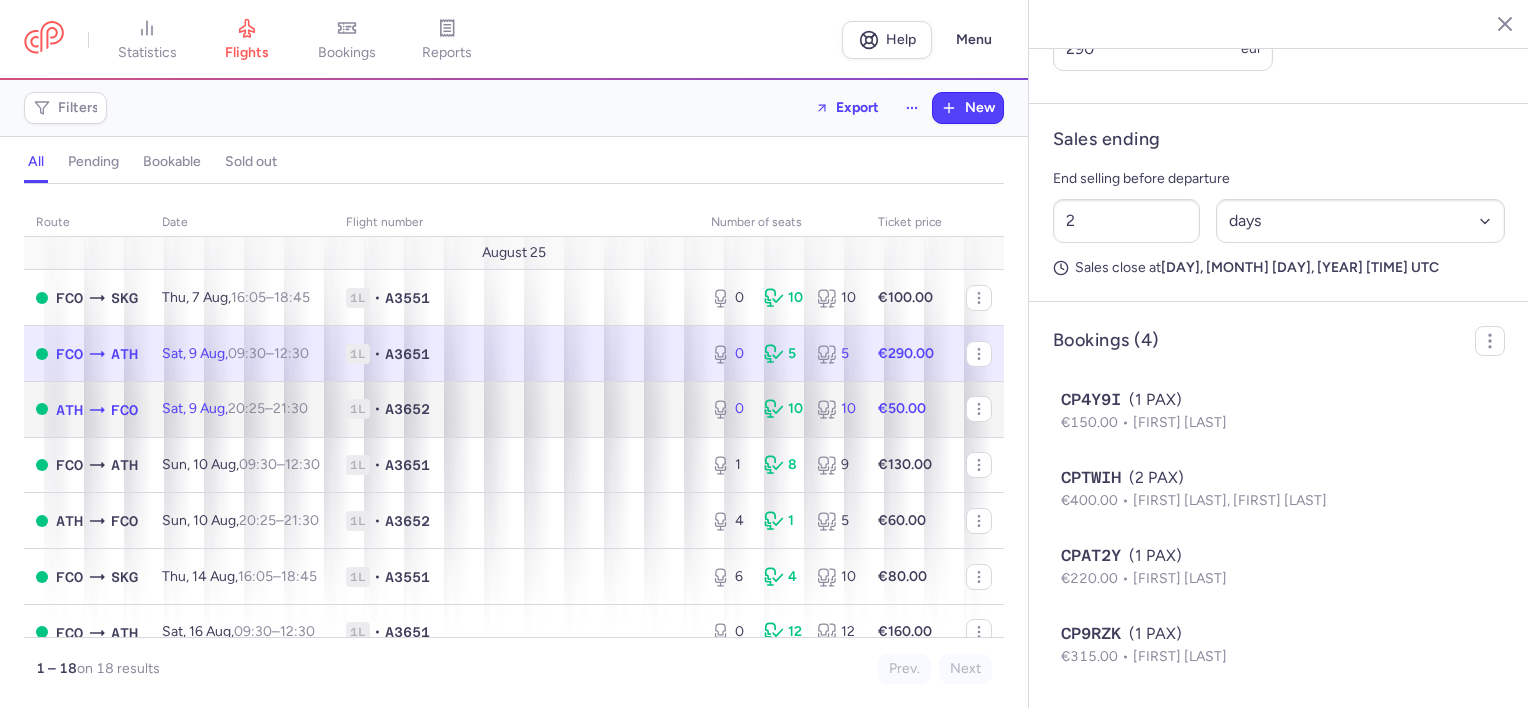 click on "Sat, 9 Aug,  20:25  –  21:30  +0" at bounding box center [242, 409] 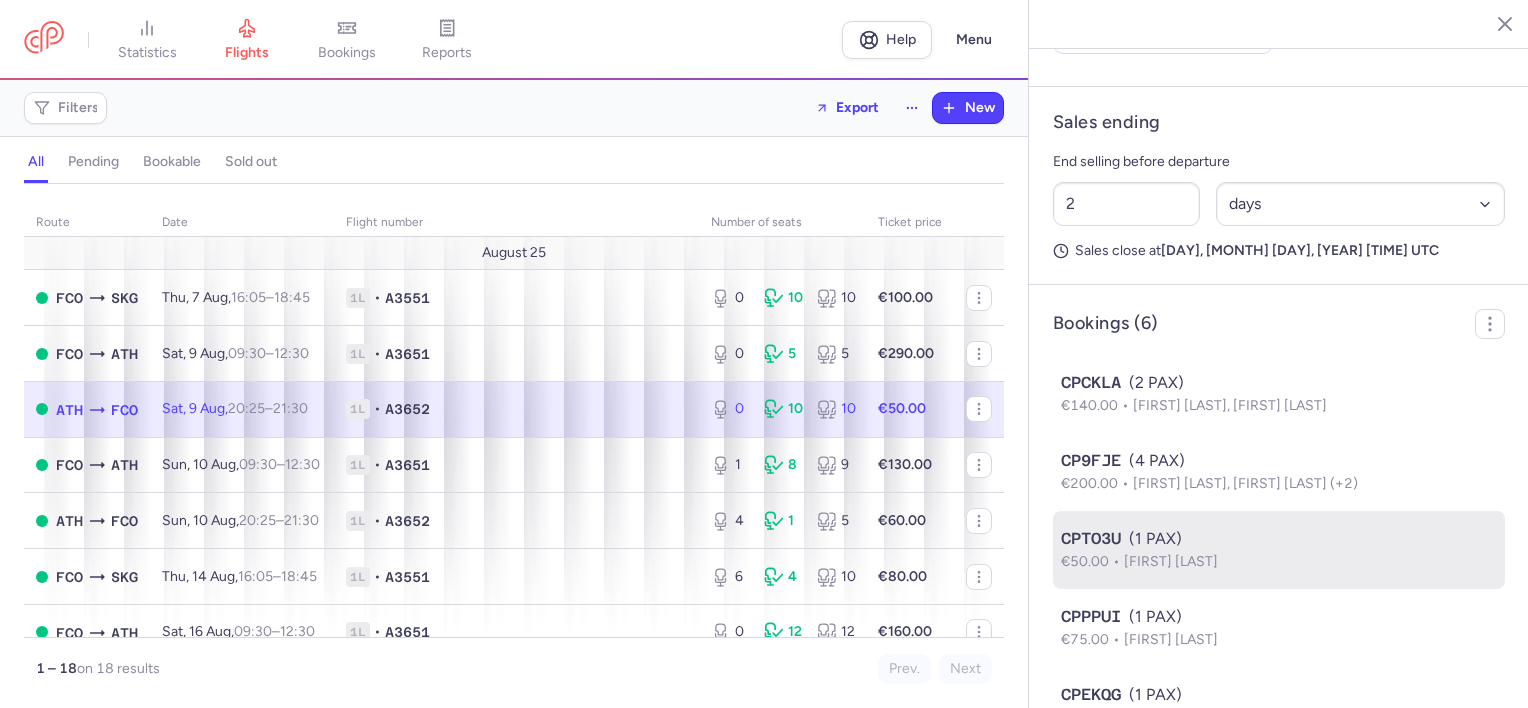 scroll, scrollTop: 1112, scrollLeft: 0, axis: vertical 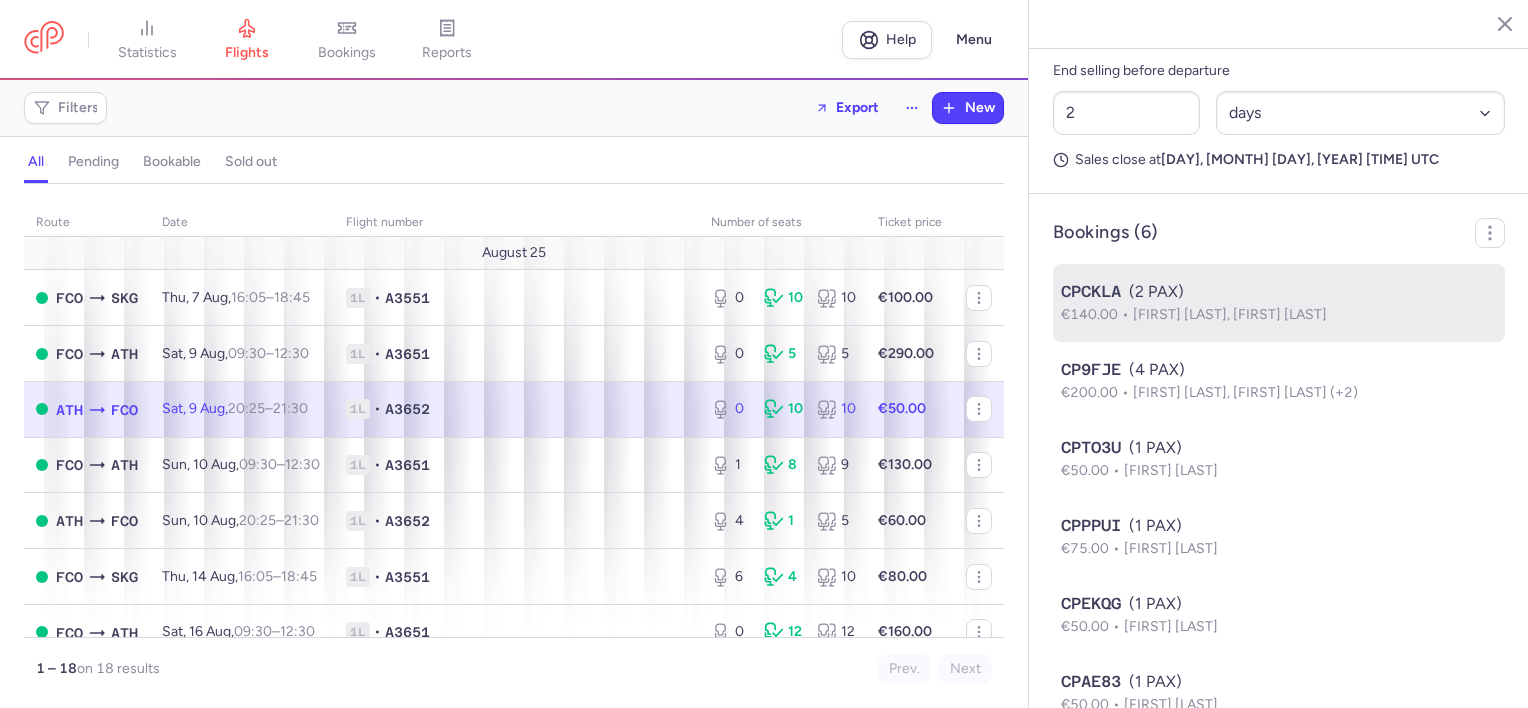 click on "[FIRST] [LAST], [FIRST] [LAST]" at bounding box center (1230, 314) 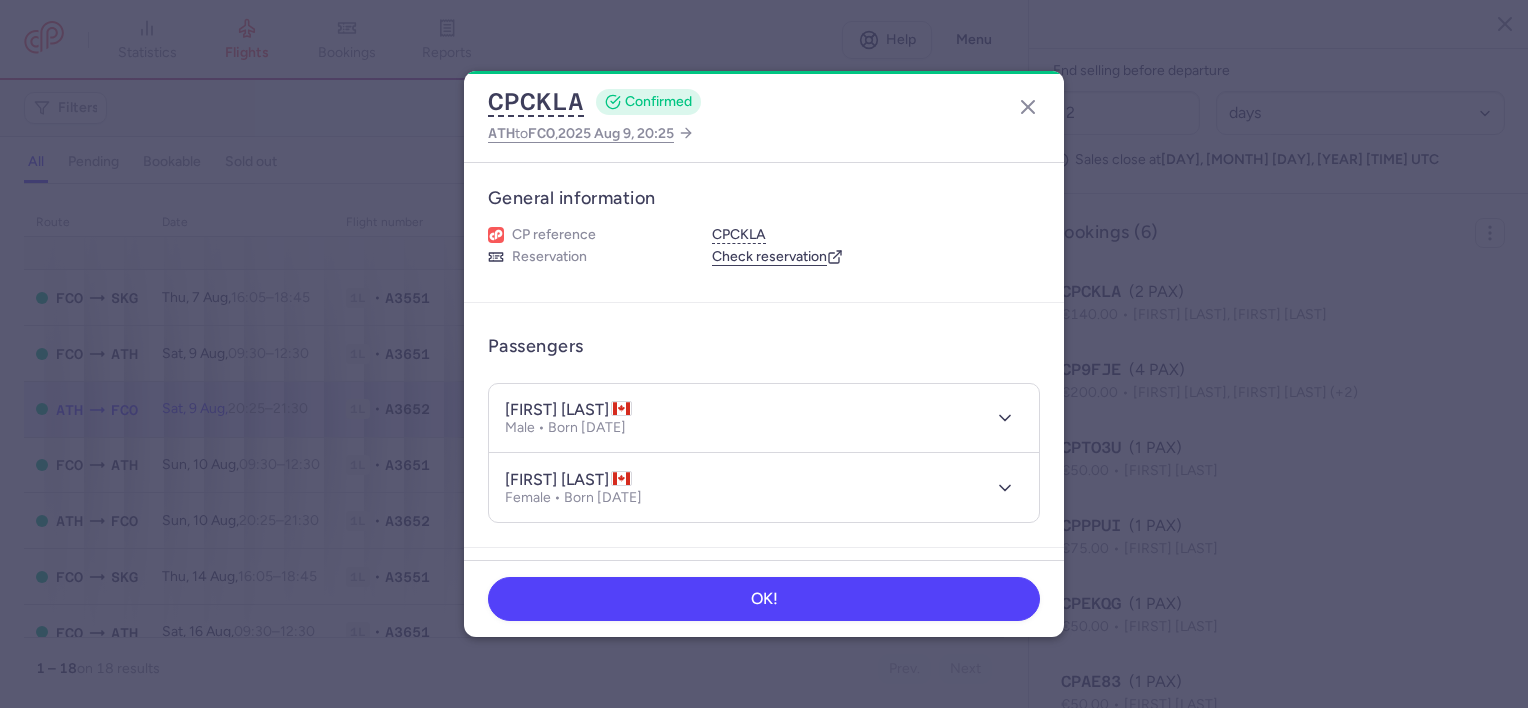 click on "srinivasan CHANDRASEKARAN" at bounding box center (568, 410) 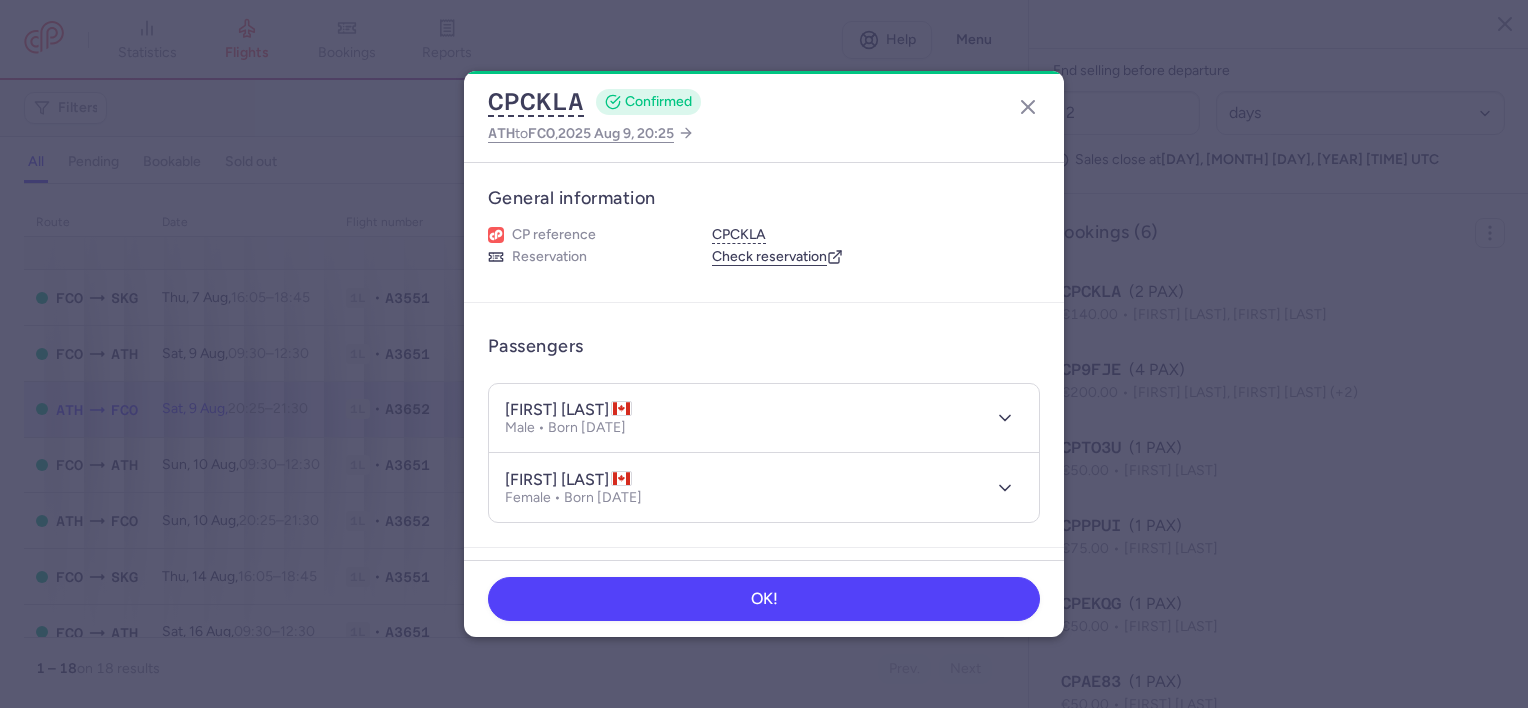 click on "srinivasan CHANDRASEKARAN" at bounding box center [568, 410] 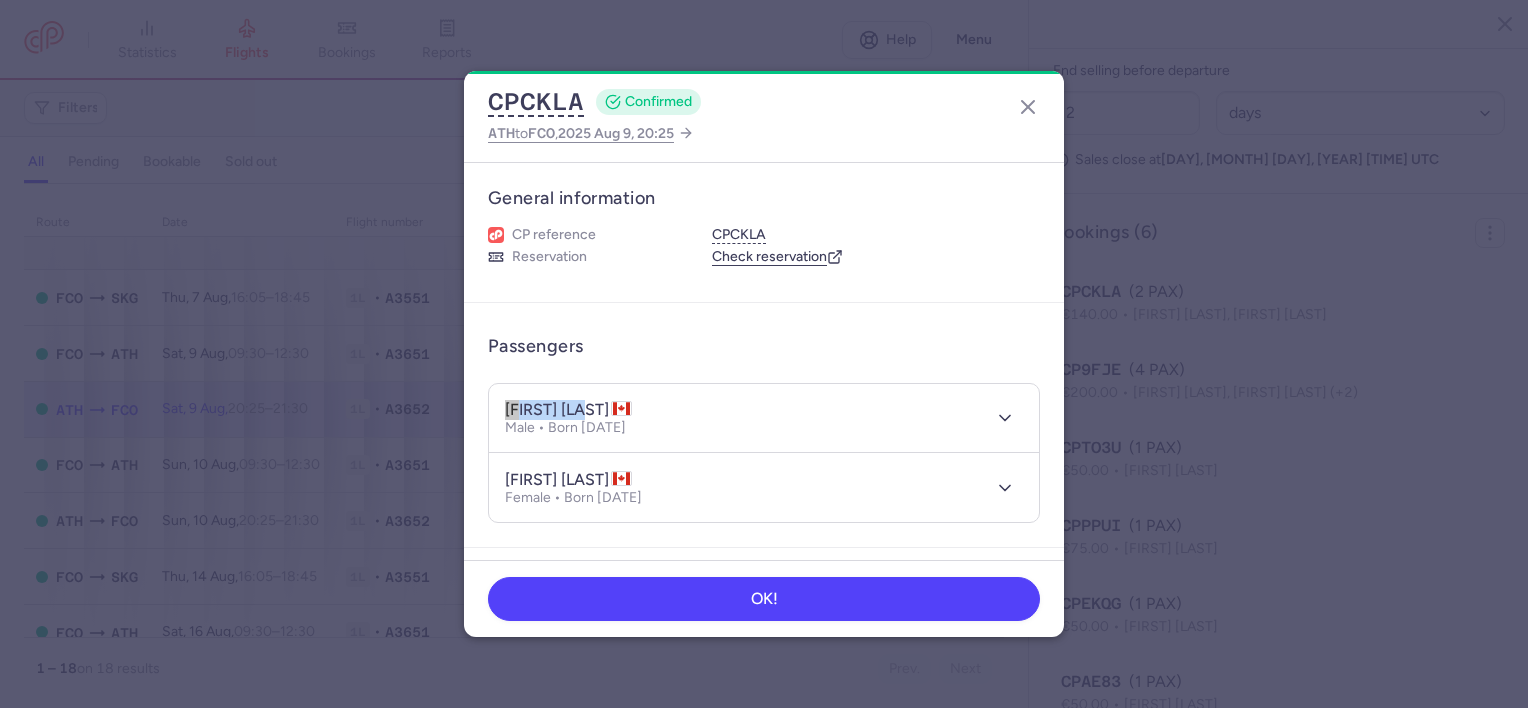 click on "srinivasan CHANDRASEKARAN" at bounding box center [568, 410] 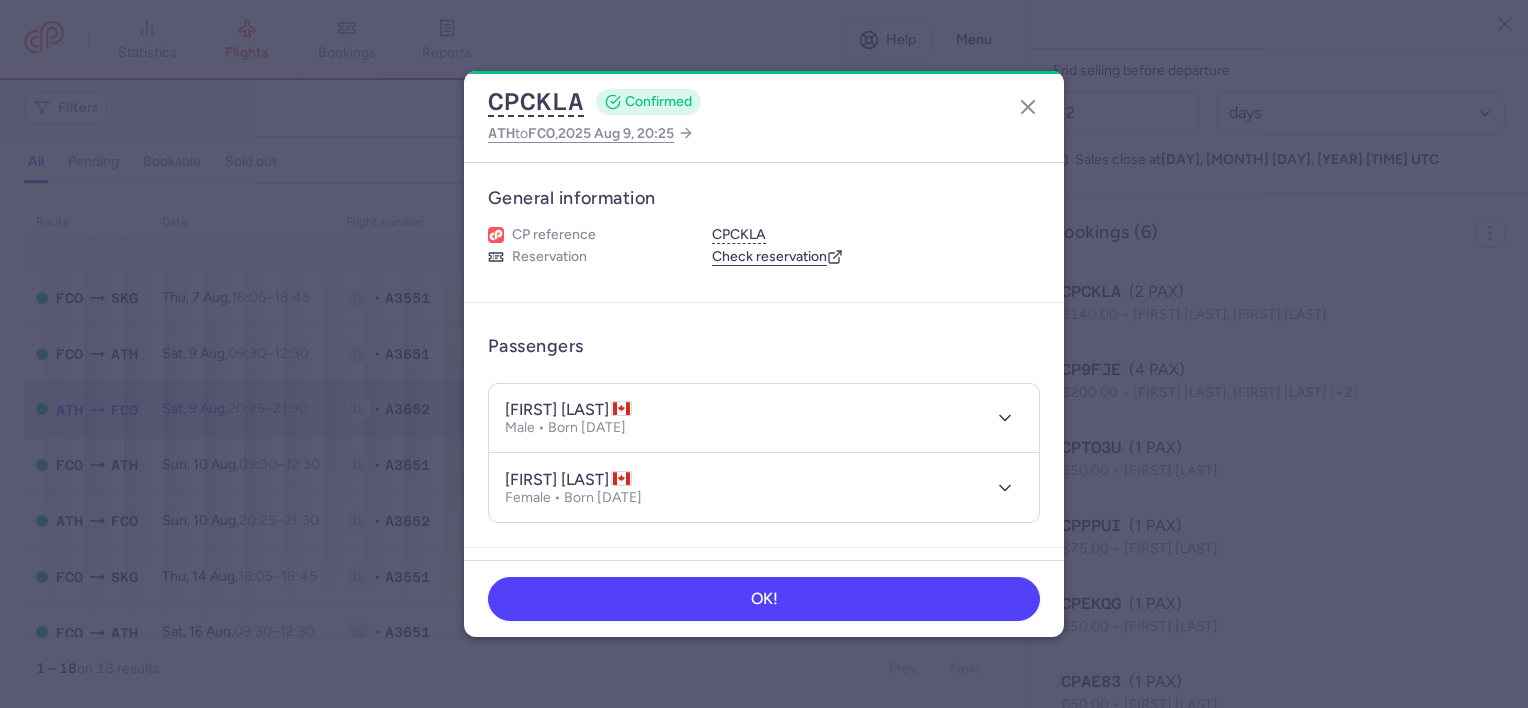 click on "rajeswari SRINIVASAN" at bounding box center [568, 480] 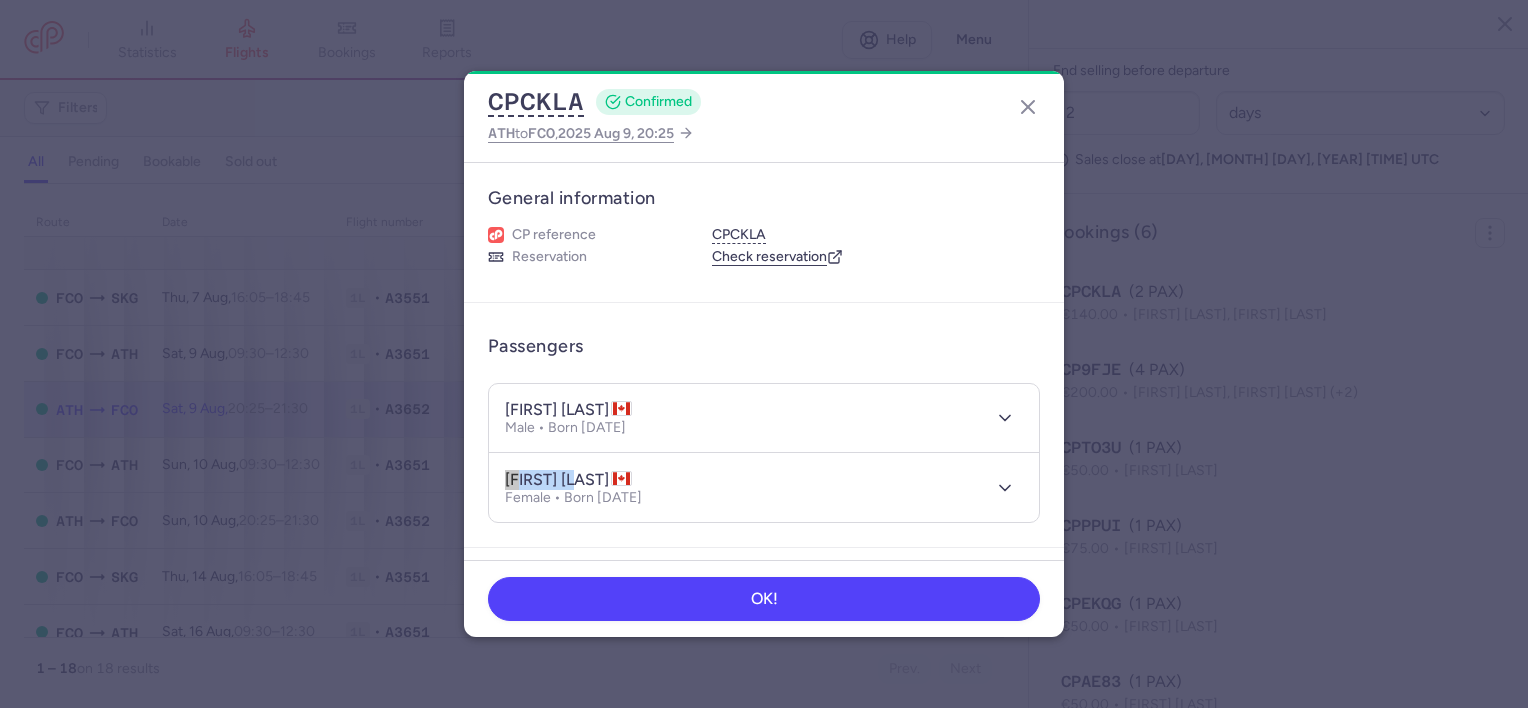 click on "rajeswari SRINIVASAN" at bounding box center [568, 480] 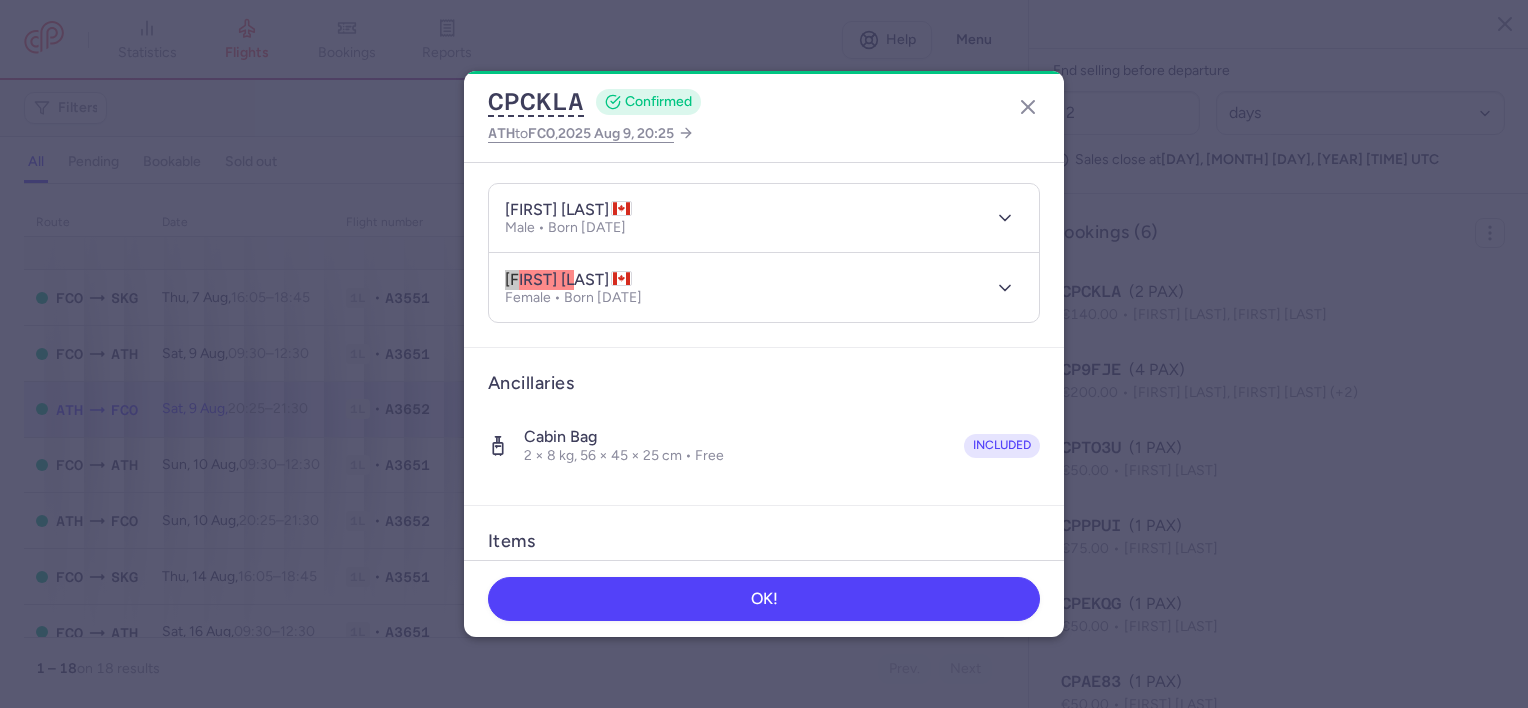 scroll, scrollTop: 200, scrollLeft: 0, axis: vertical 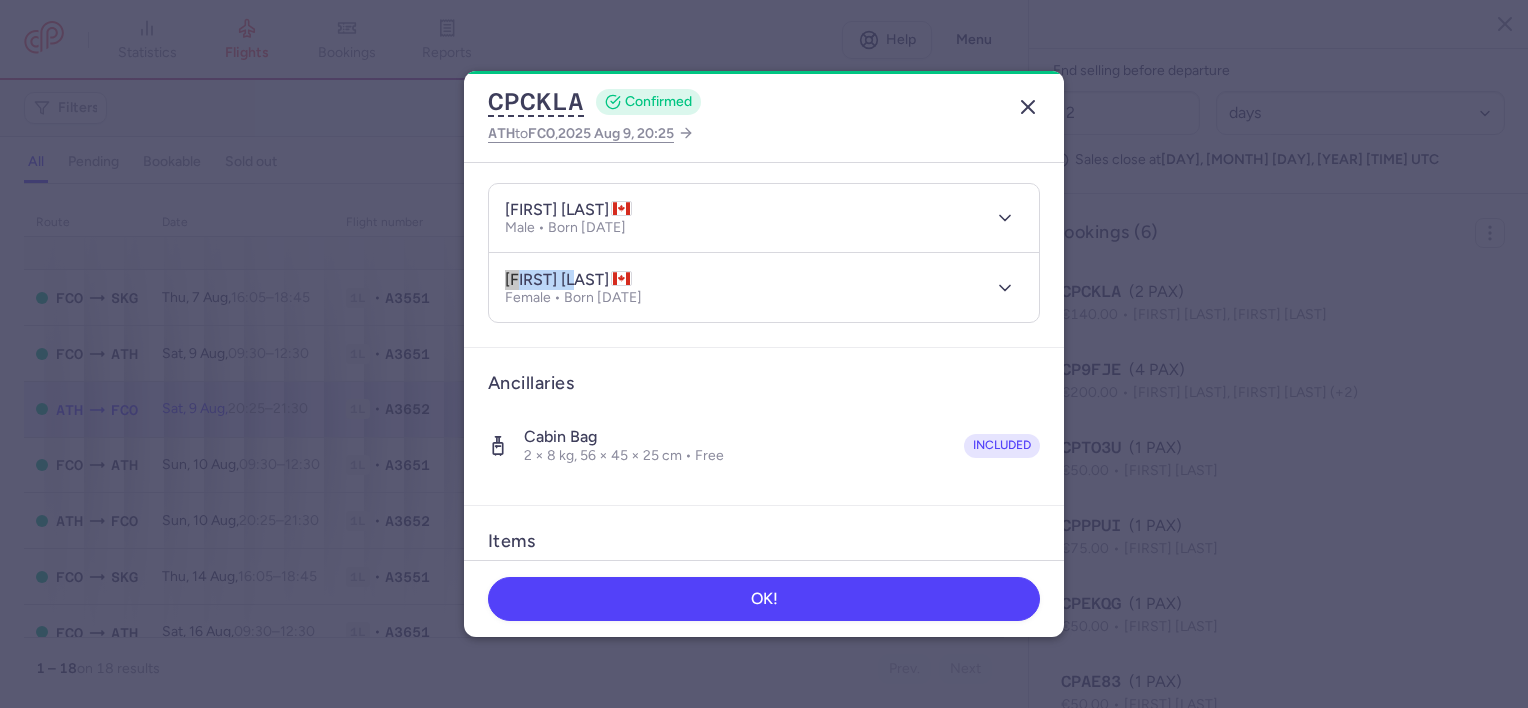 click 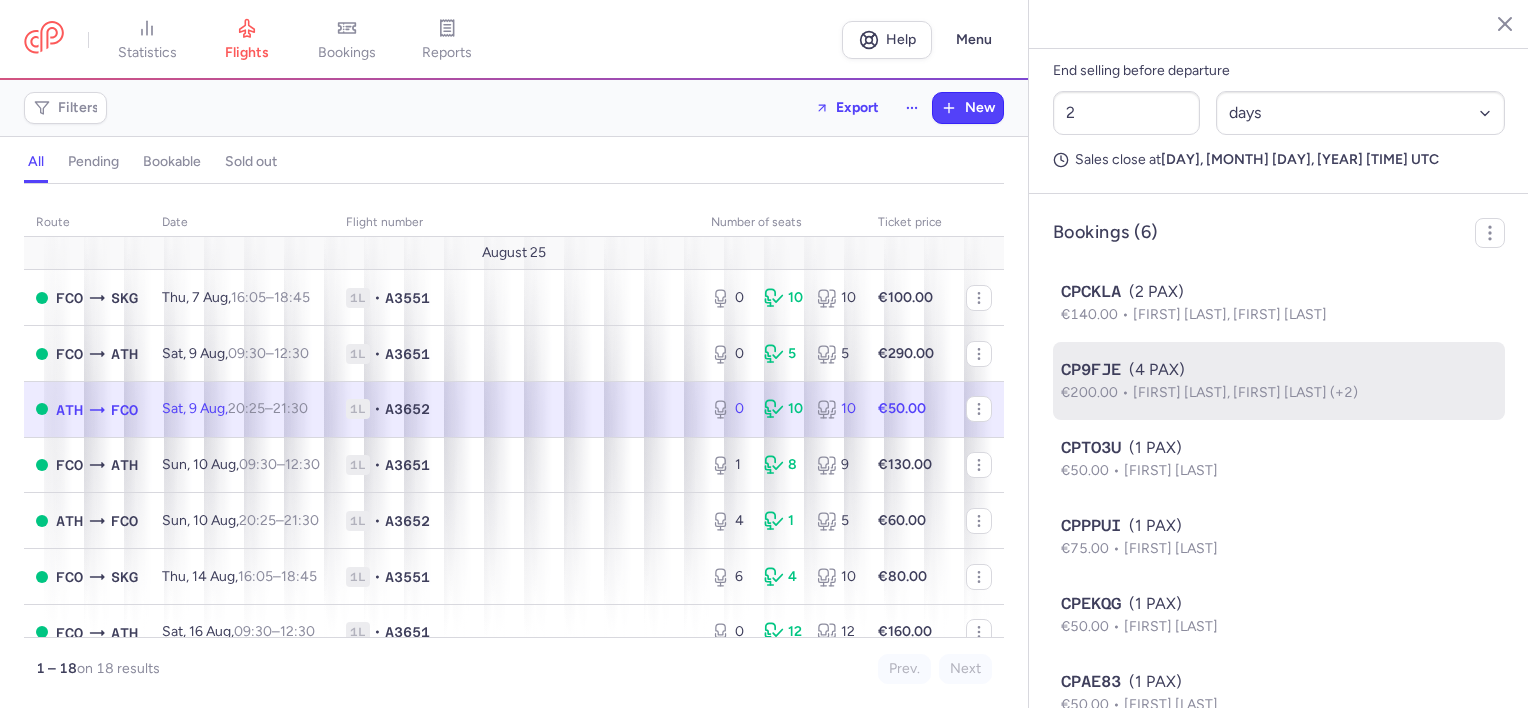 click on "[FIRST] [LAST], [FIRST] [LAST] (+2)" at bounding box center (1245, 392) 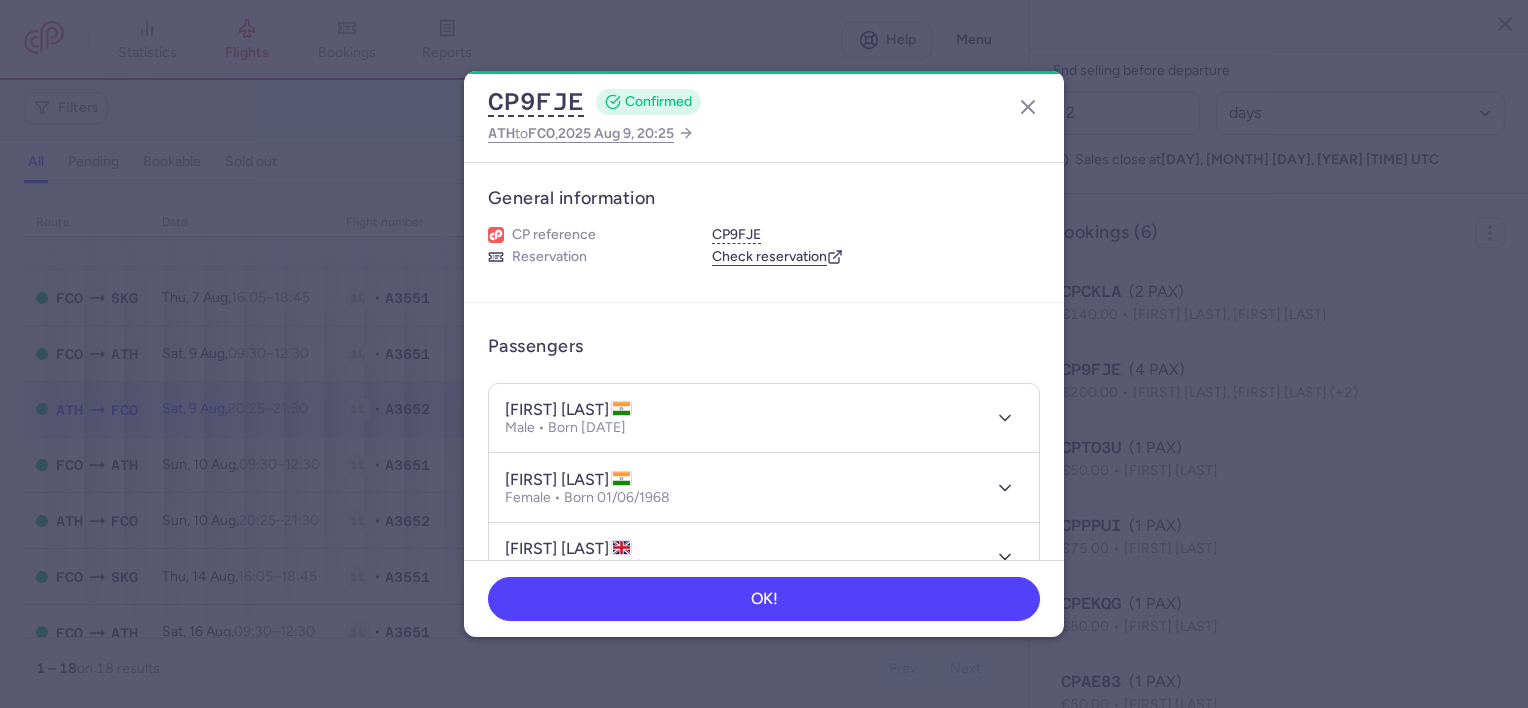 click on "peda srinivasa reddy ALAVALA" at bounding box center (568, 410) 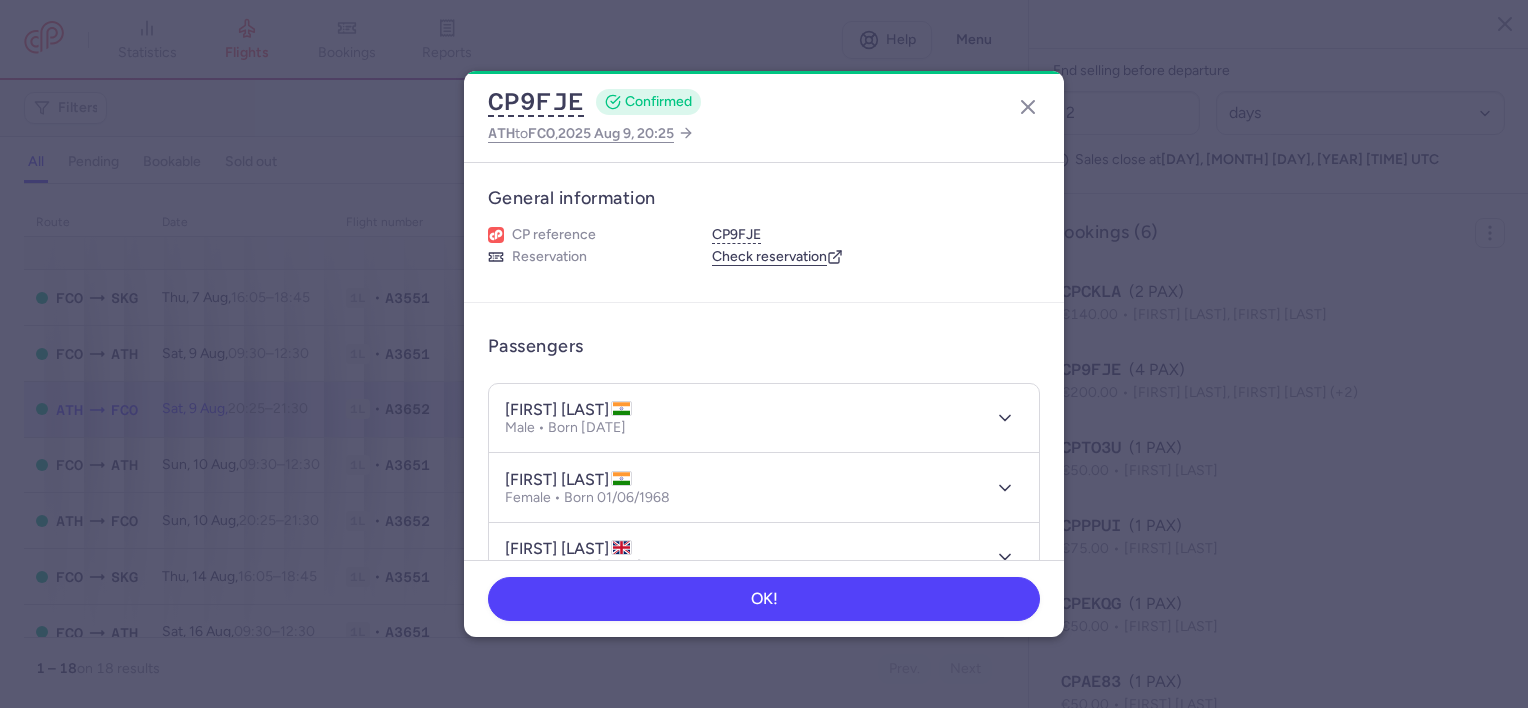 click on "seshu kumari ALAVALA" at bounding box center (568, 480) 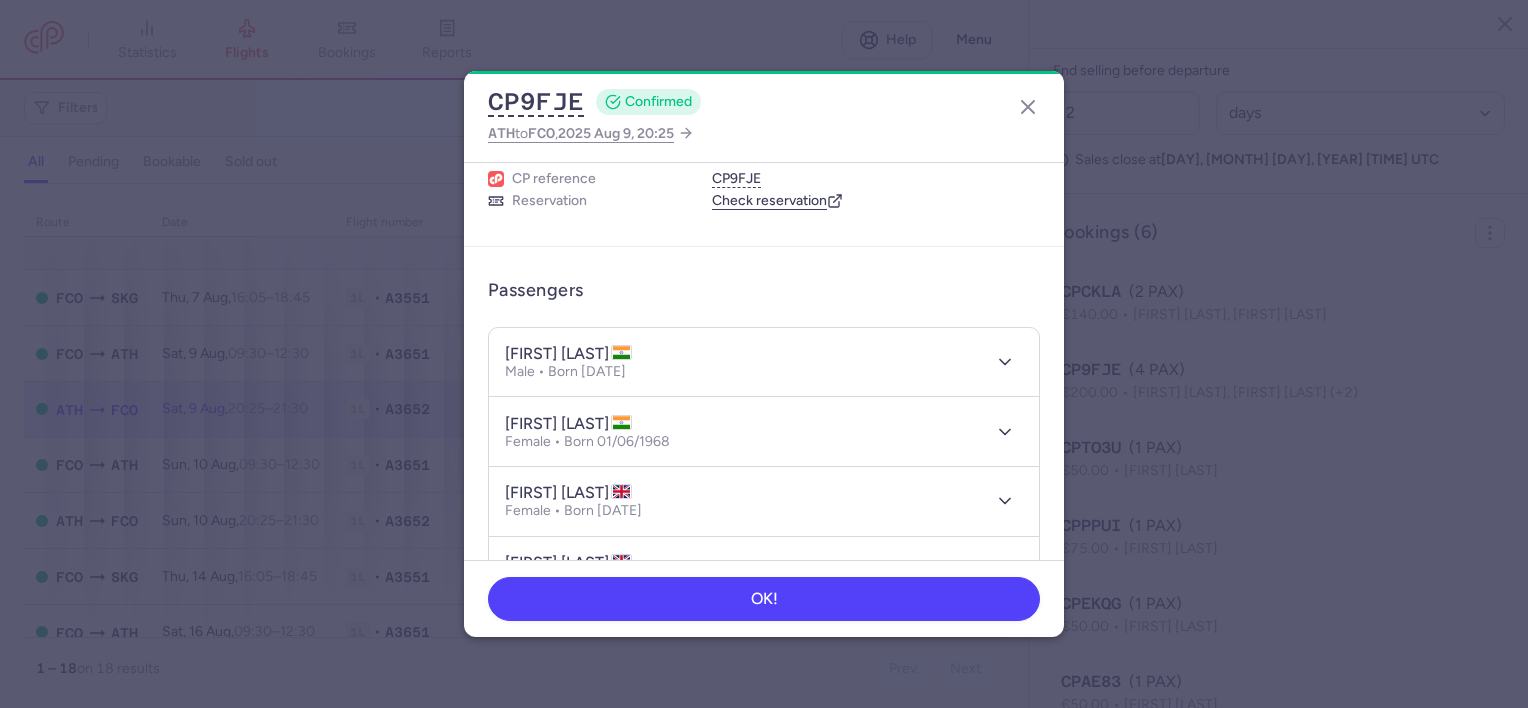 scroll, scrollTop: 200, scrollLeft: 0, axis: vertical 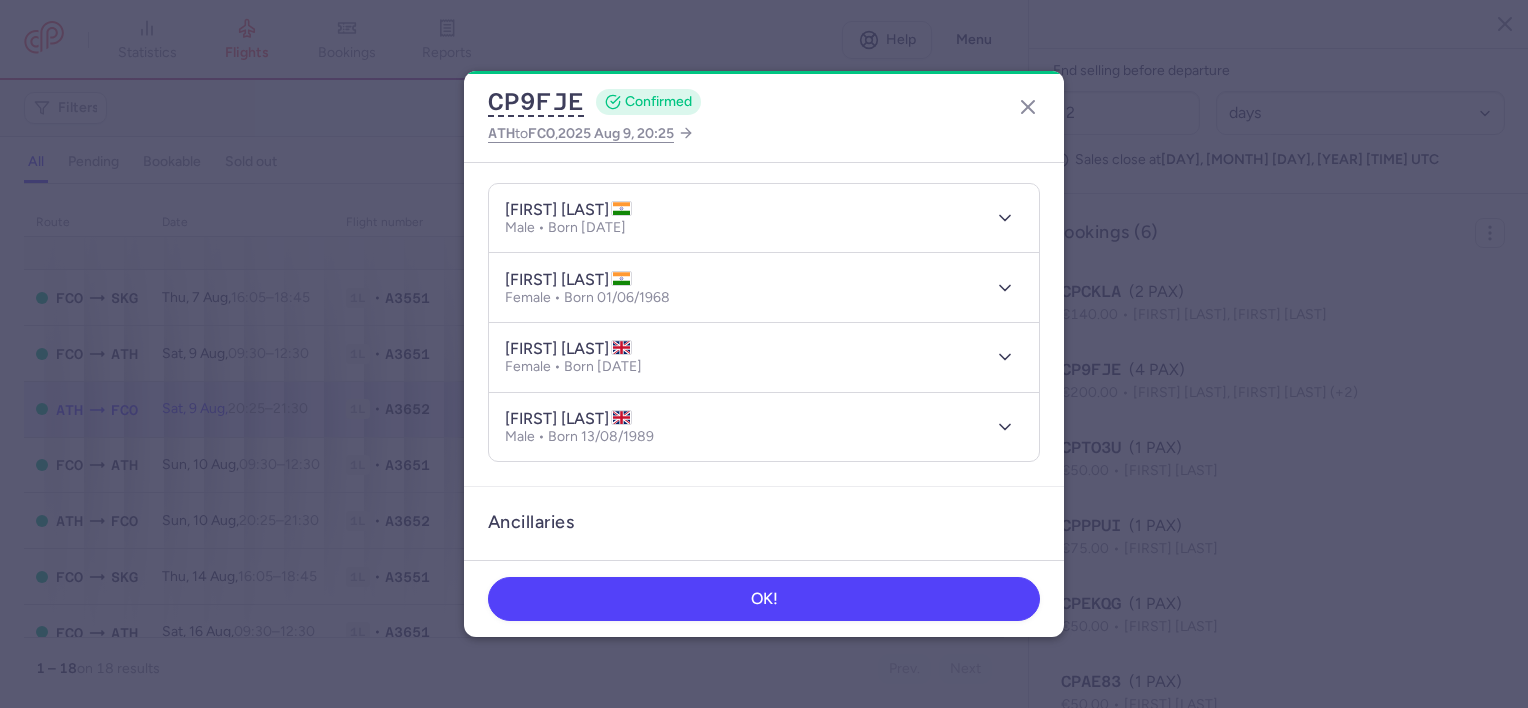 click on "charishma ALAVALA" at bounding box center [568, 349] 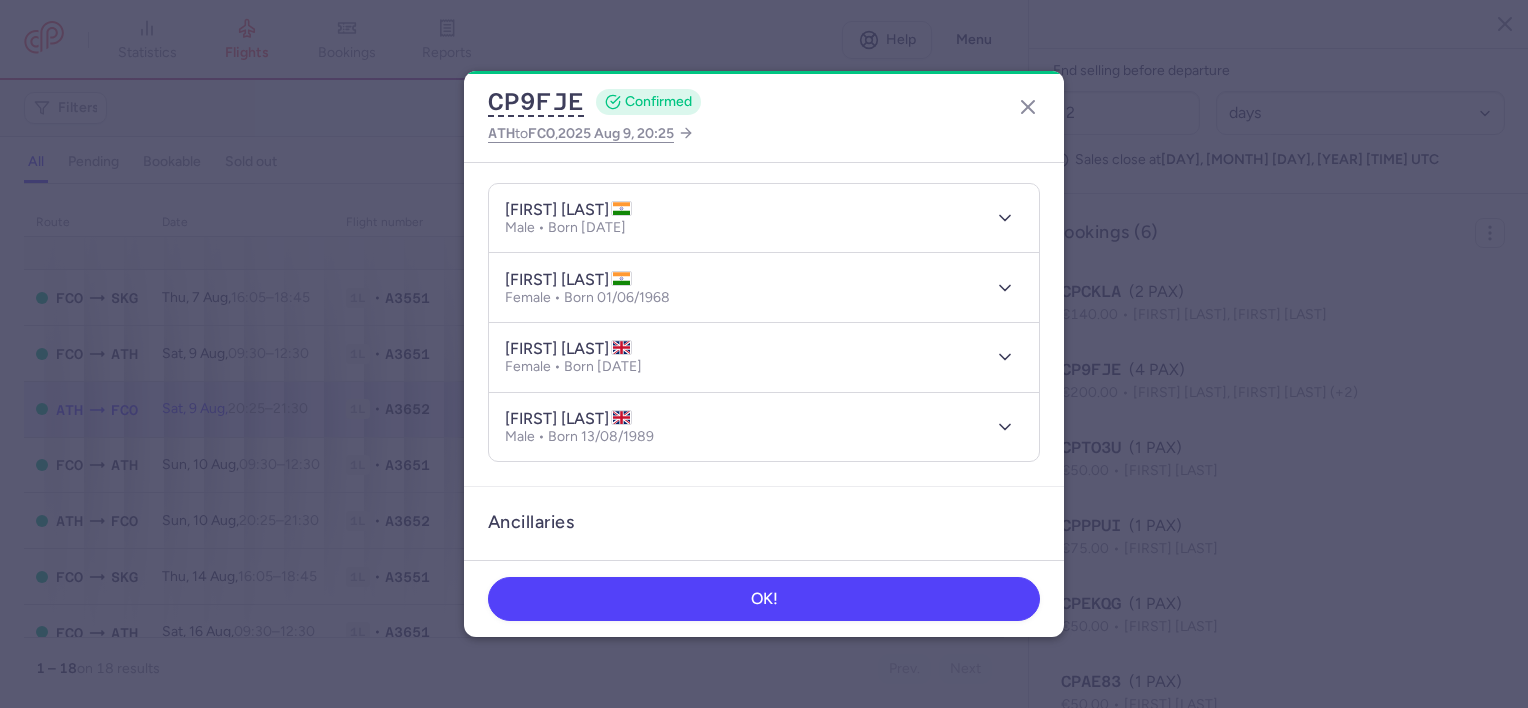 click on "peda srinivasa reddy ALAVALA" at bounding box center [568, 210] 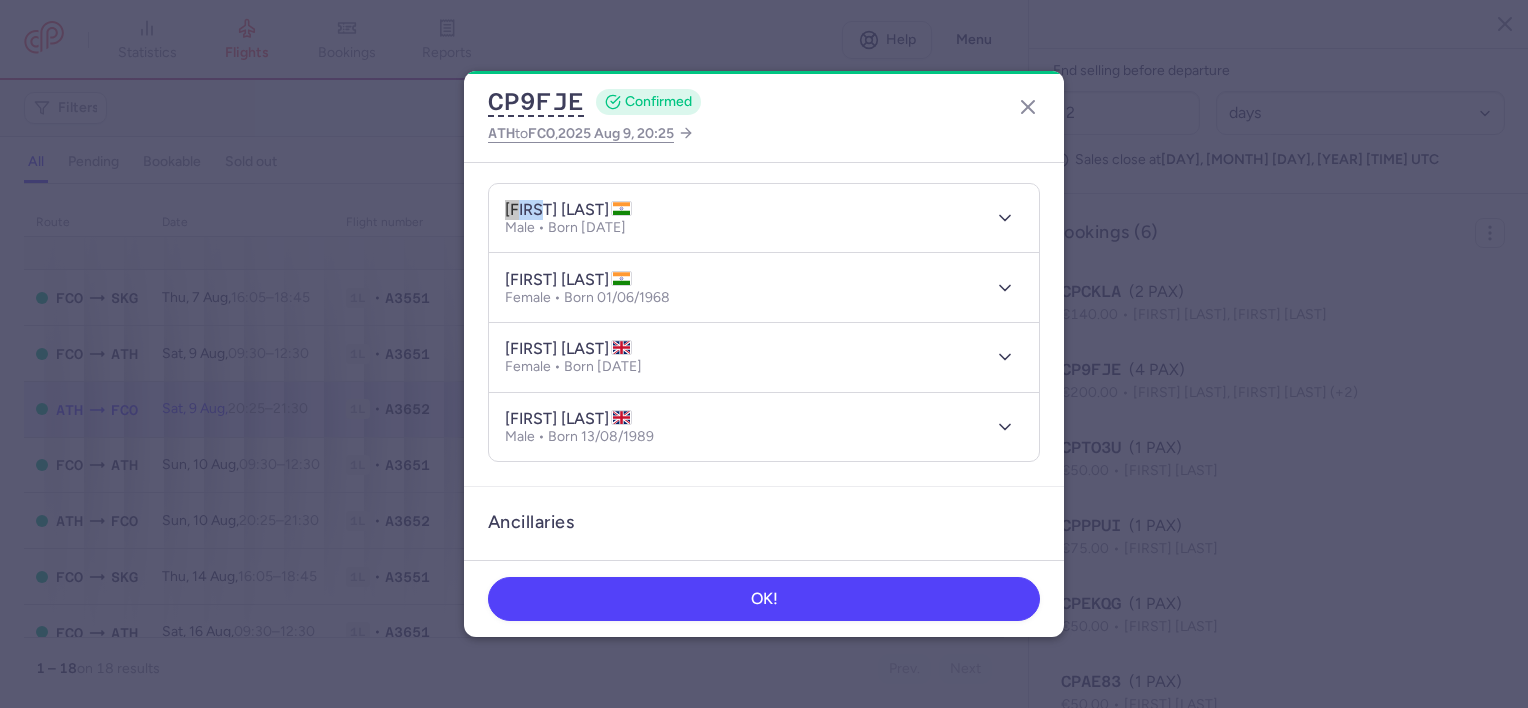 click on "peda srinivasa reddy ALAVALA" at bounding box center [568, 210] 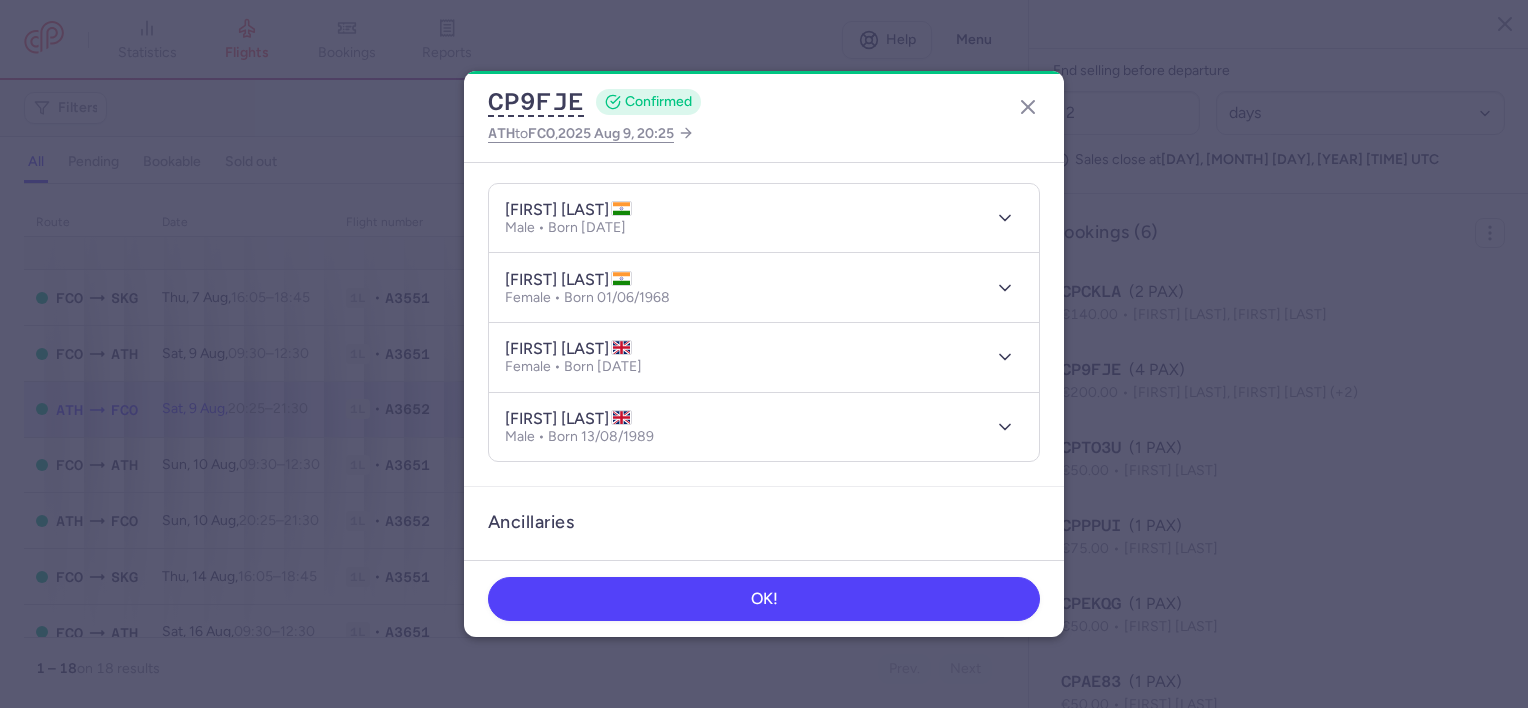 click on "seshu kumari ALAVALA" at bounding box center [568, 280] 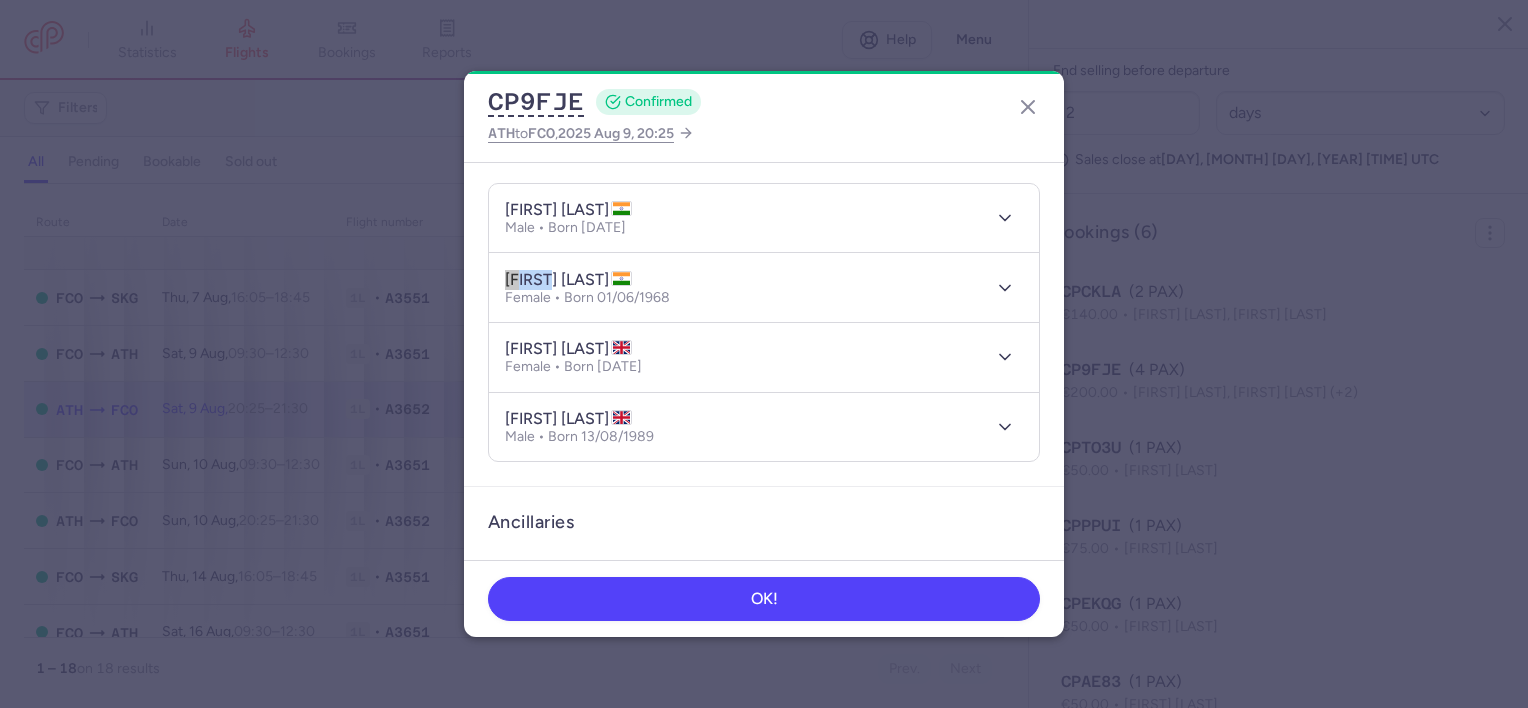 click on "seshu kumari ALAVALA" at bounding box center (568, 280) 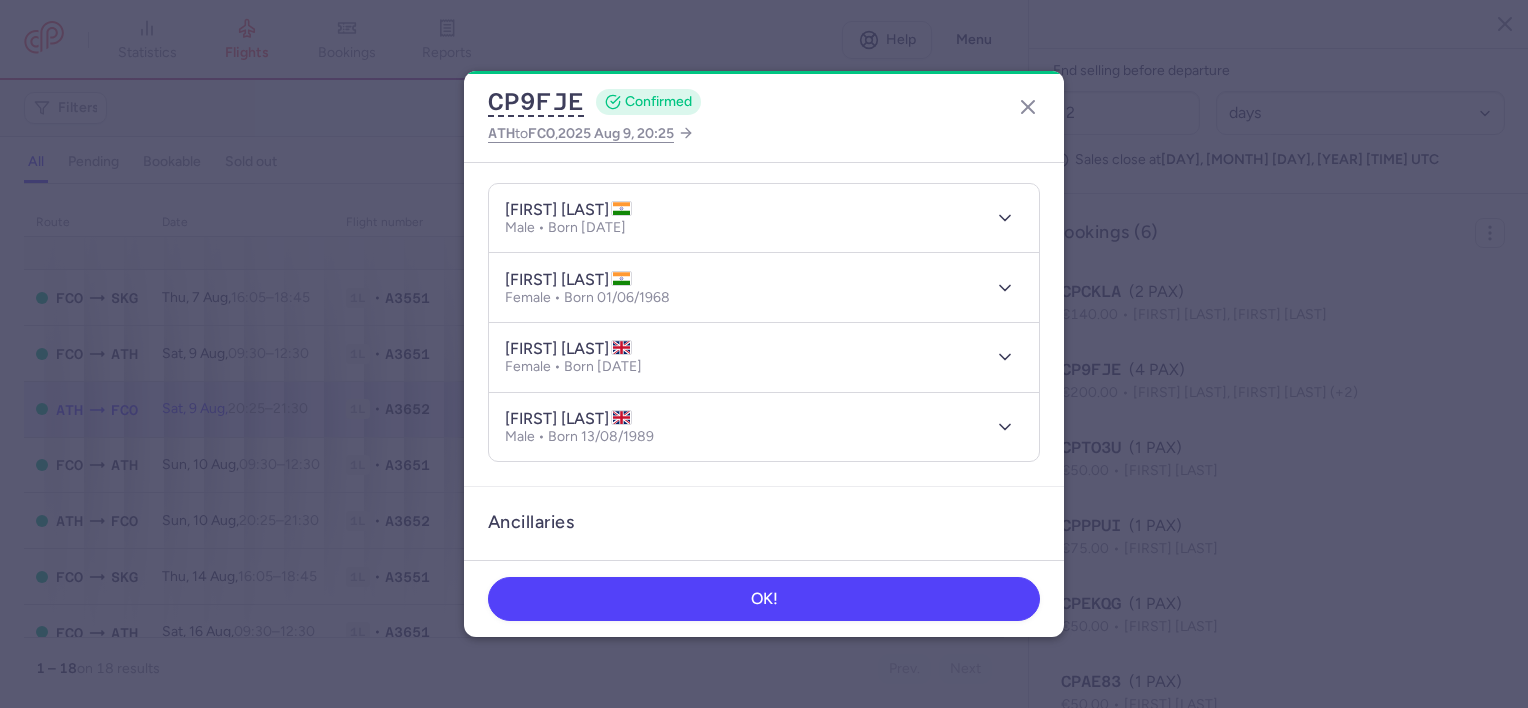 click on "charishma ALAVALA" at bounding box center [568, 349] 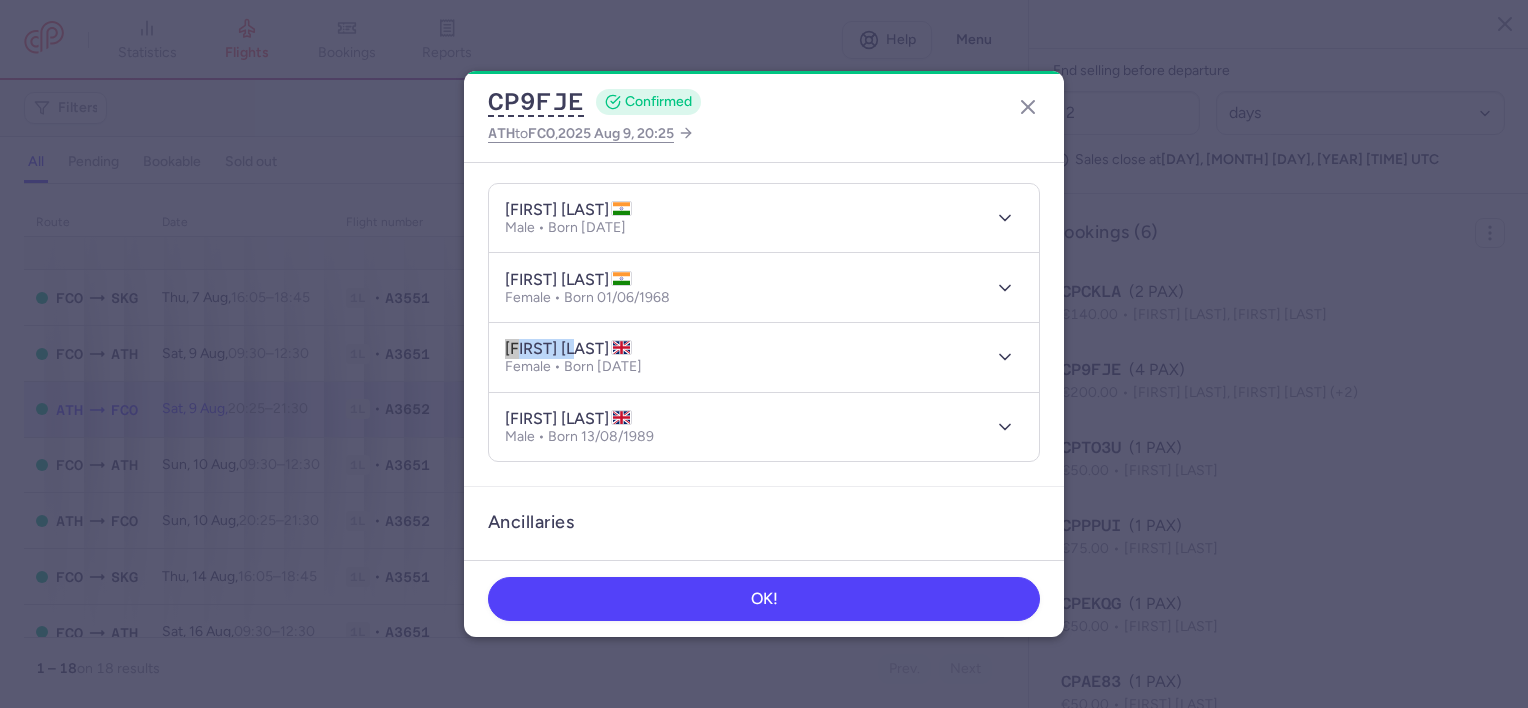 click on "charishma ALAVALA" at bounding box center (568, 349) 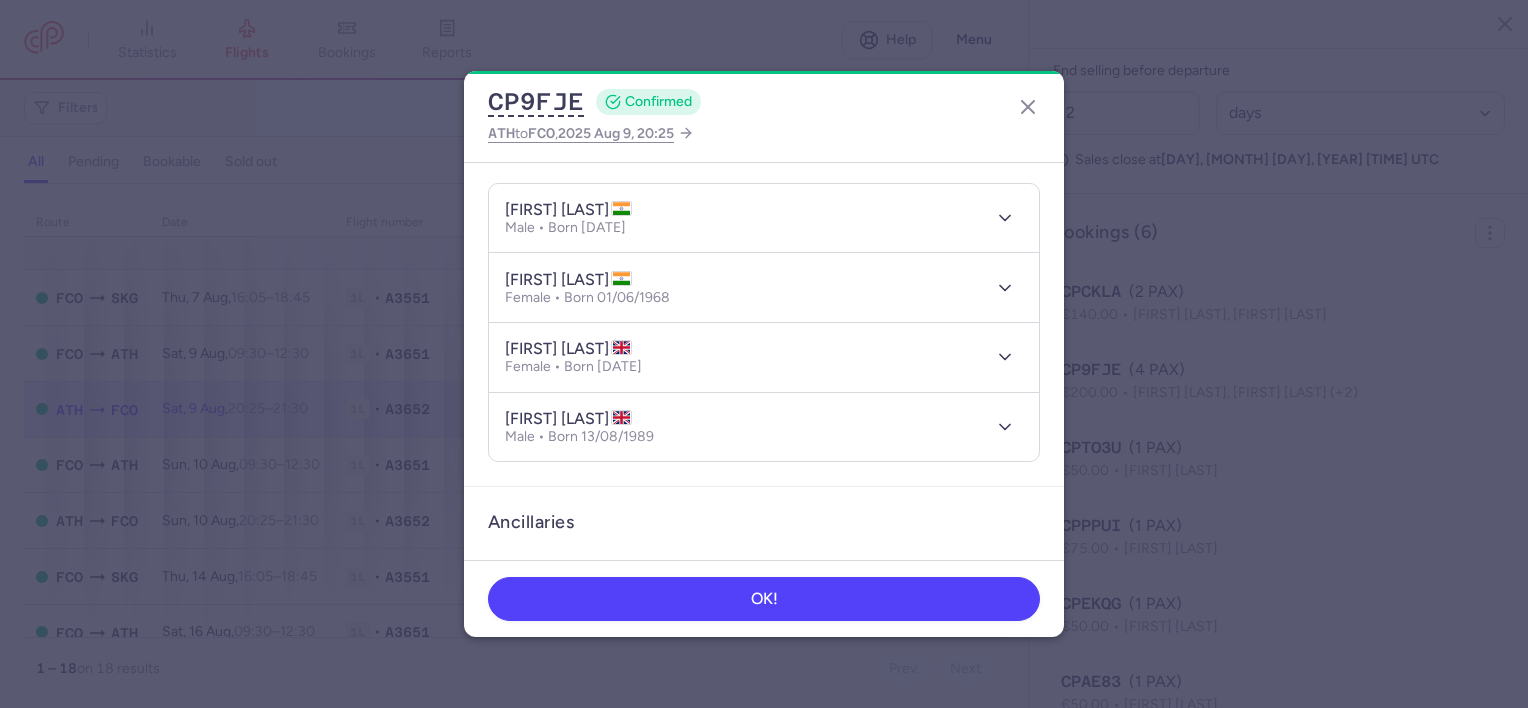 click on "bhanu kiran ALAVALA" at bounding box center (568, 419) 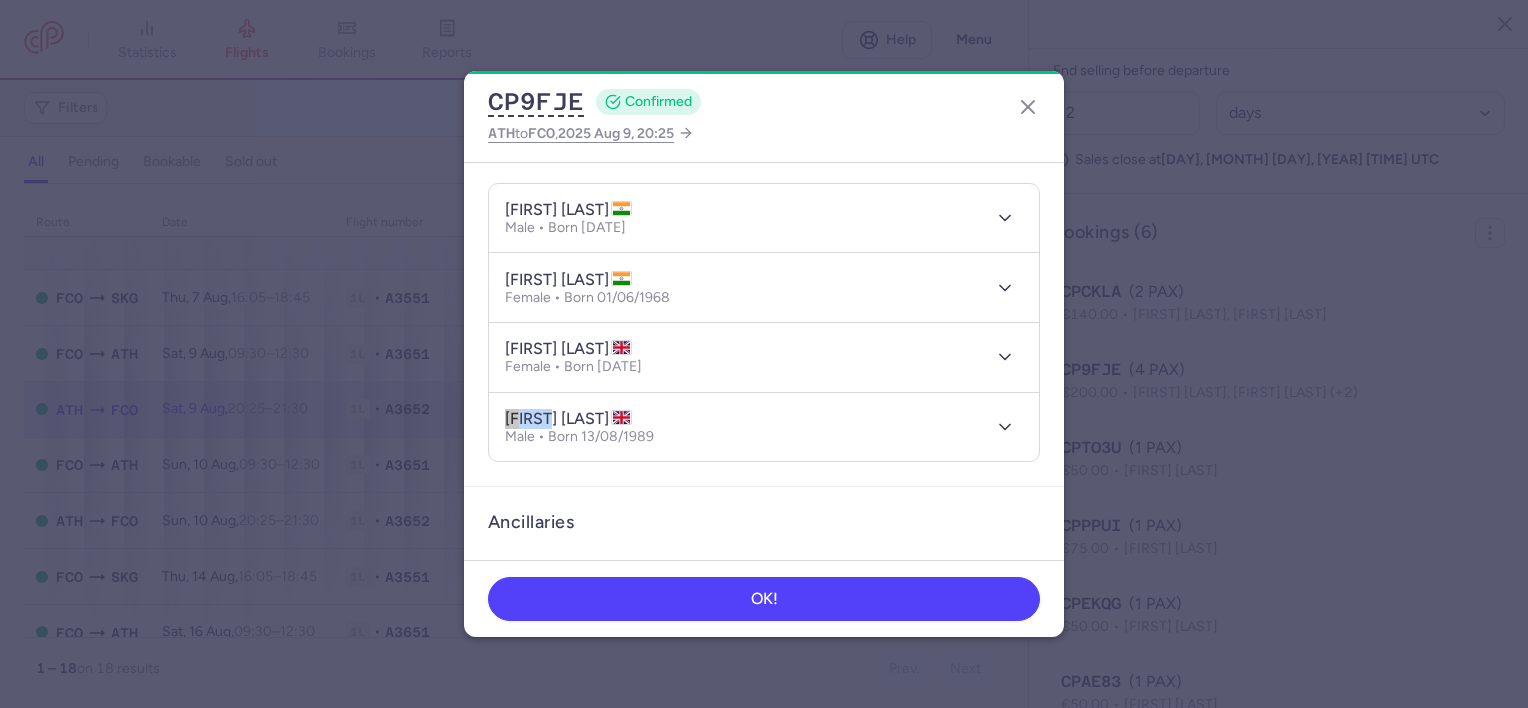 click on "bhanu kiran ALAVALA" at bounding box center [568, 419] 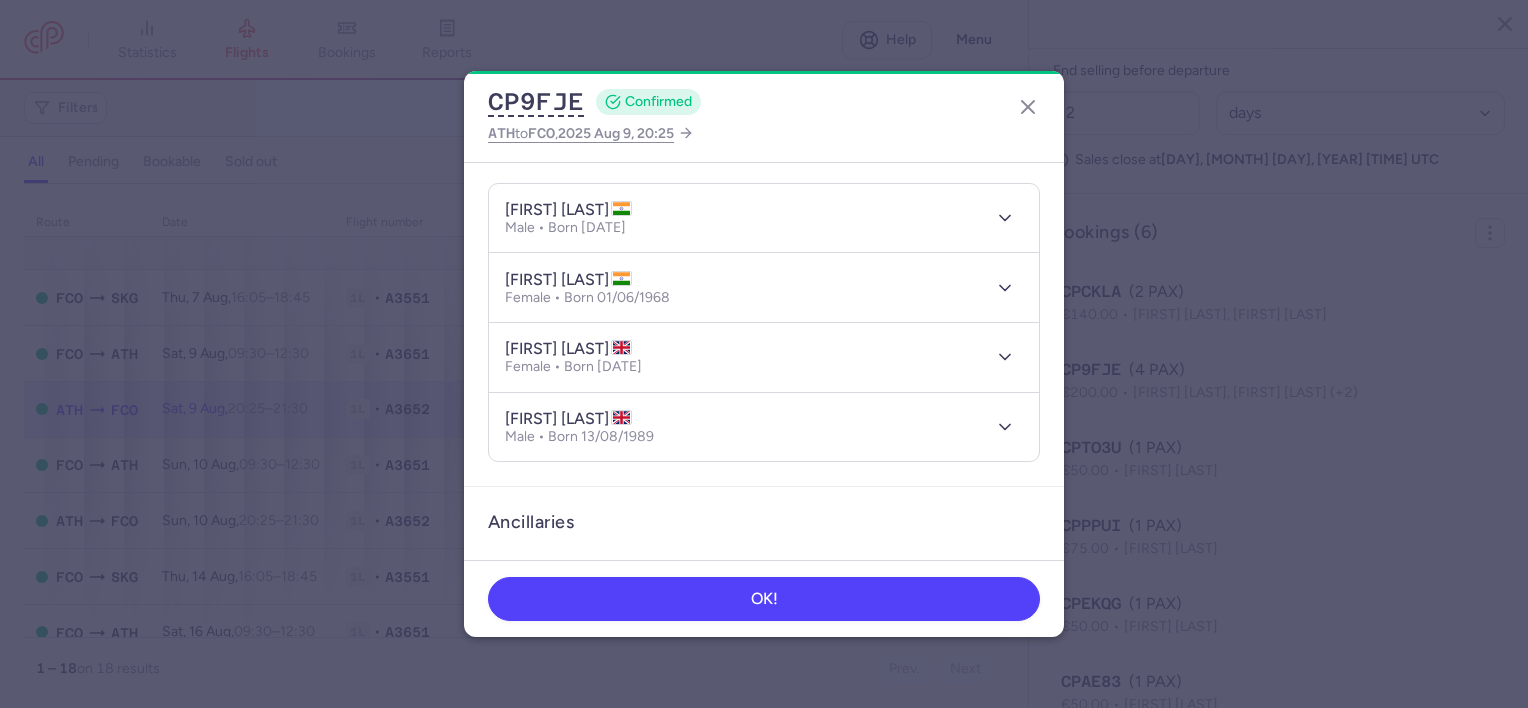 click on "bhanu kiran ALAVALA" at bounding box center [568, 419] 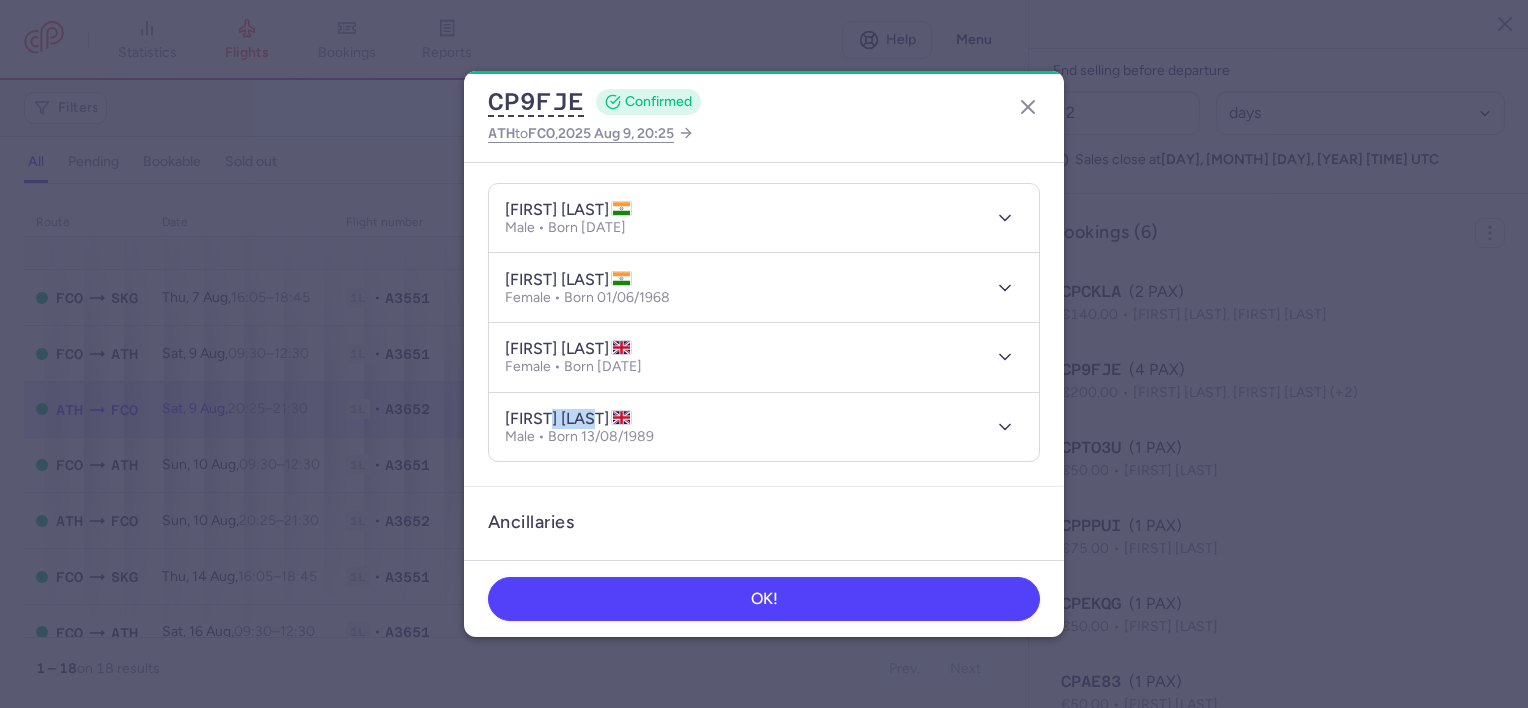 click on "bhanu kiran ALAVALA" at bounding box center (568, 419) 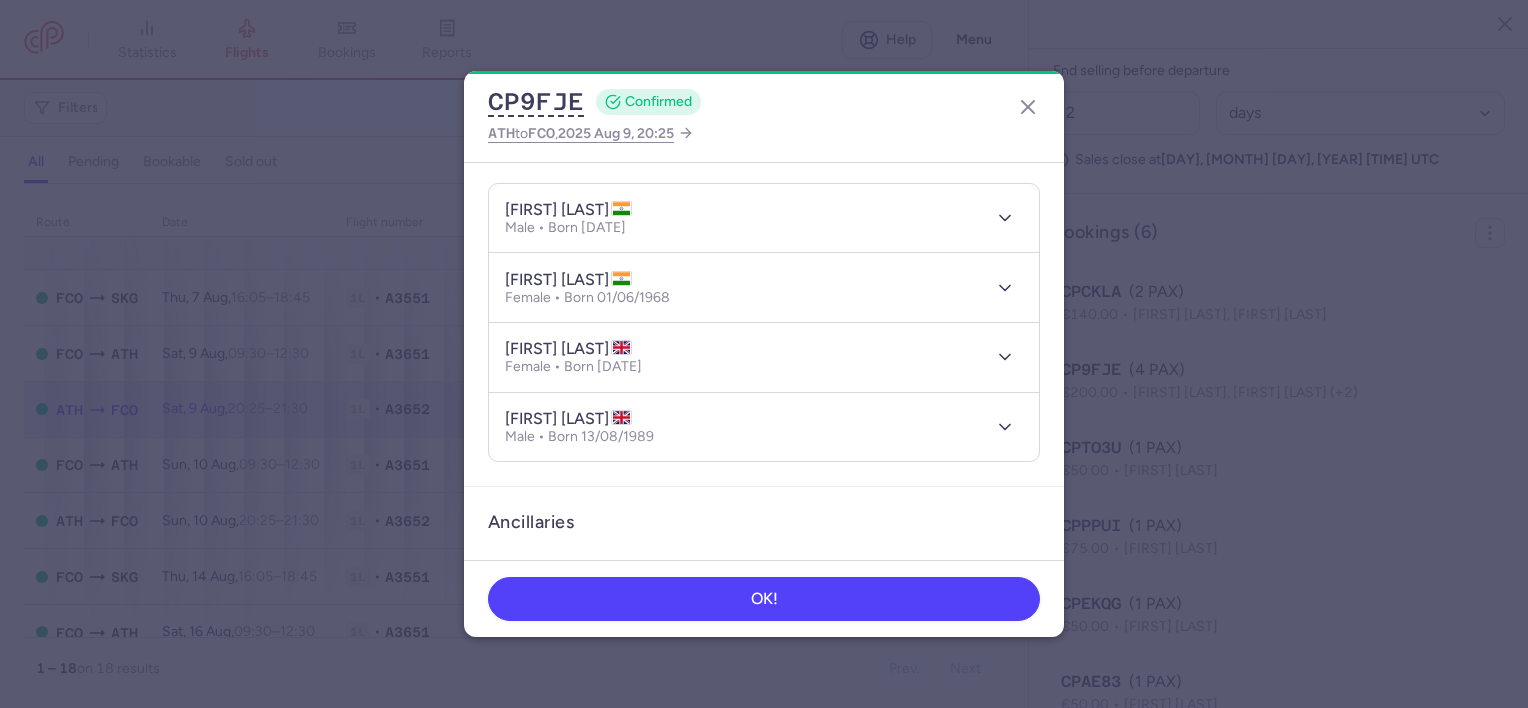 click on "seshu kumari ALAVALA" at bounding box center (568, 280) 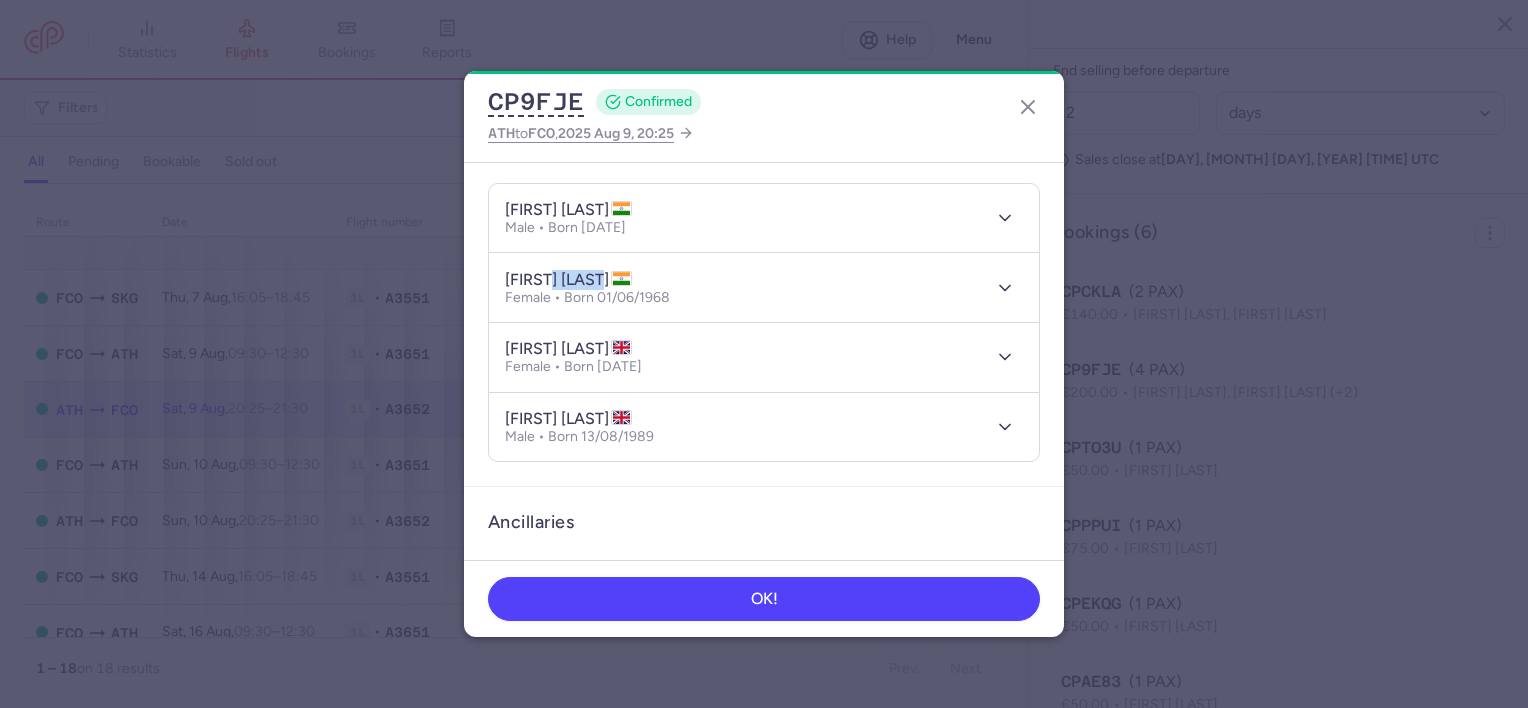 click on "seshu kumari ALAVALA" at bounding box center [568, 280] 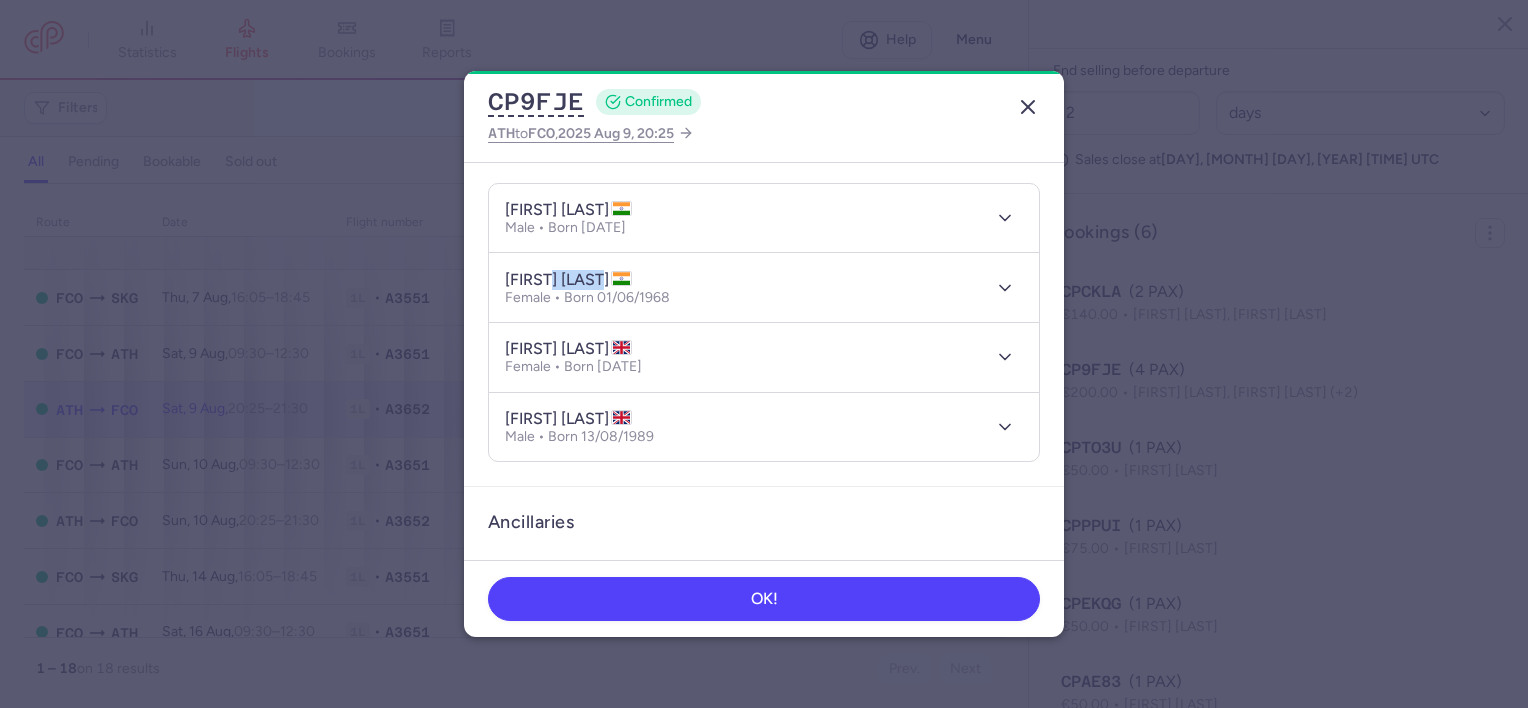 click 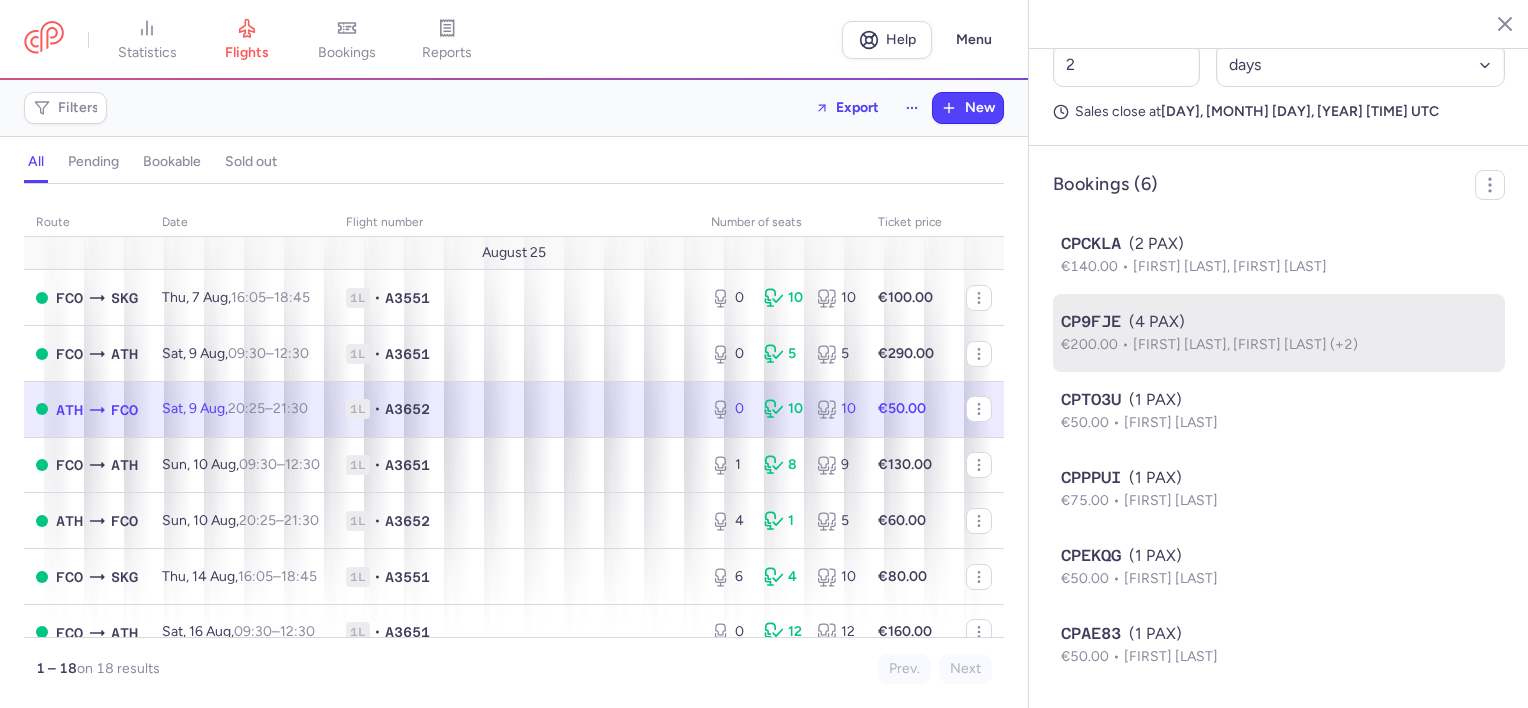 scroll, scrollTop: 1112, scrollLeft: 0, axis: vertical 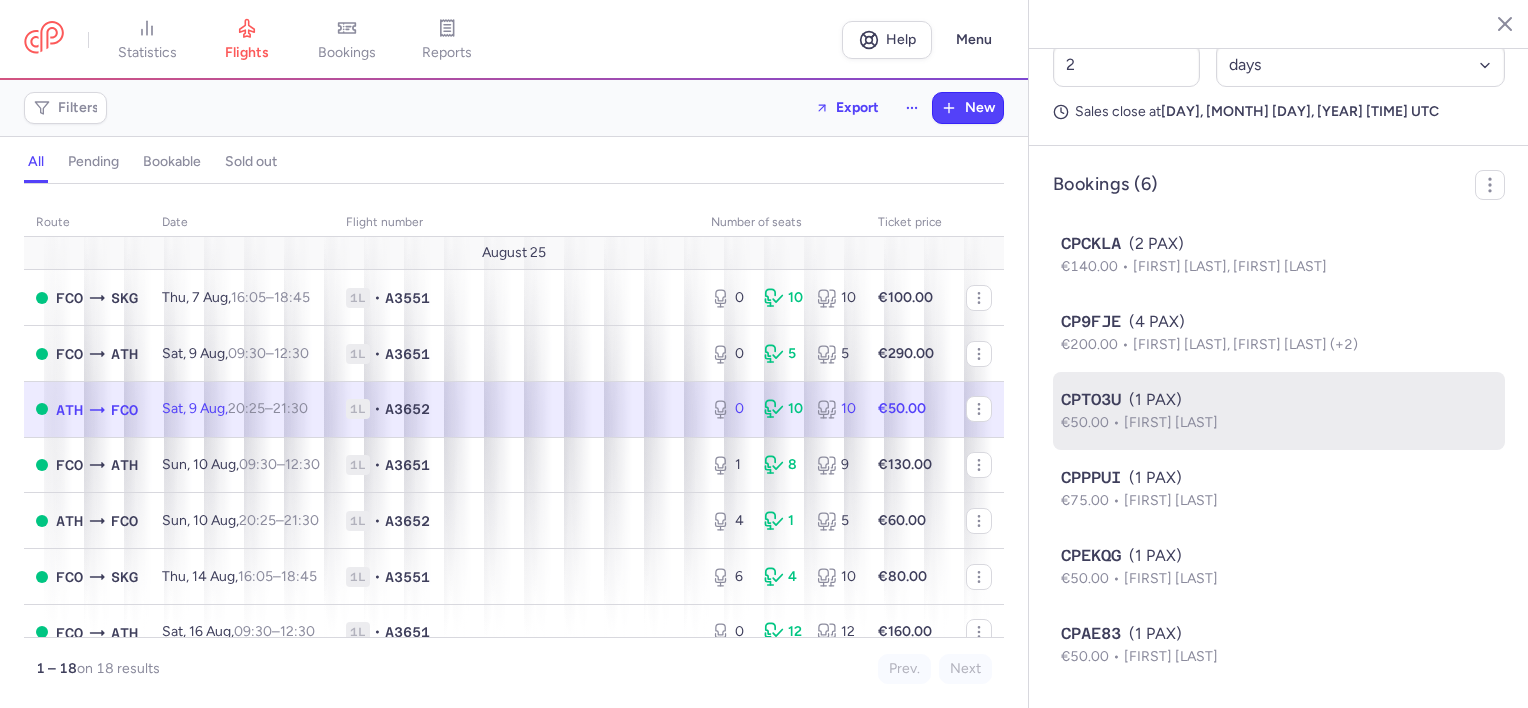 click on "[FIRST] [LAST]" at bounding box center [1171, 422] 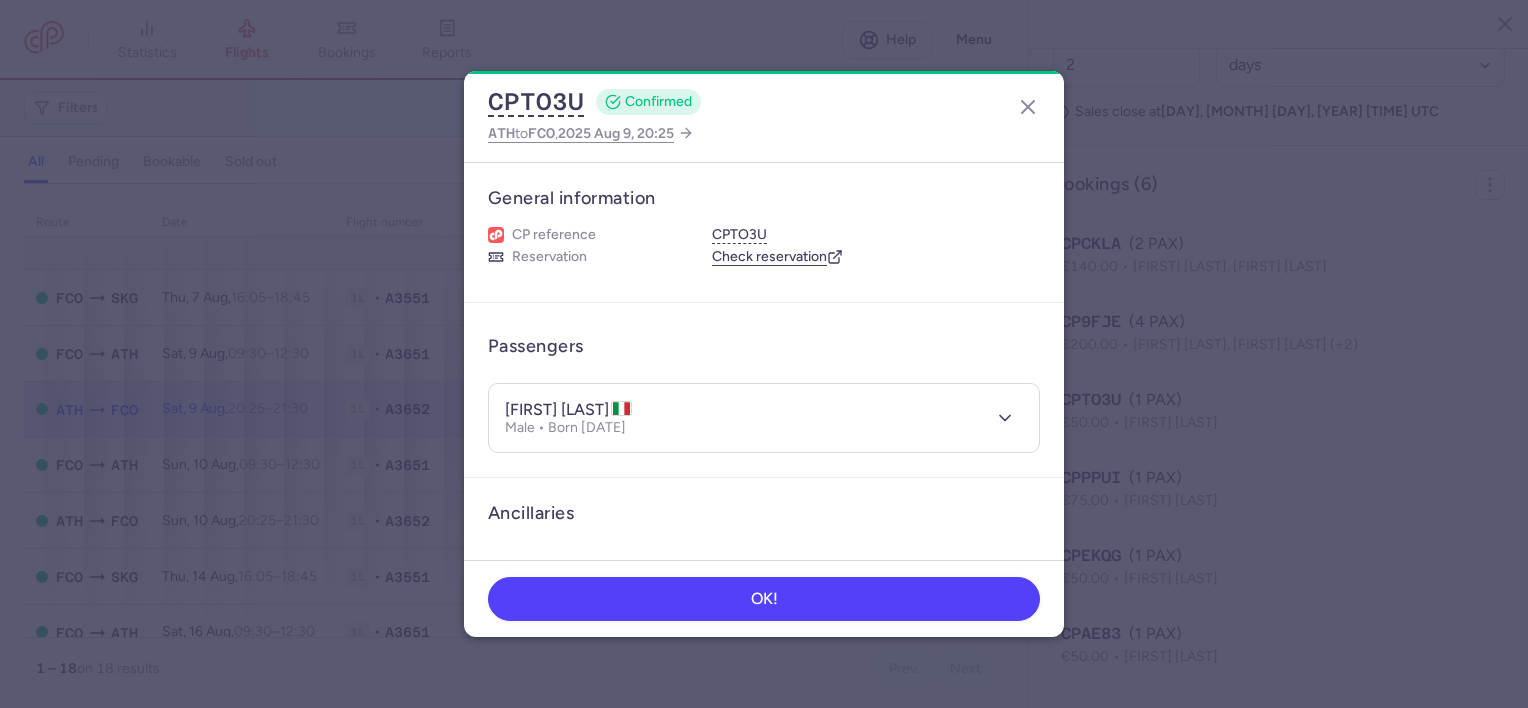 type 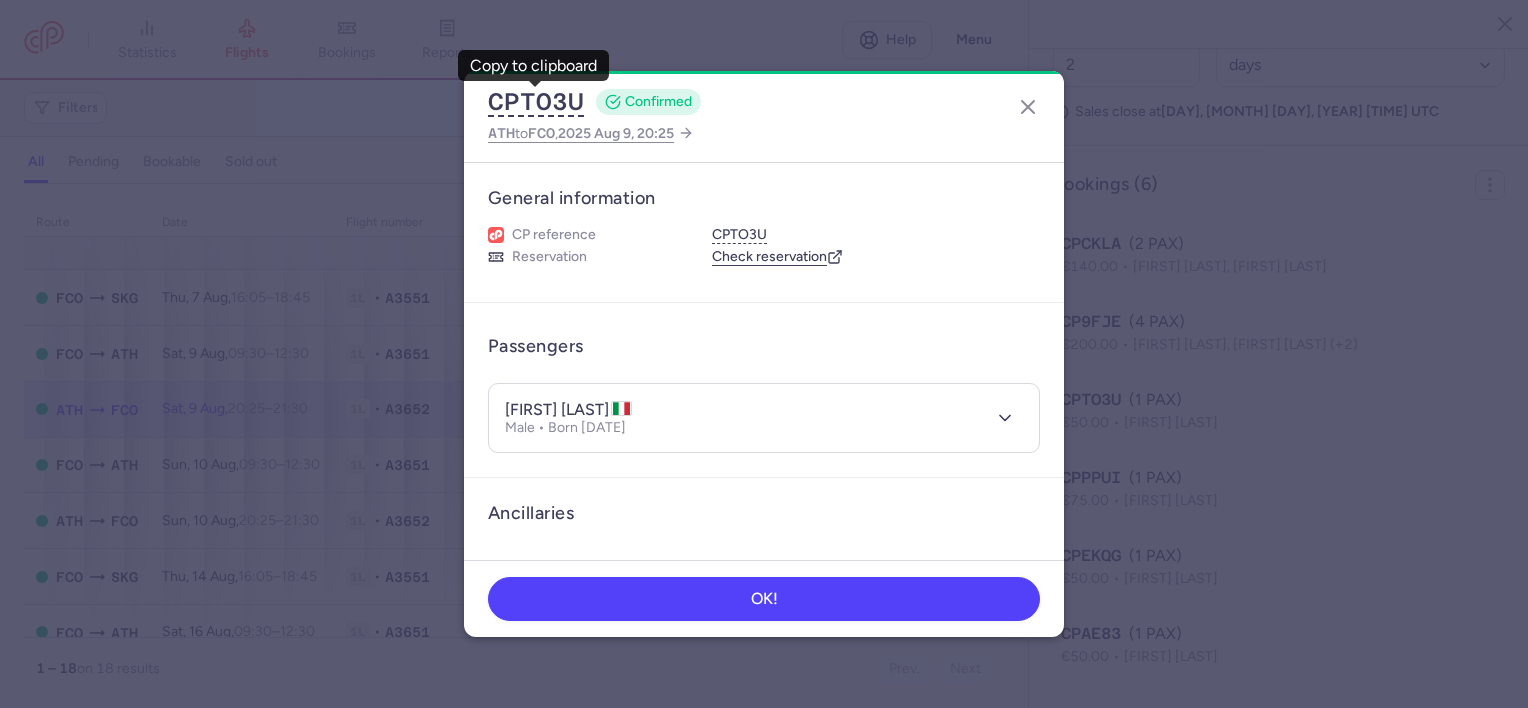 click on "carlo MUSTACCHI" at bounding box center (568, 410) 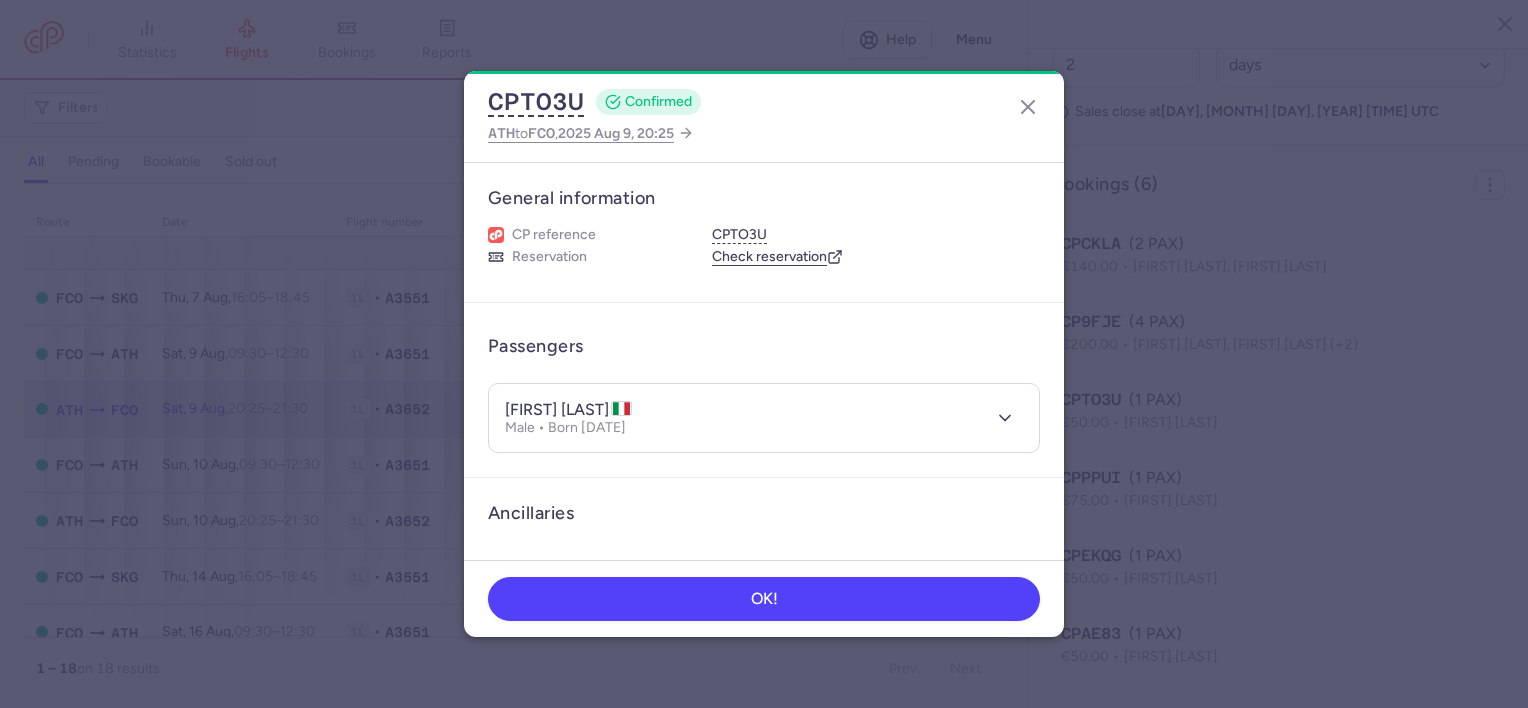 click on "carlo MUSTACCHI" at bounding box center [568, 410] 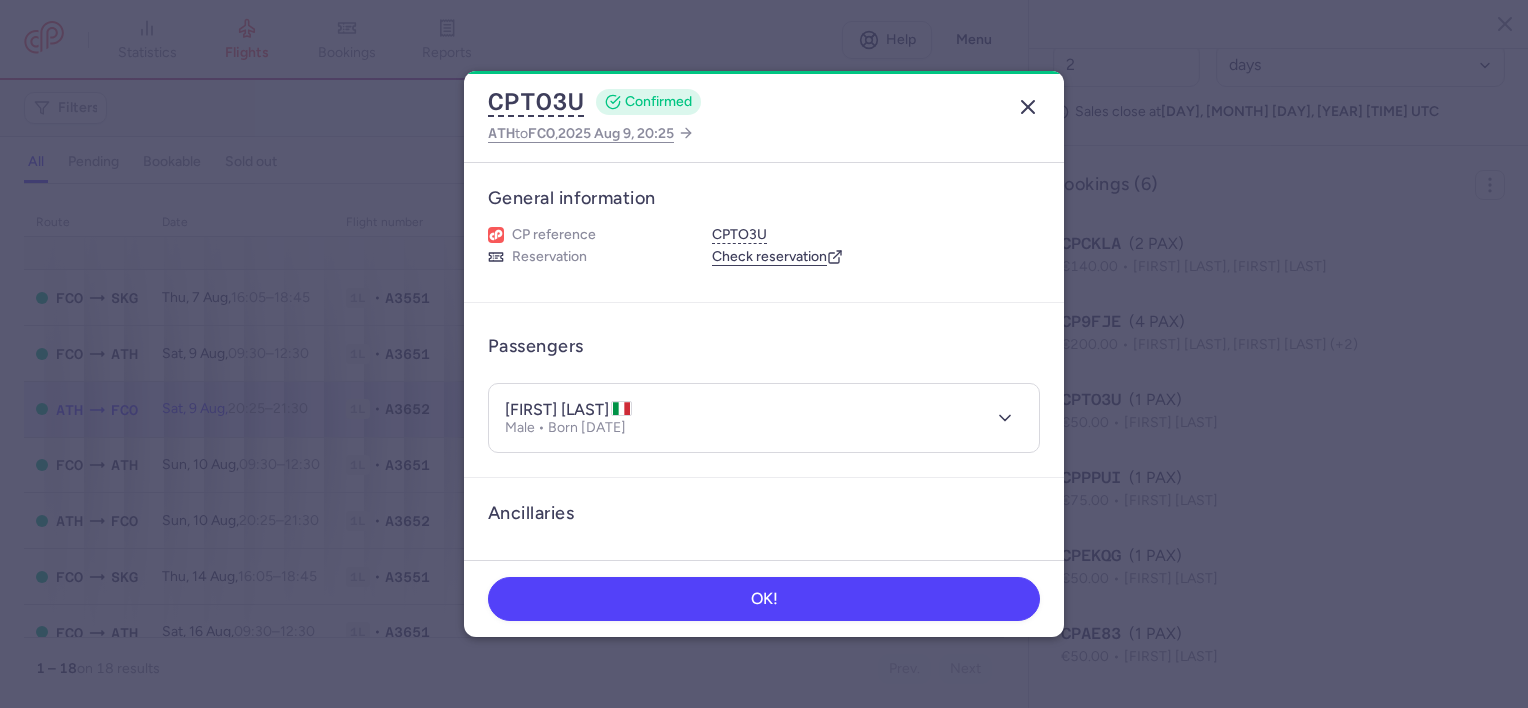 click 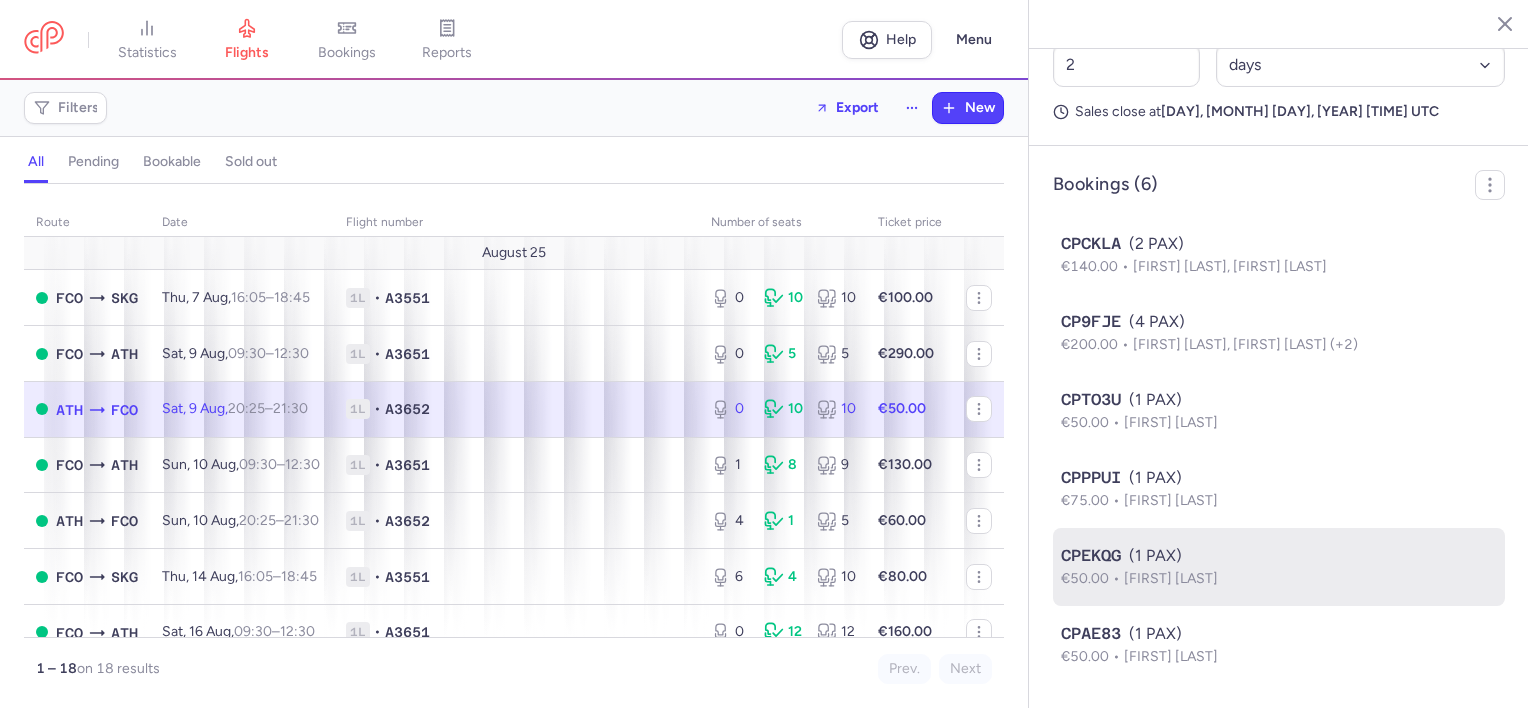 click on "CPEKQG  (1 PAX)" at bounding box center [1279, 556] 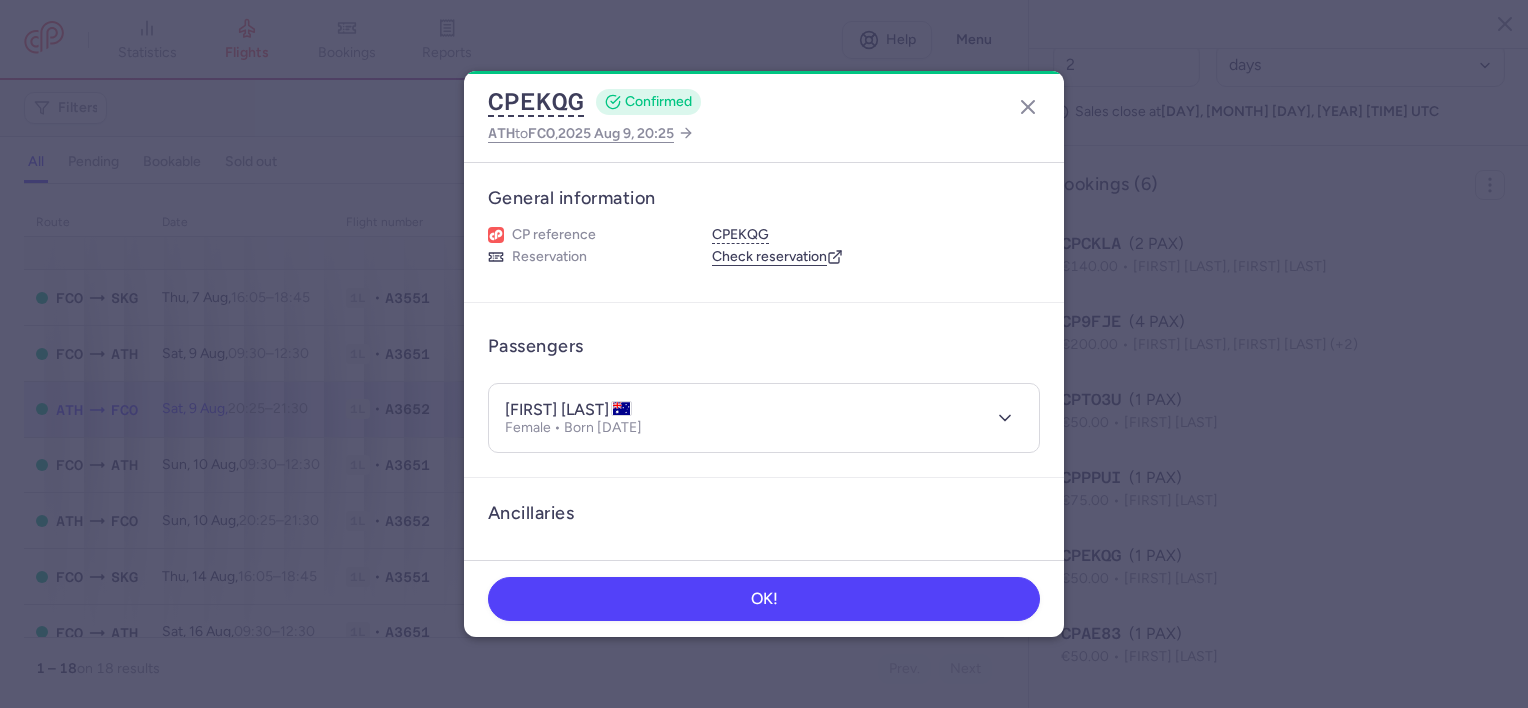 click on "kayla shakira MARTIN" at bounding box center (568, 410) 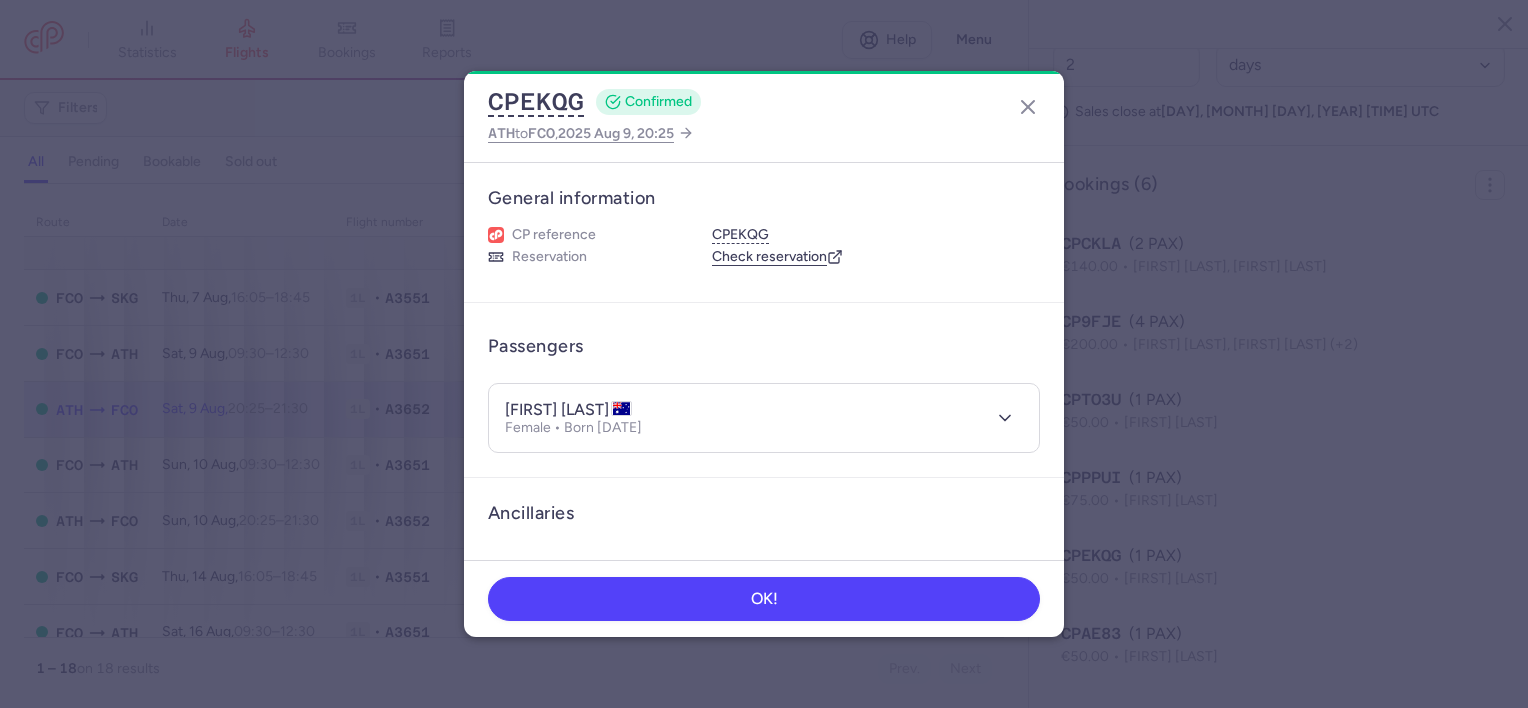 click on "kayla shakira MARTIN" at bounding box center (568, 410) 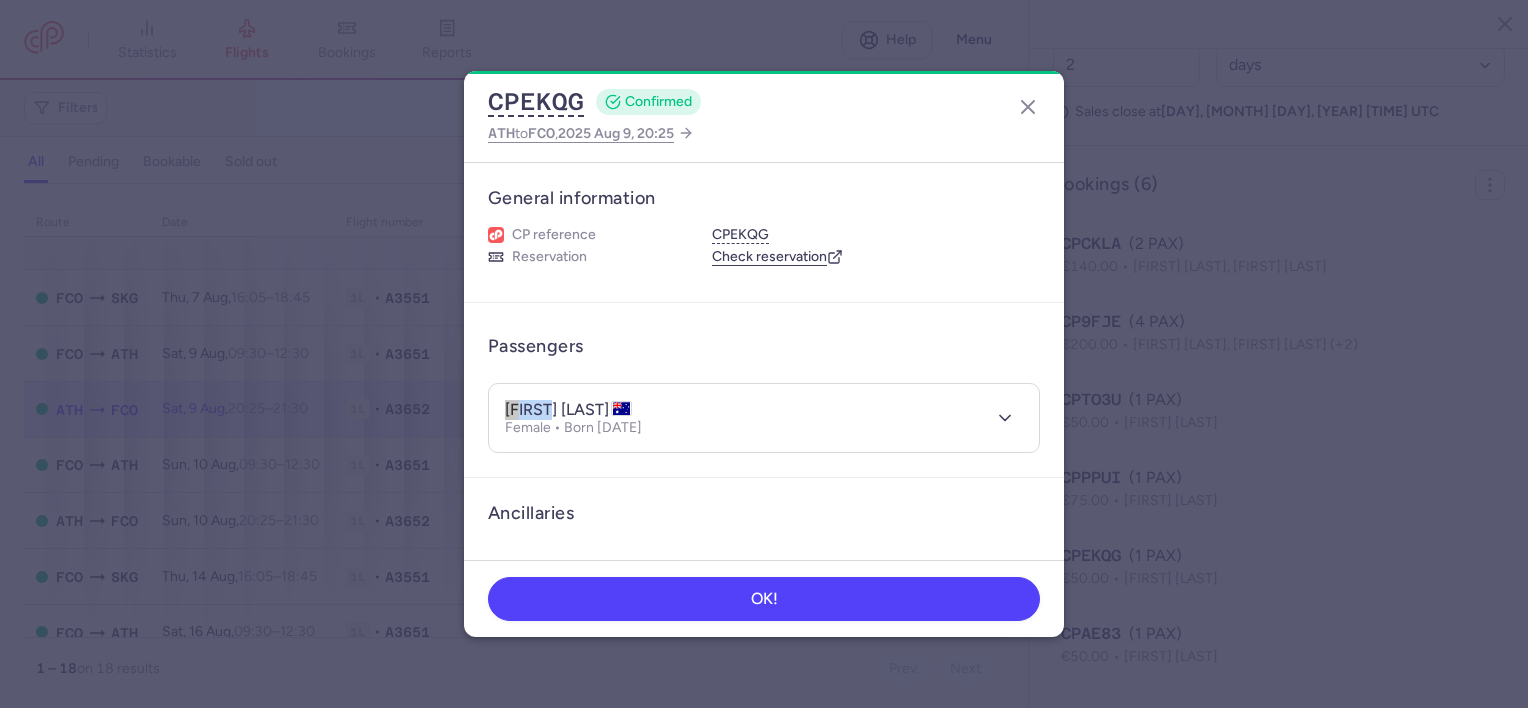 click on "kayla shakira MARTIN" at bounding box center [568, 410] 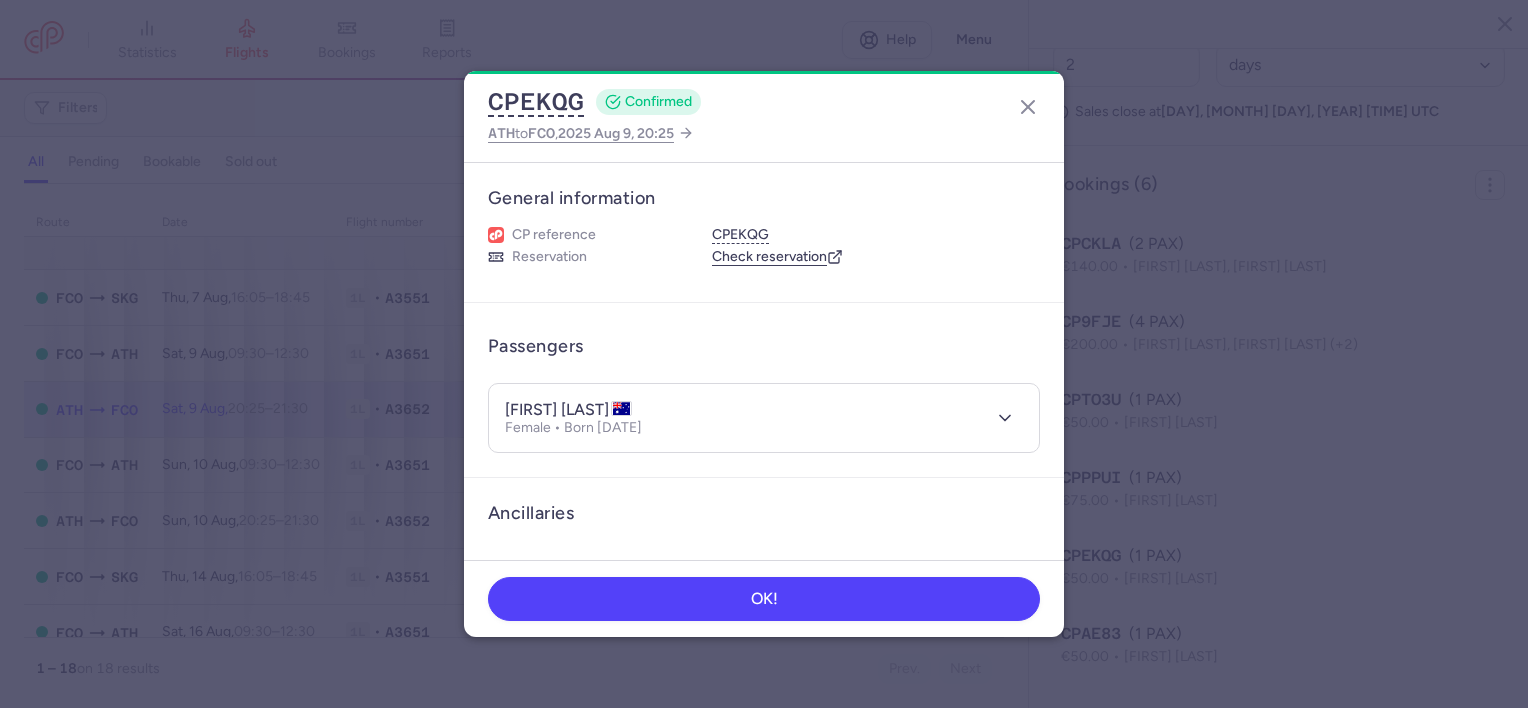 click on "kayla shakira MARTIN" at bounding box center [568, 410] 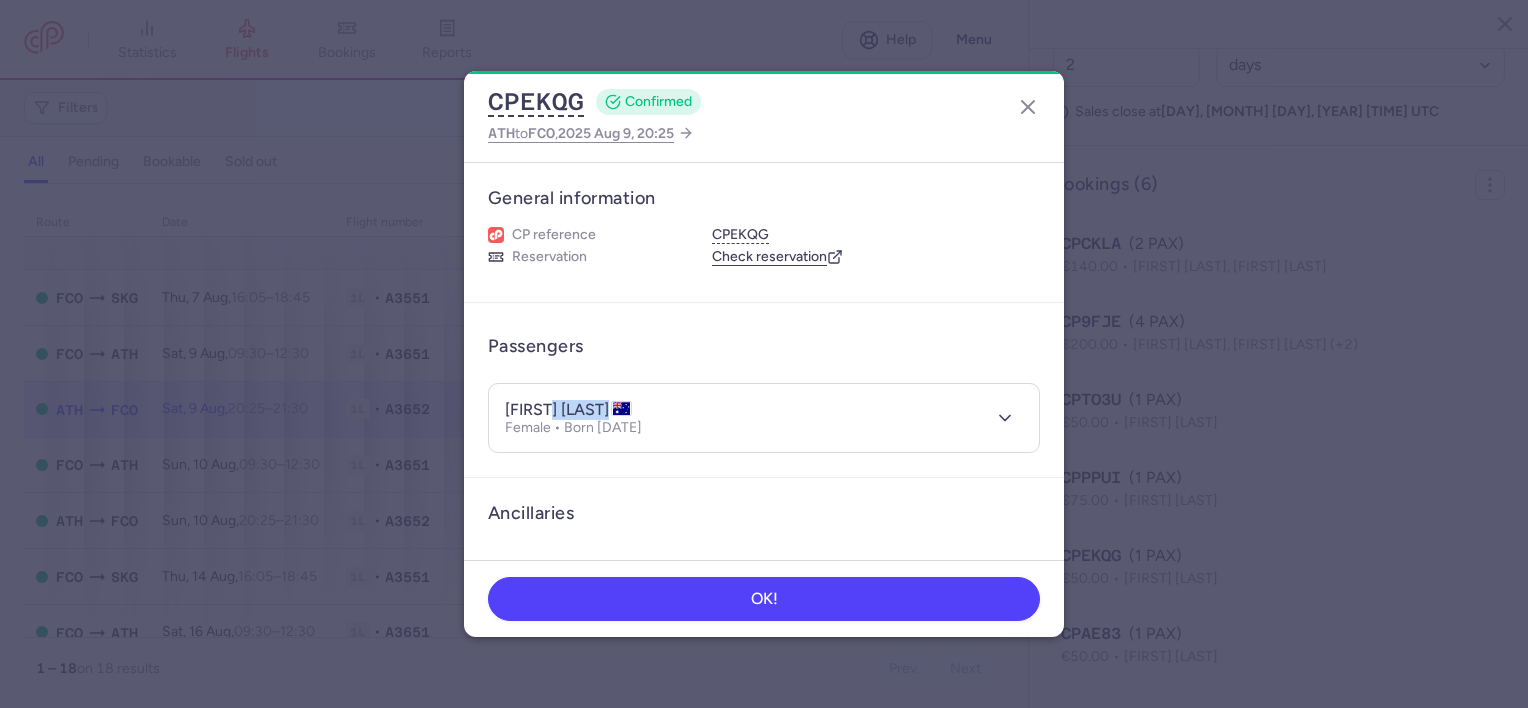 click on "kayla shakira MARTIN" at bounding box center (568, 410) 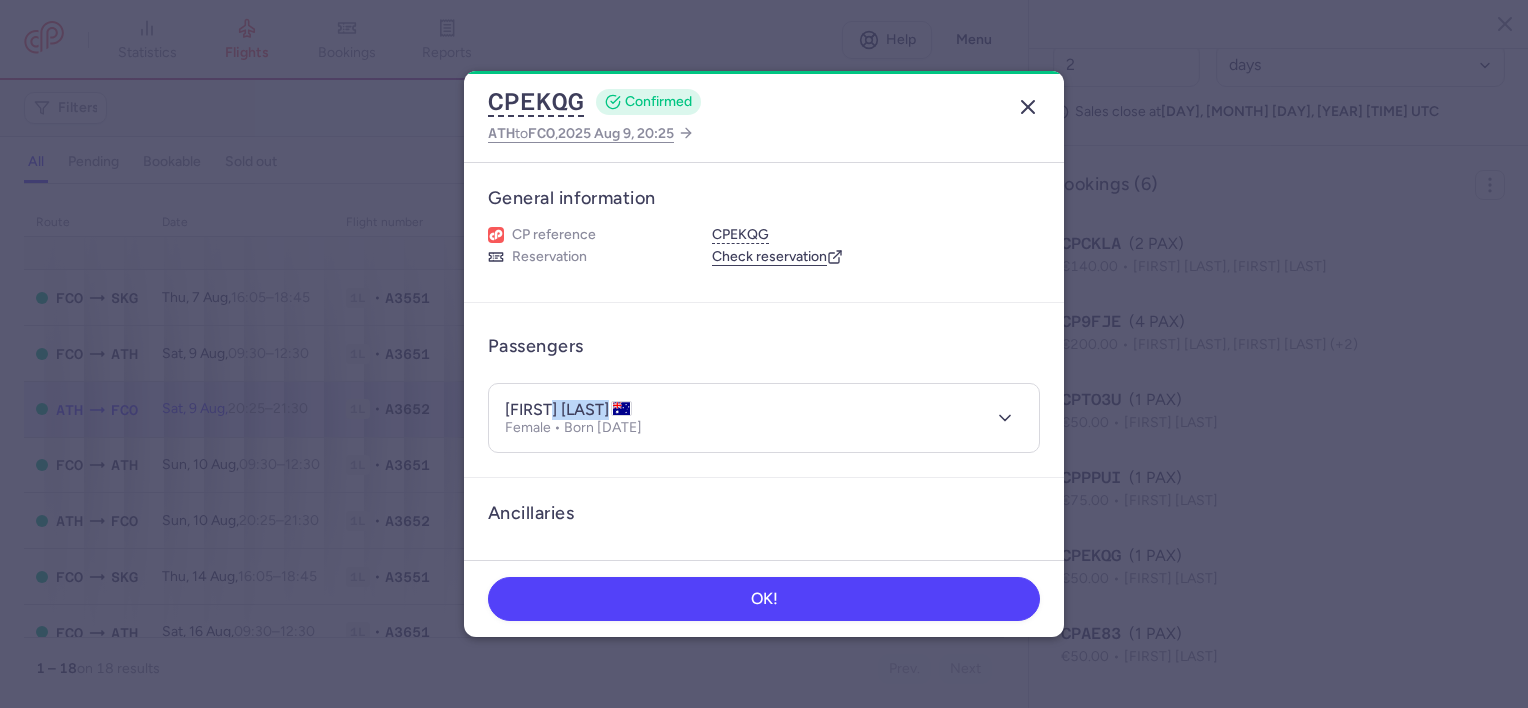click 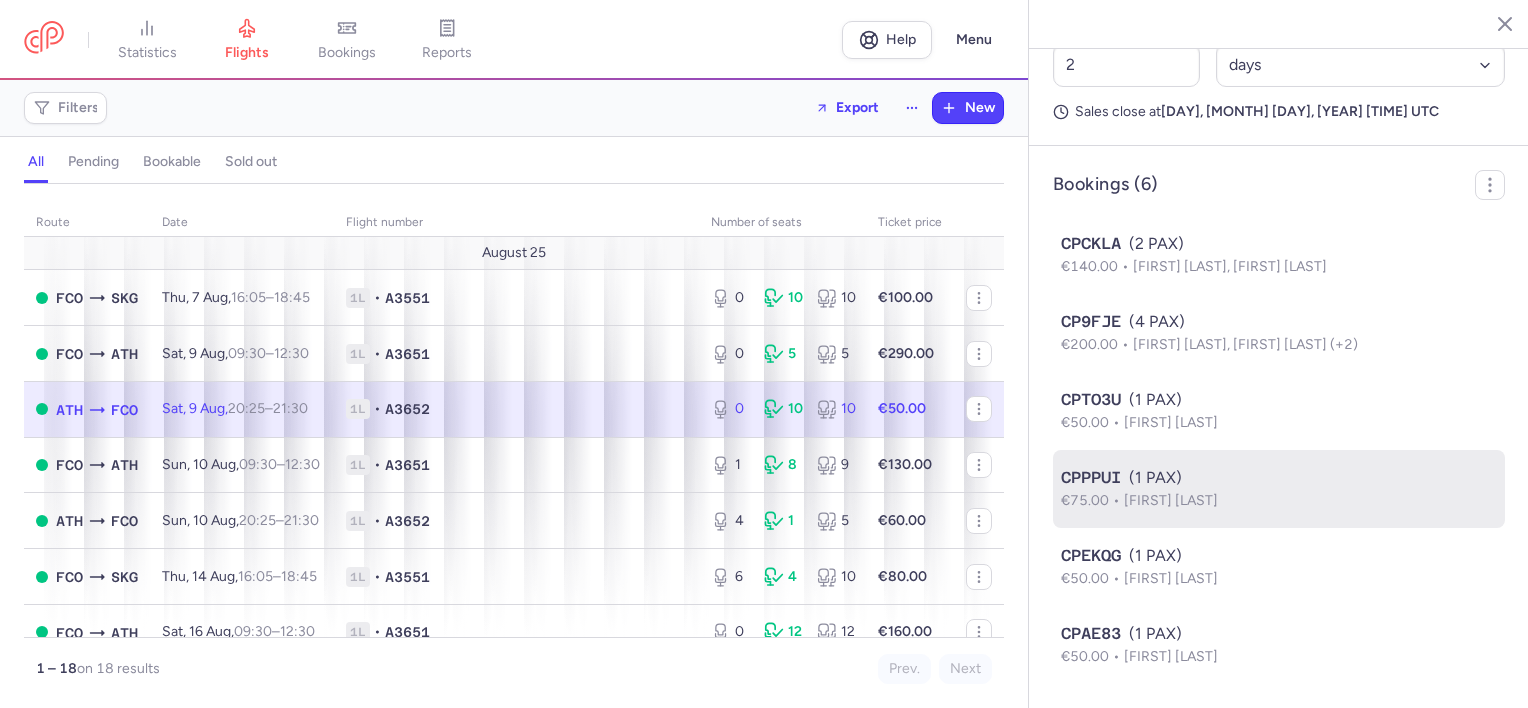 drag, startPoint x: 1200, startPoint y: 634, endPoint x: 1246, endPoint y: 477, distance: 163.60013 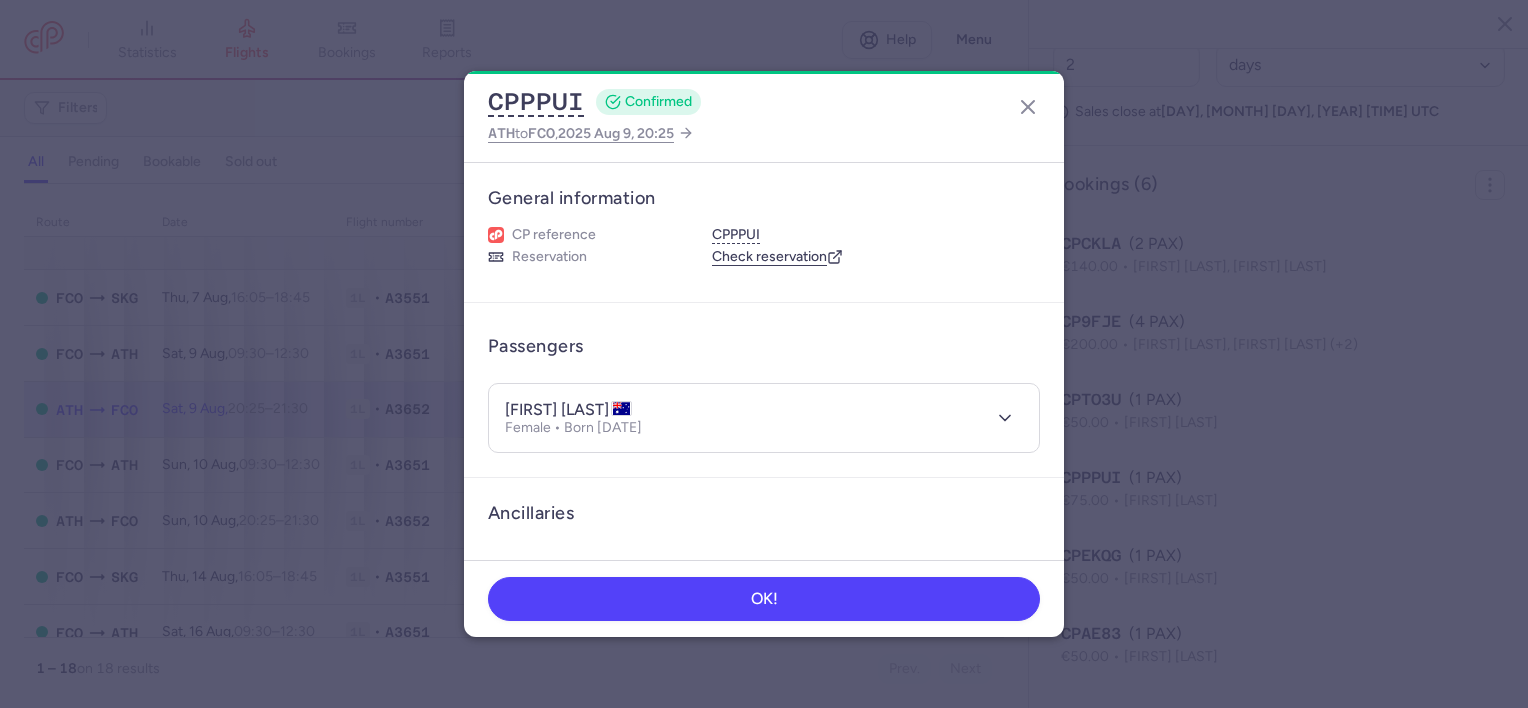 click on "holly ATHANASOPOULOS" at bounding box center (568, 410) 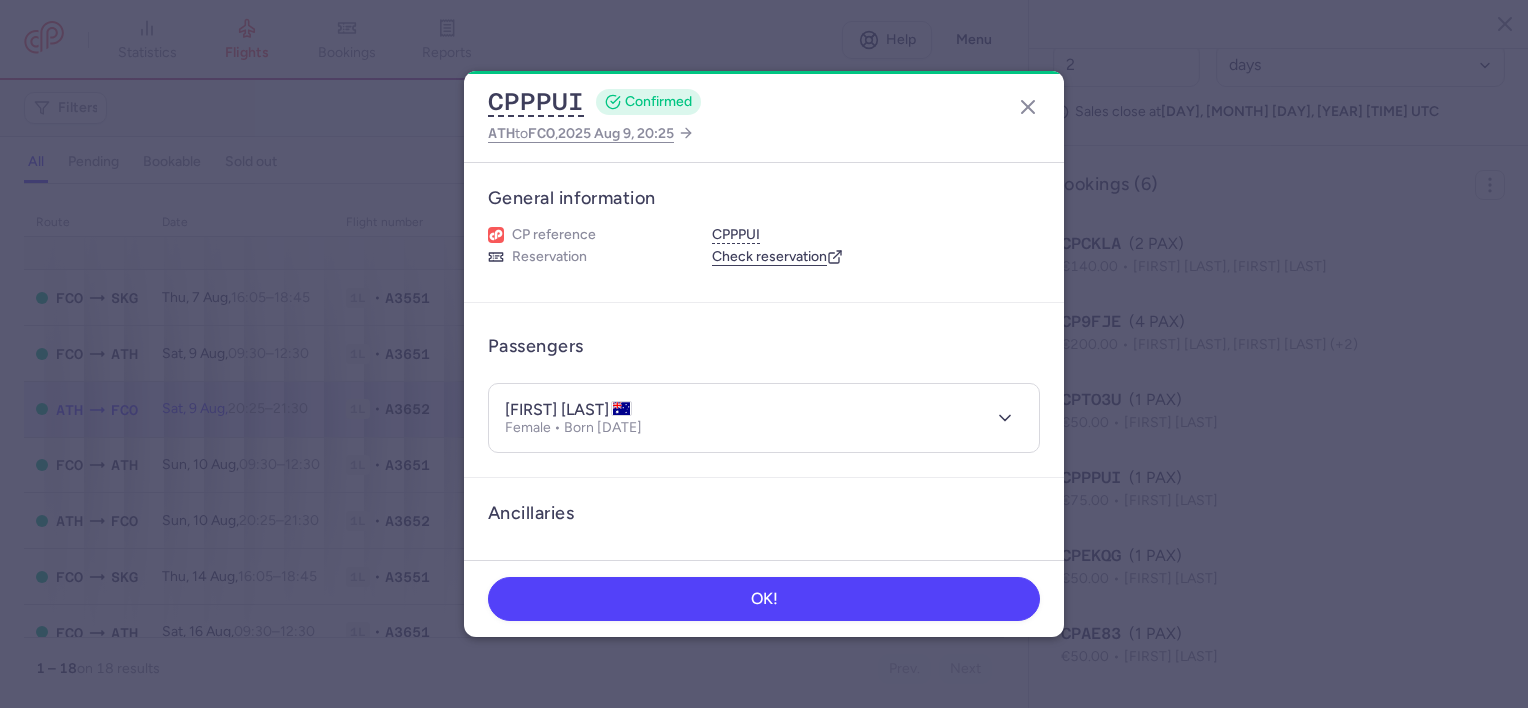 click on "holly ATHANASOPOULOS" at bounding box center (568, 410) 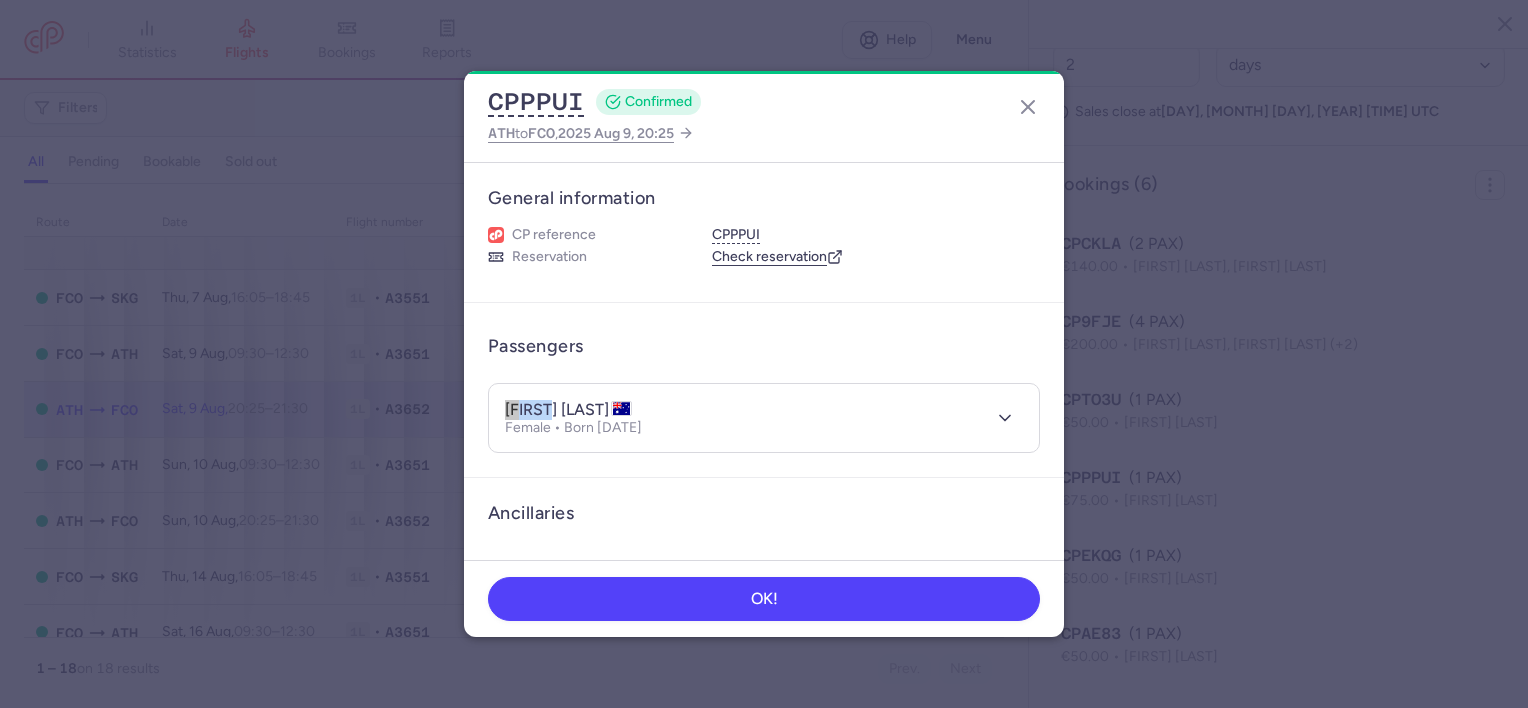 click on "holly ATHANASOPOULOS" at bounding box center (568, 410) 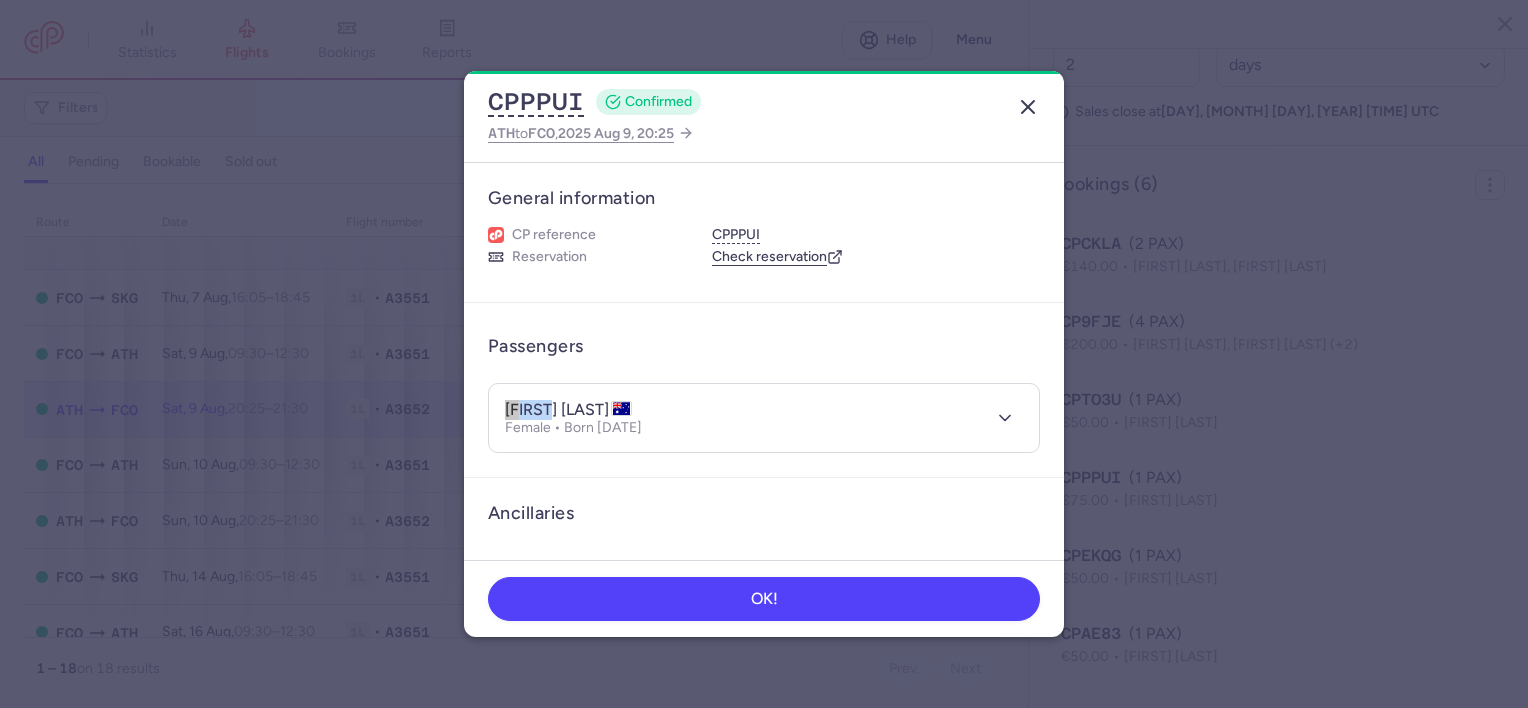 click 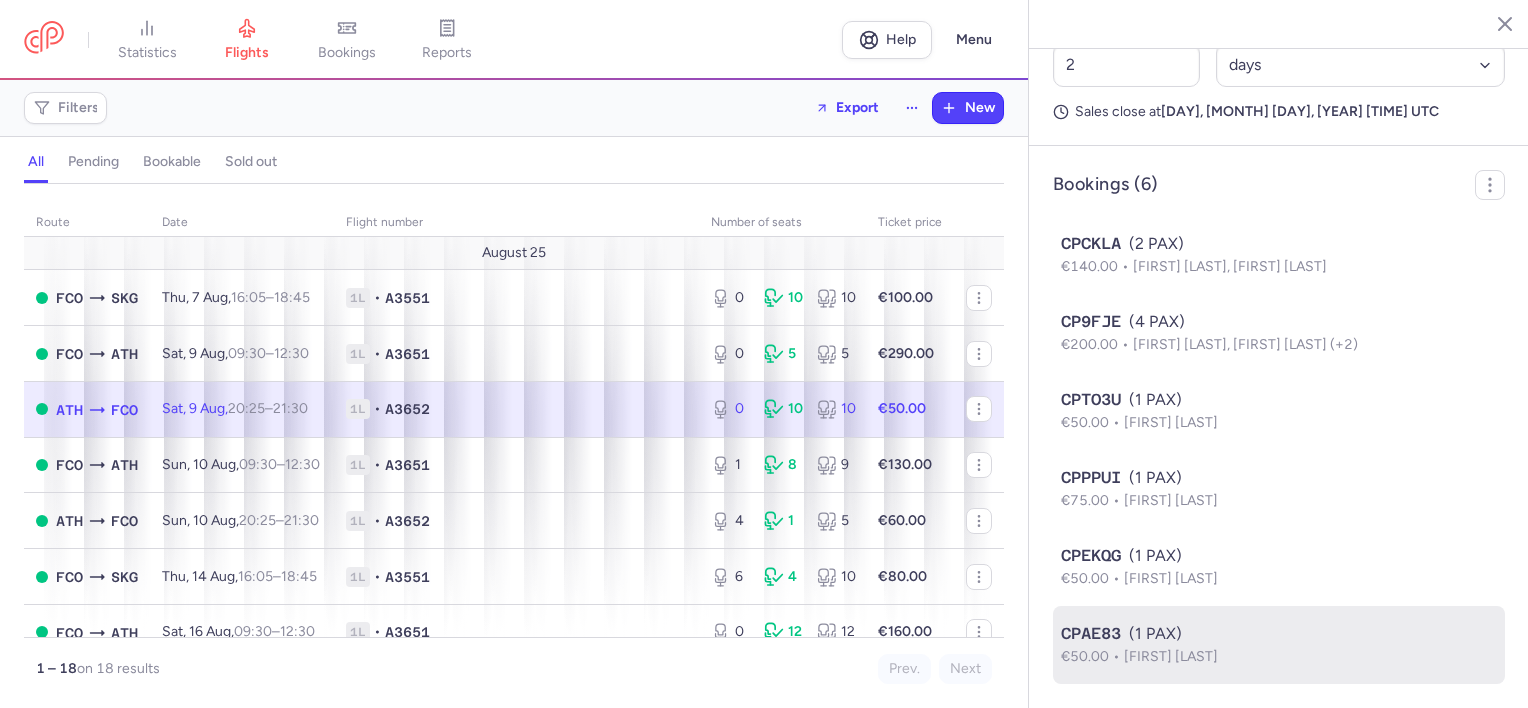 click on "[FIRST] [LAST]" at bounding box center [1171, 656] 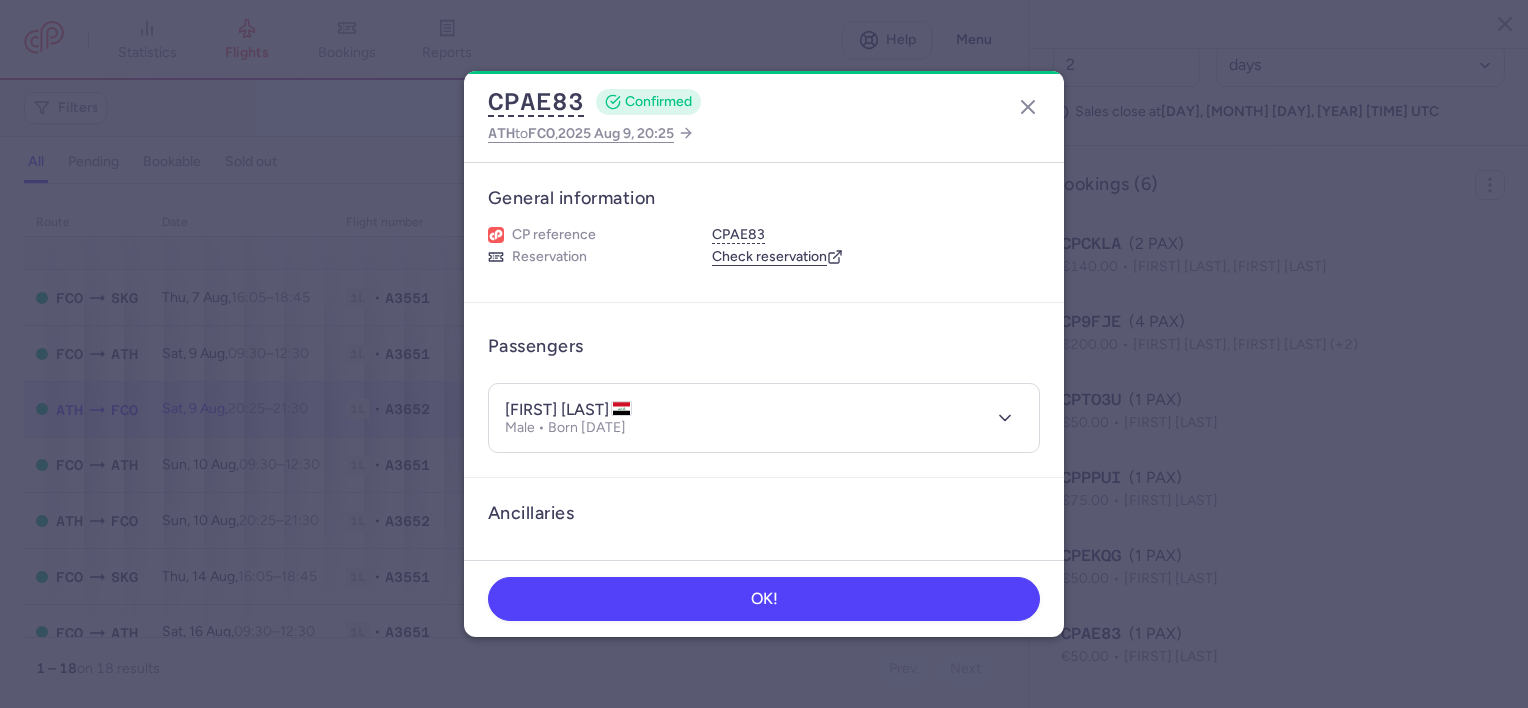 click on "abdurlhman ALAMRAD" at bounding box center (568, 410) 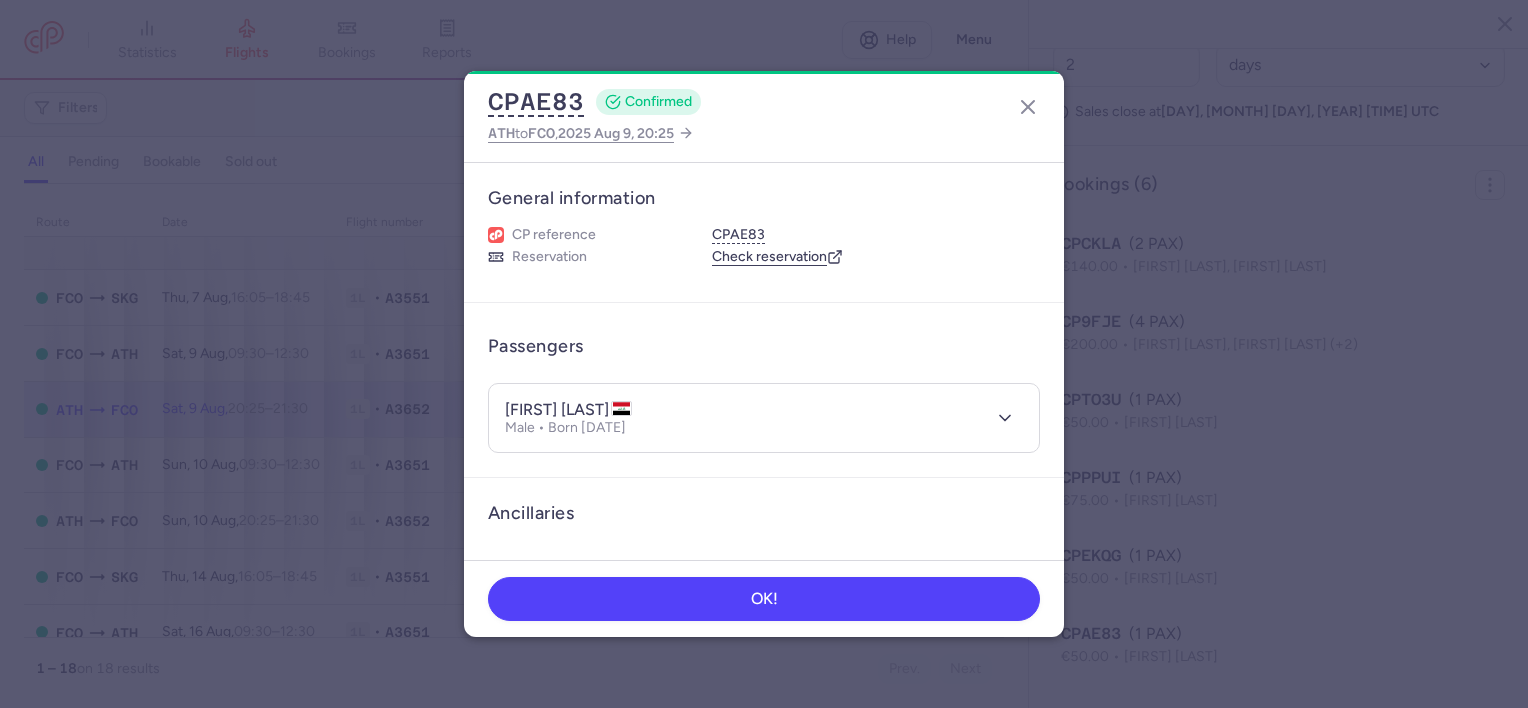 click on "abdurlhman ALAMRAD  Male • Born 10/07/2004" at bounding box center (764, 418) 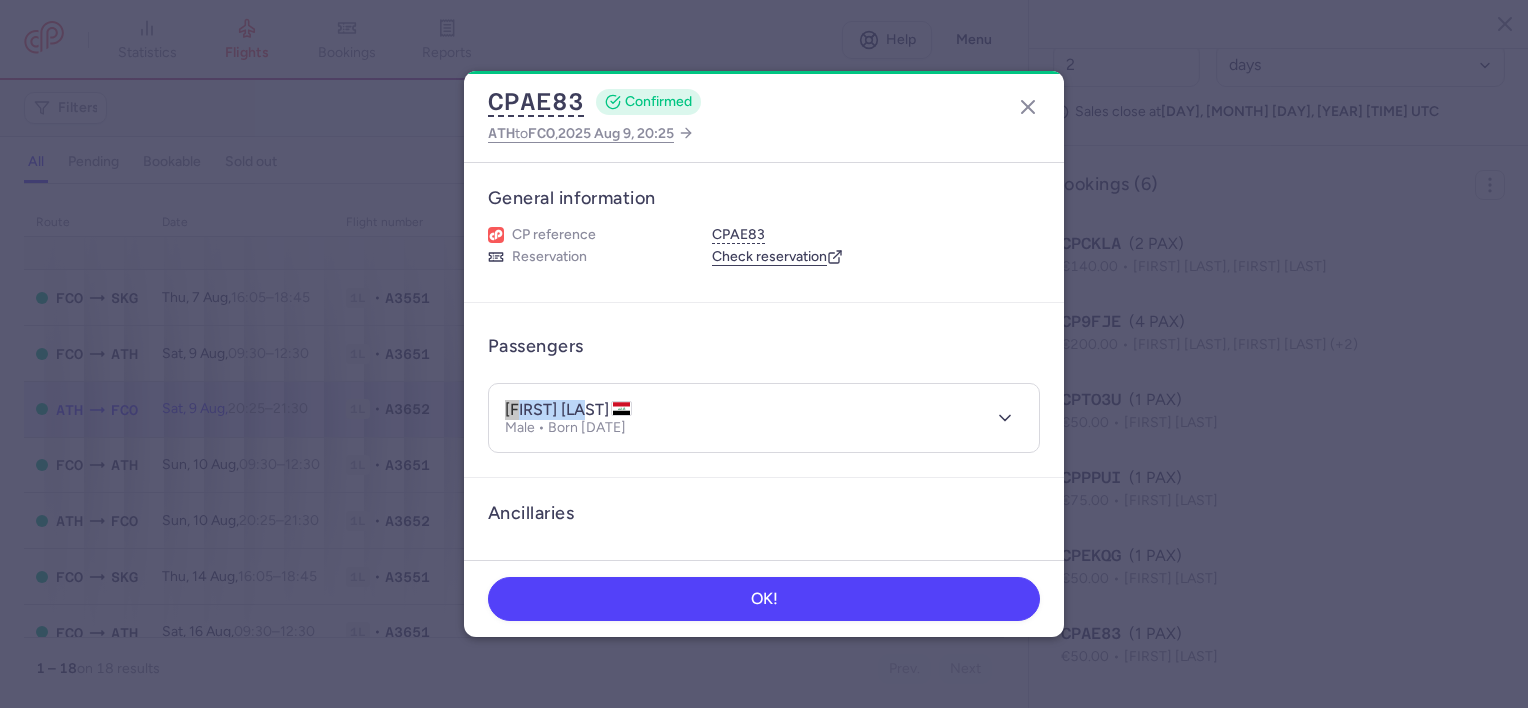 click on "abdurlhman ALAMRAD" at bounding box center [568, 410] 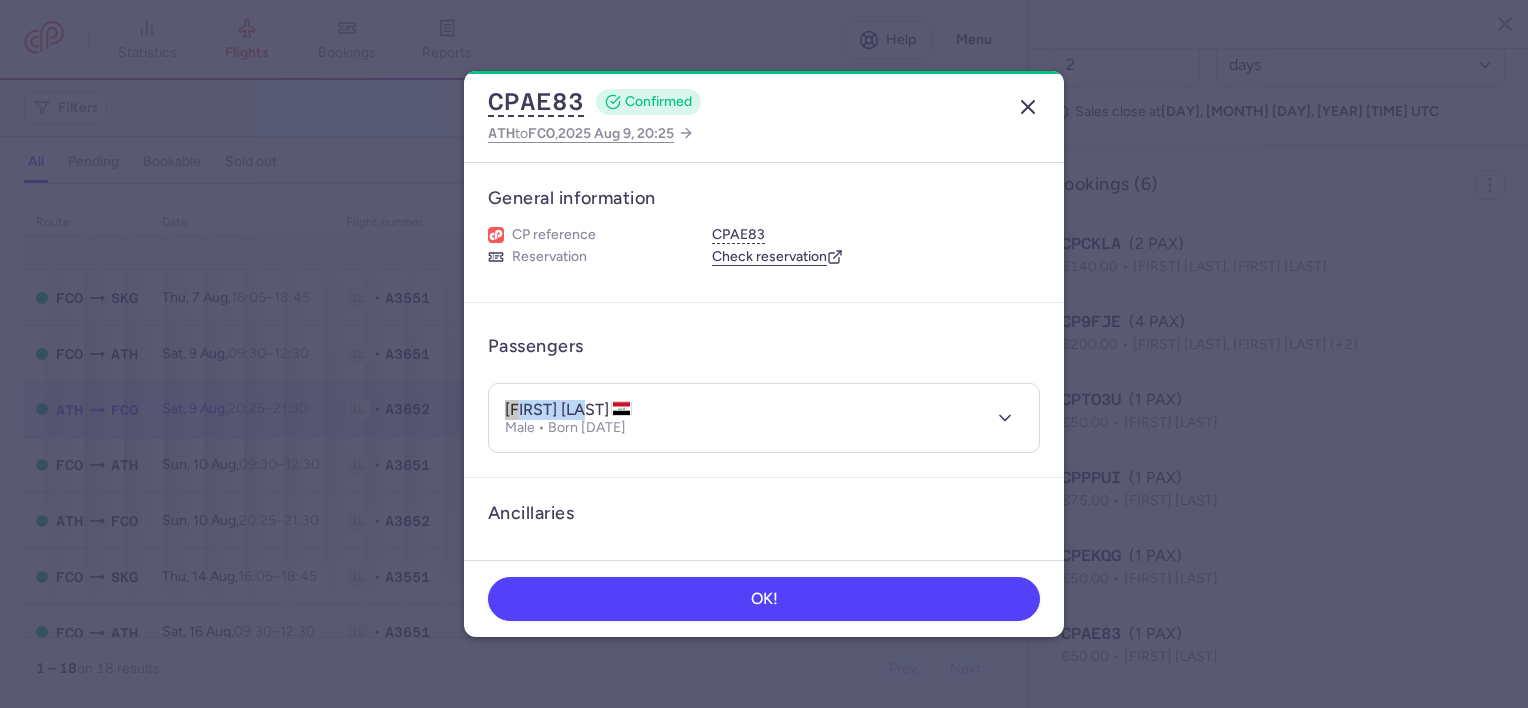 click 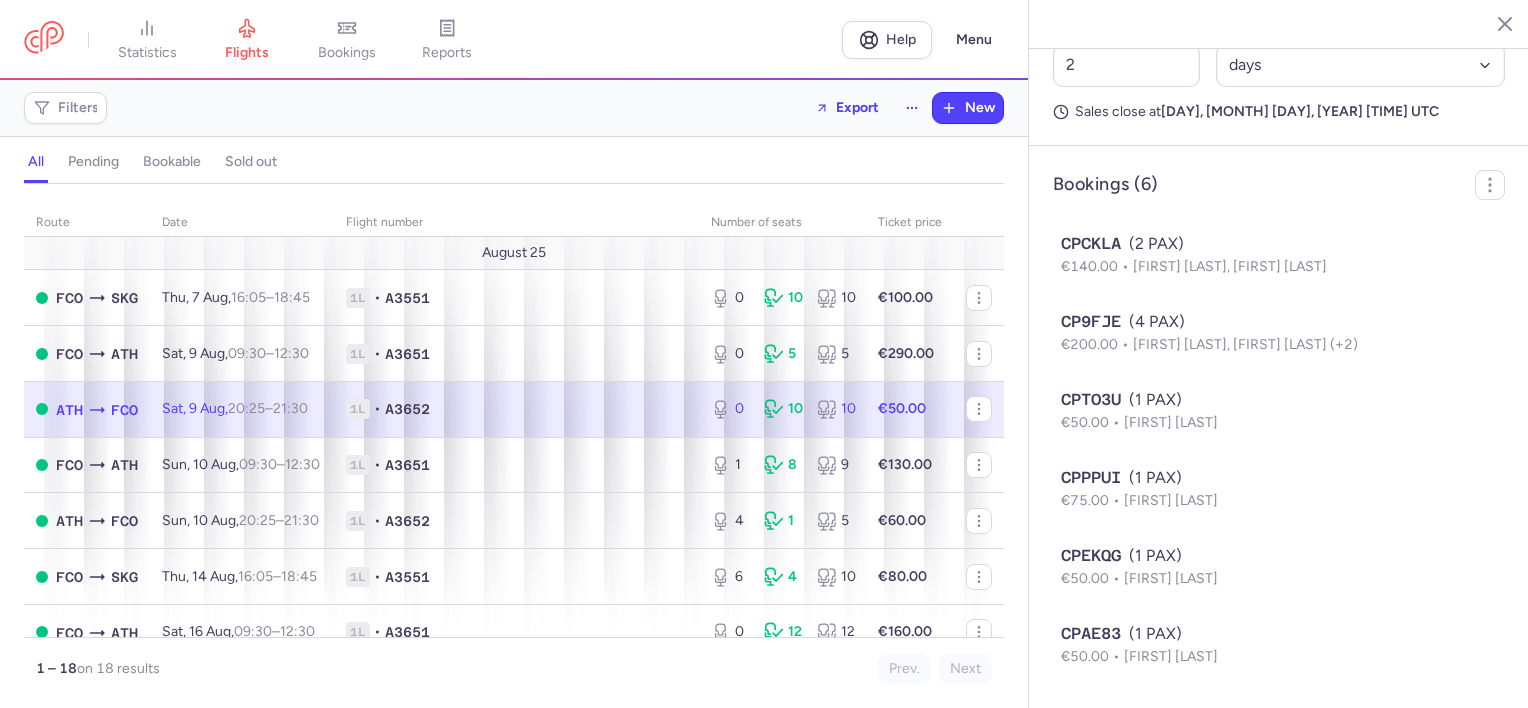 scroll, scrollTop: 1112, scrollLeft: 0, axis: vertical 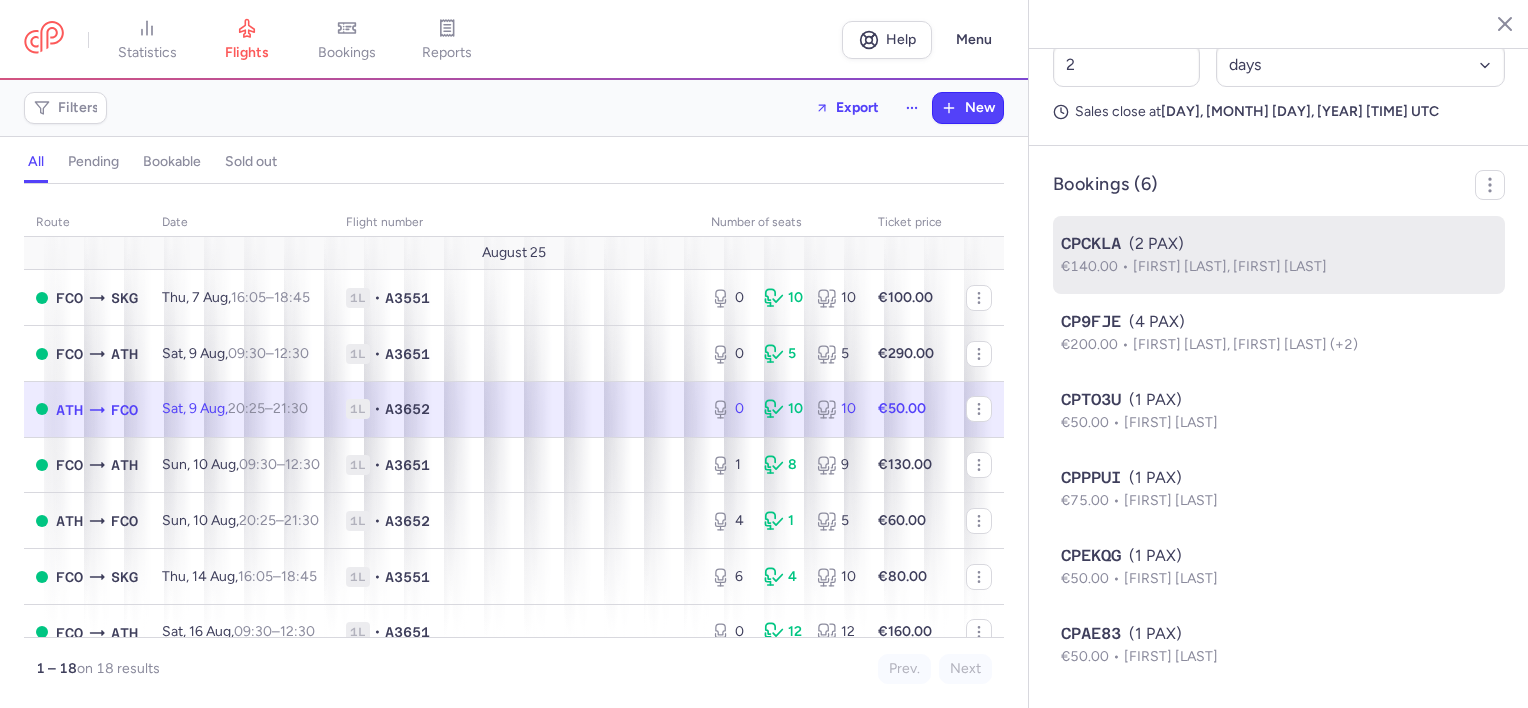 click on "[FIRST] [LAST], [FIRST] [LAST]" at bounding box center [1230, 266] 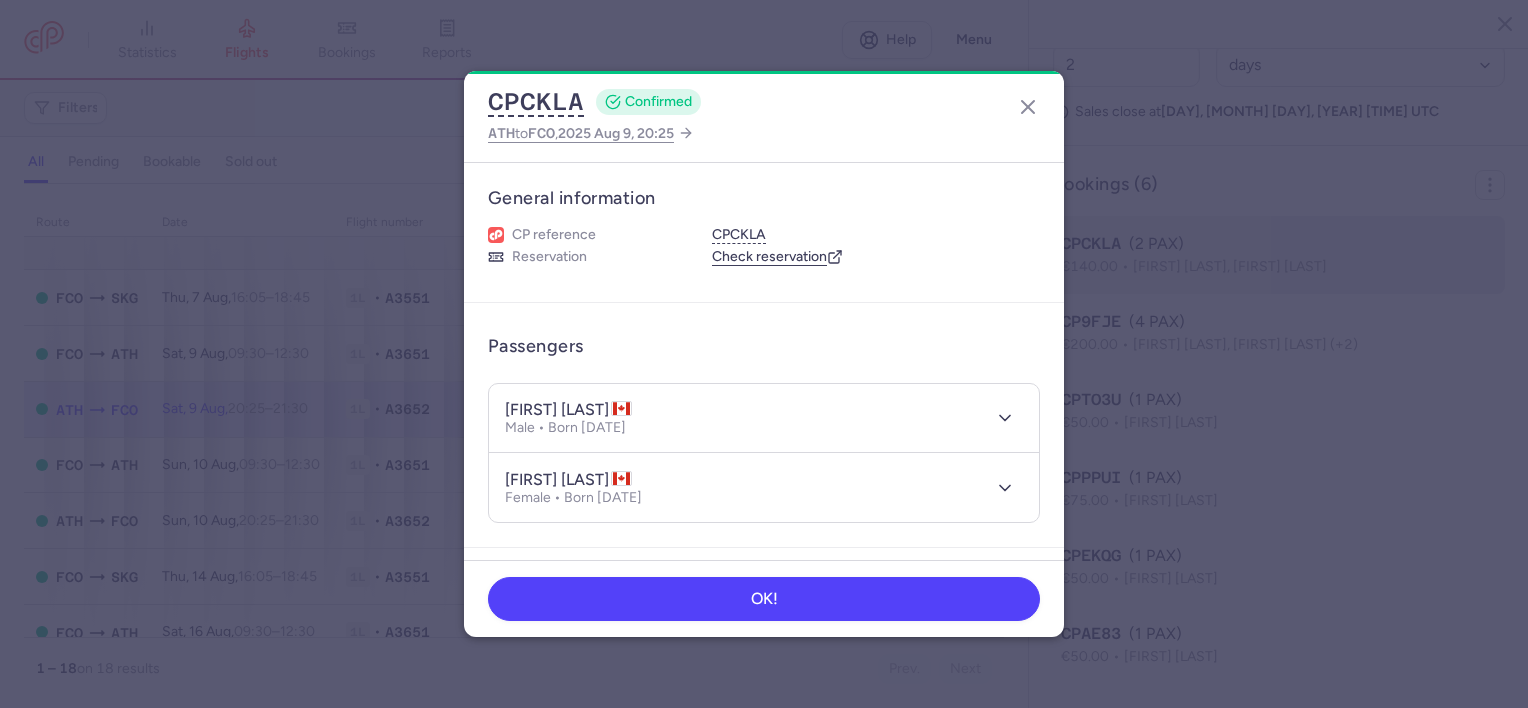 type 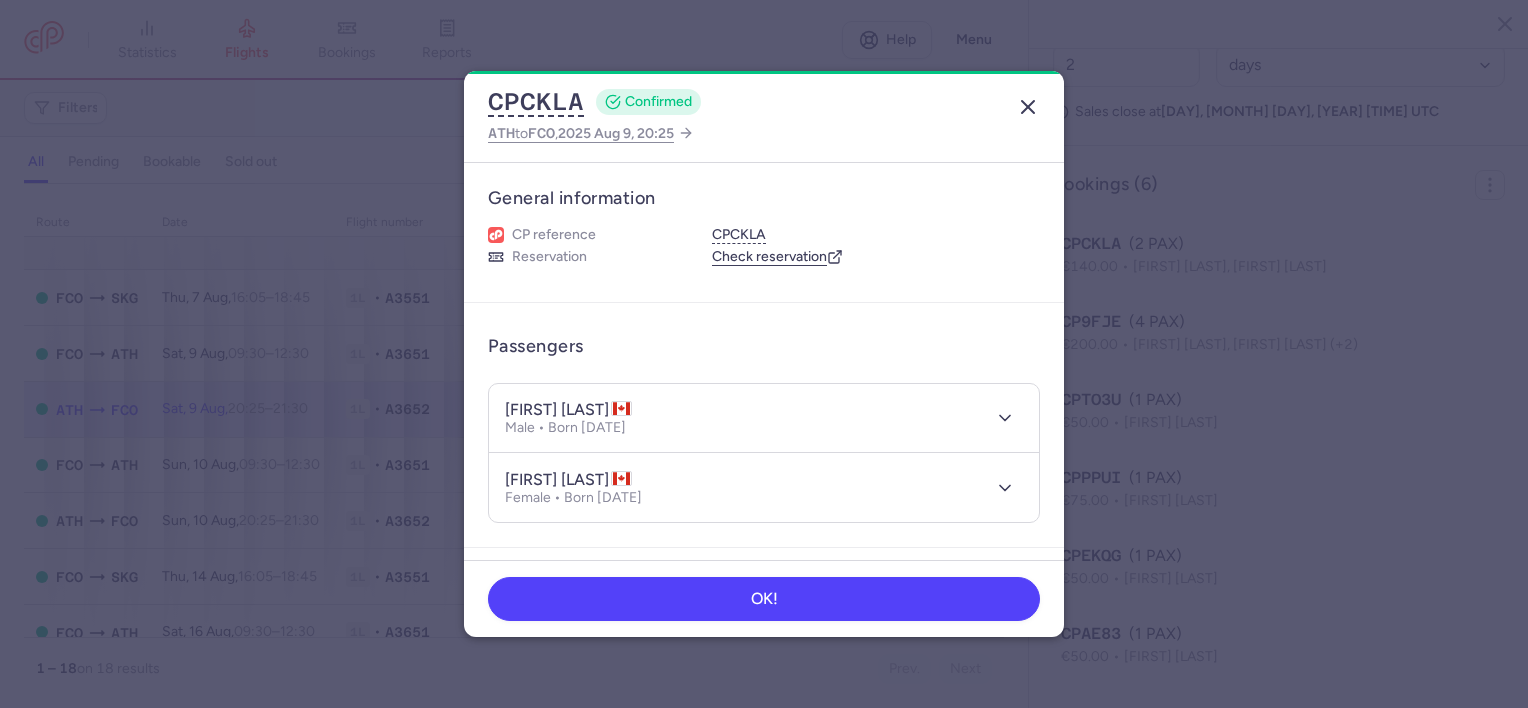 click 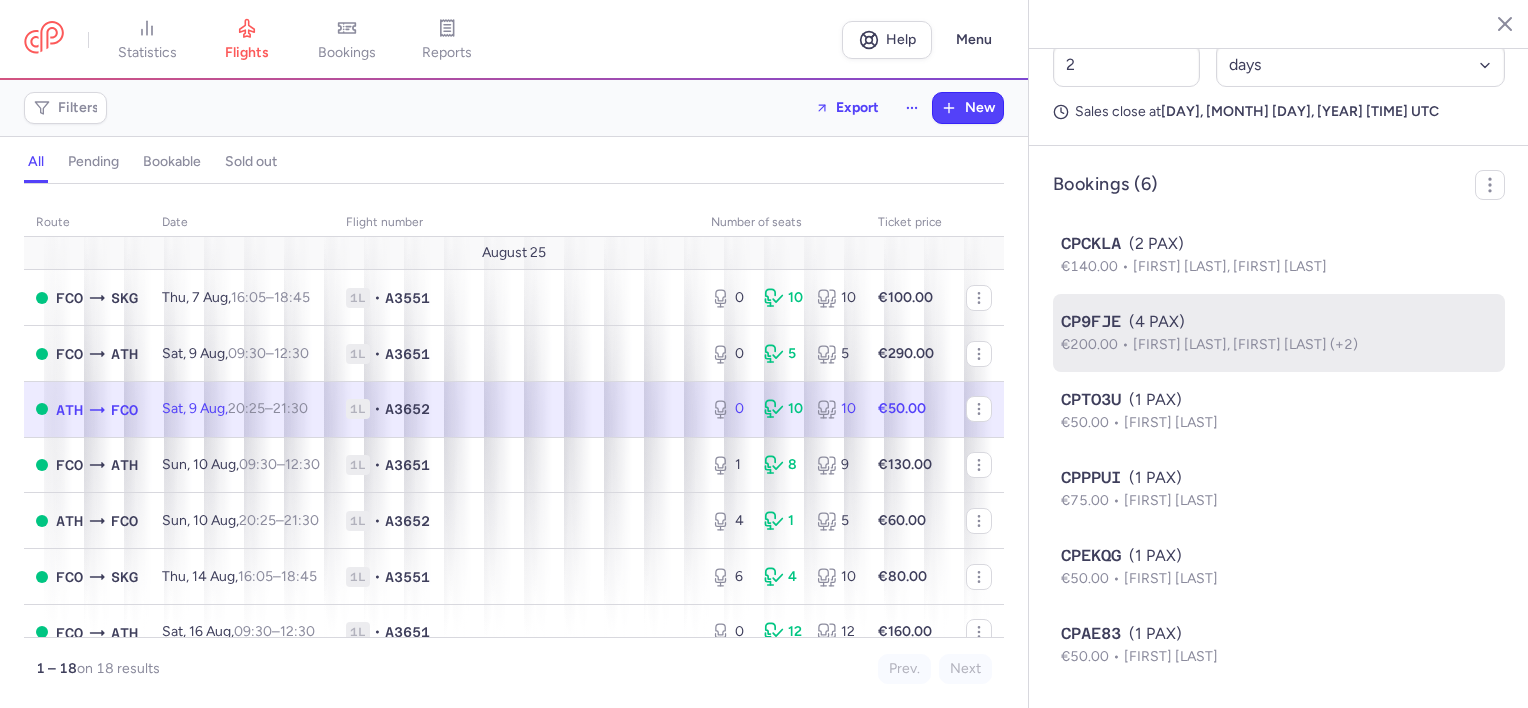 click on "[FIRST] [LAST], [FIRST] [LAST] (+2)" at bounding box center (1245, 344) 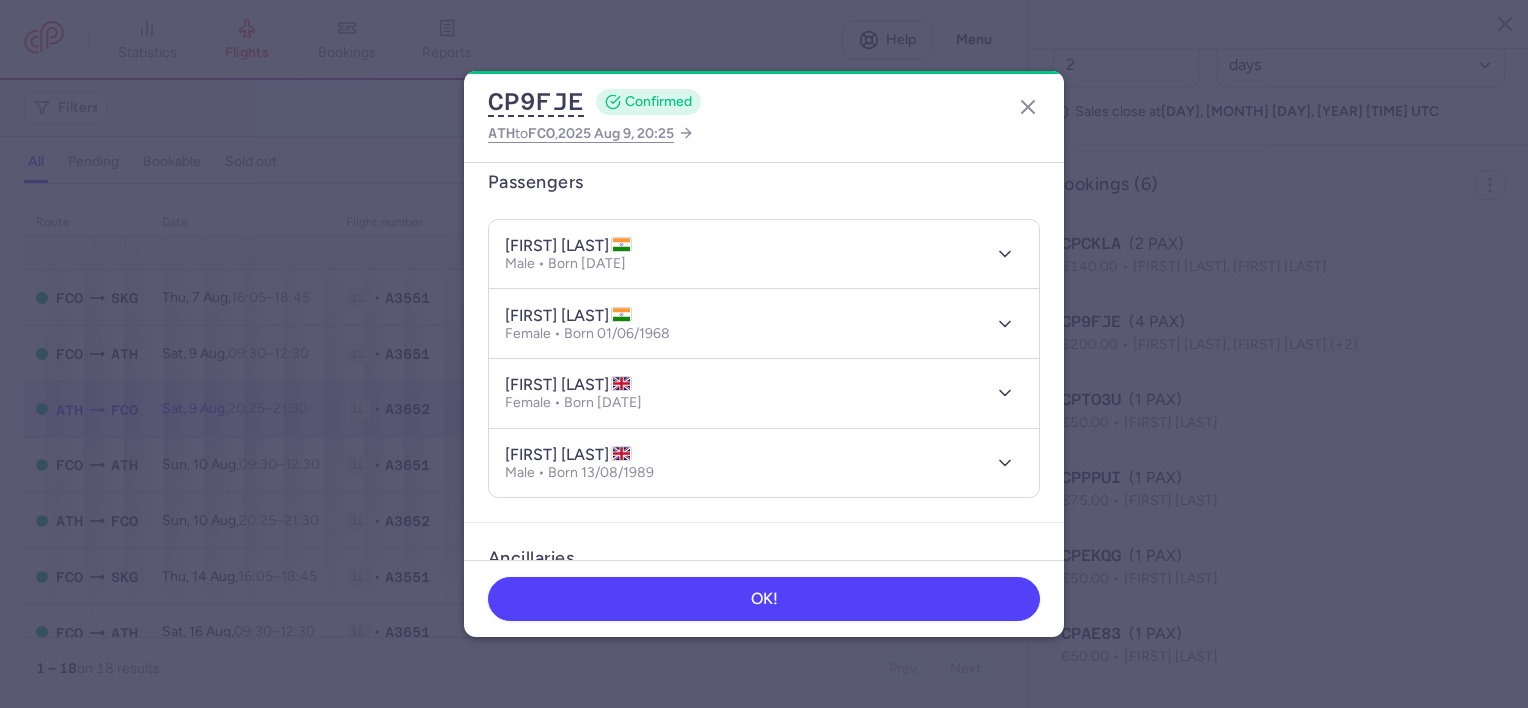 scroll, scrollTop: 200, scrollLeft: 0, axis: vertical 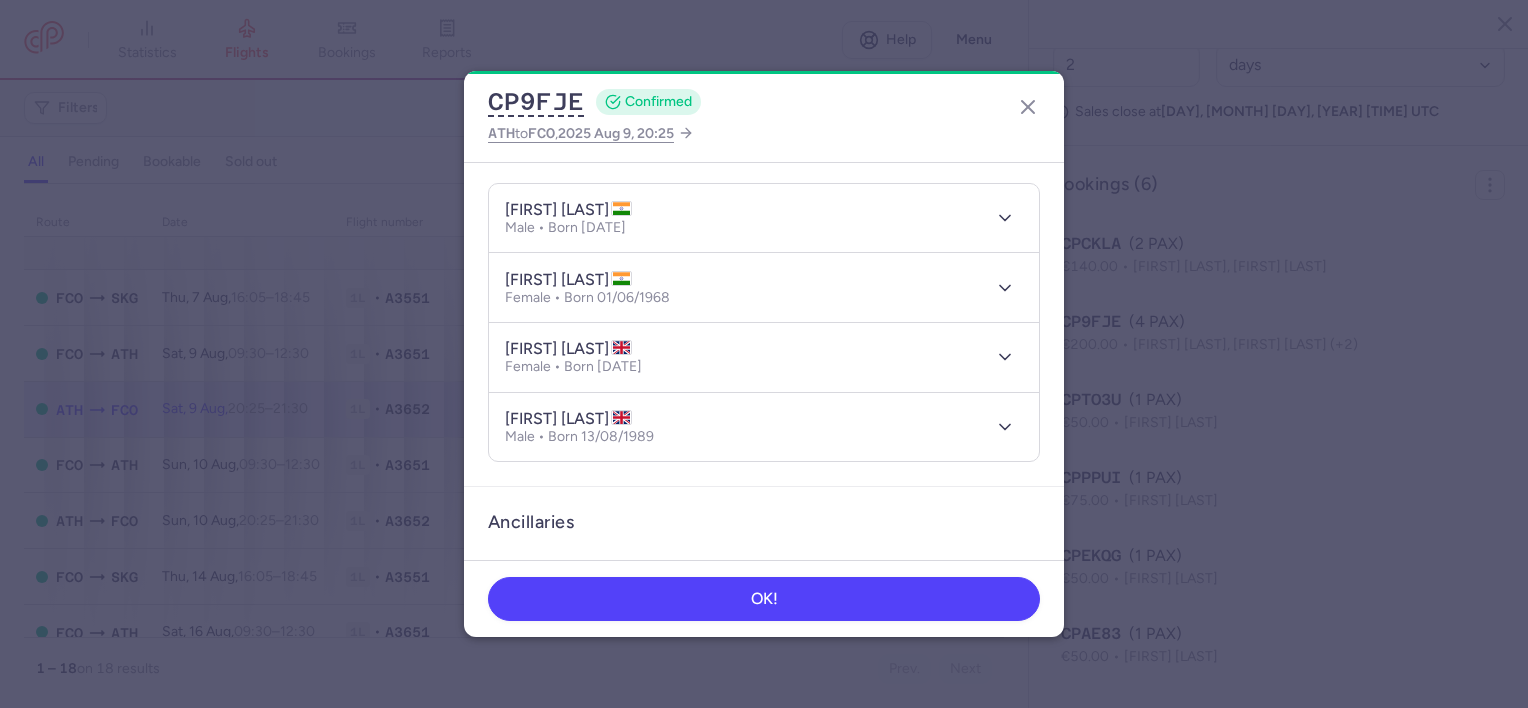 type 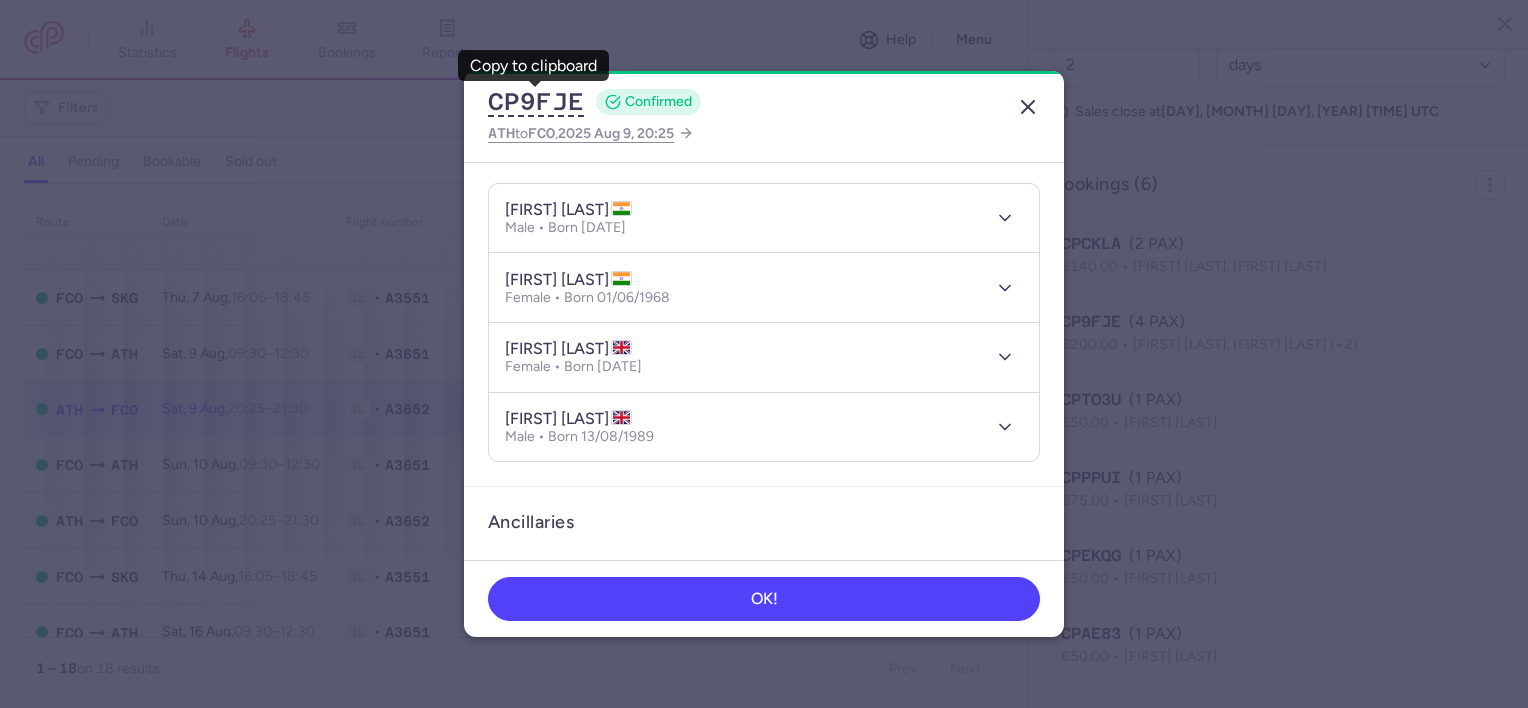 click 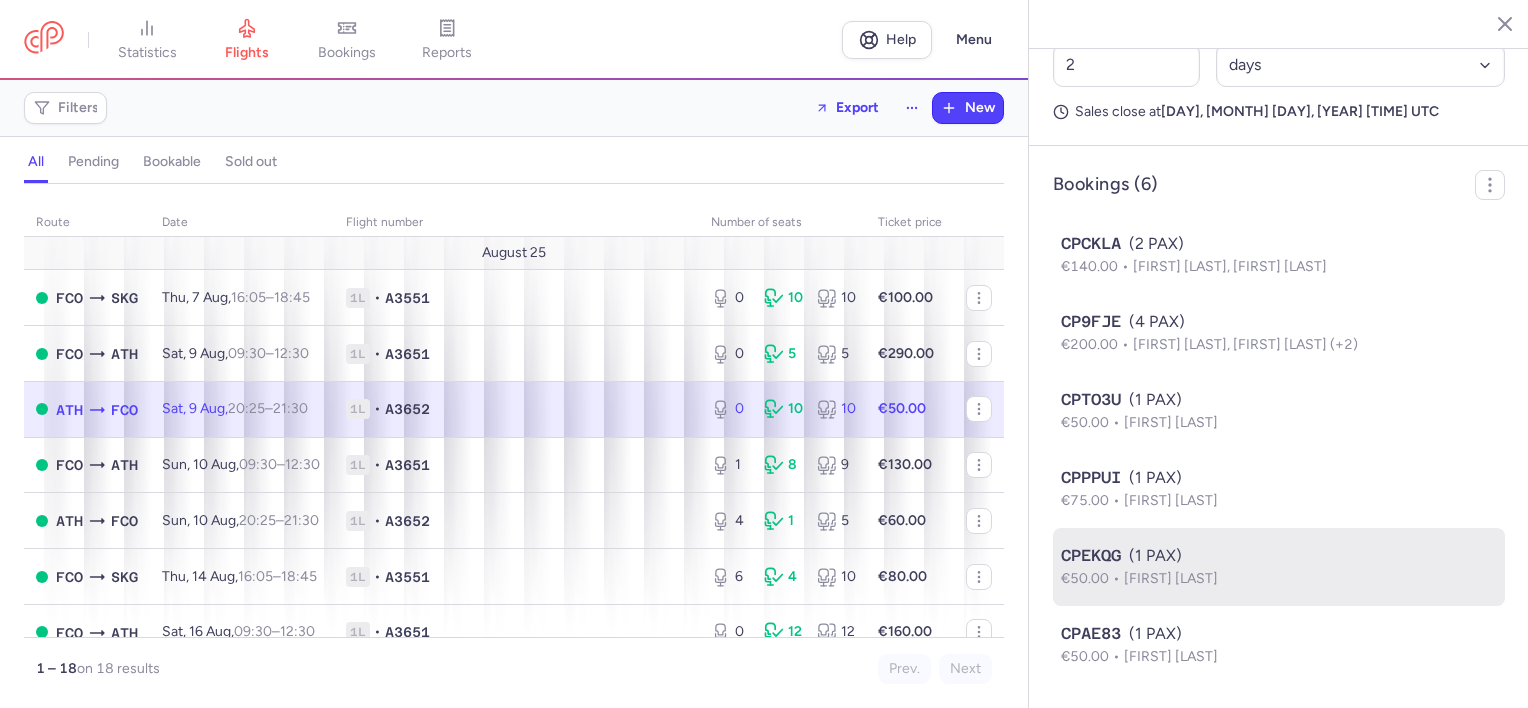 click on "CPEKQG  (1 PAX)  €50.00  Kayla Shakira MARTIN" 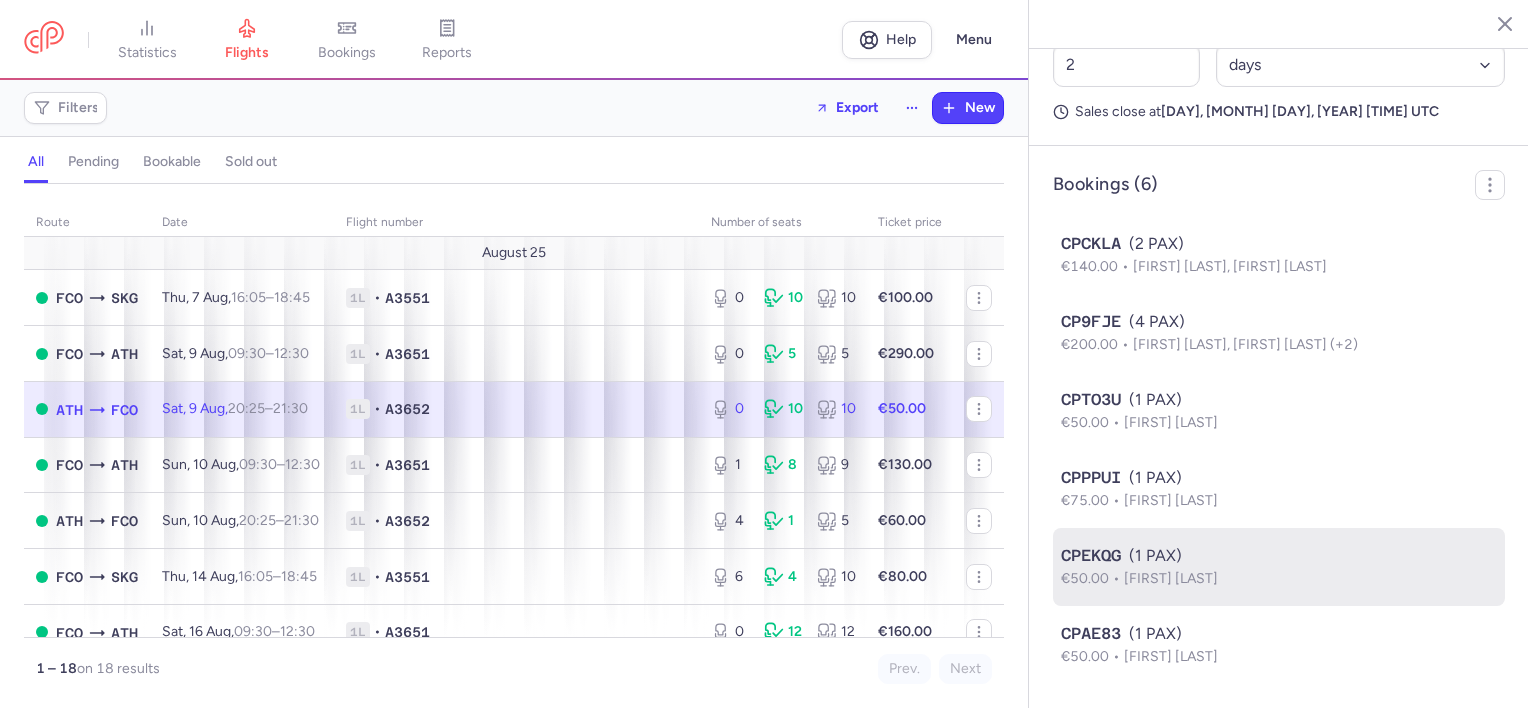 click on "[FIRST] [LAST]" at bounding box center (1171, 578) 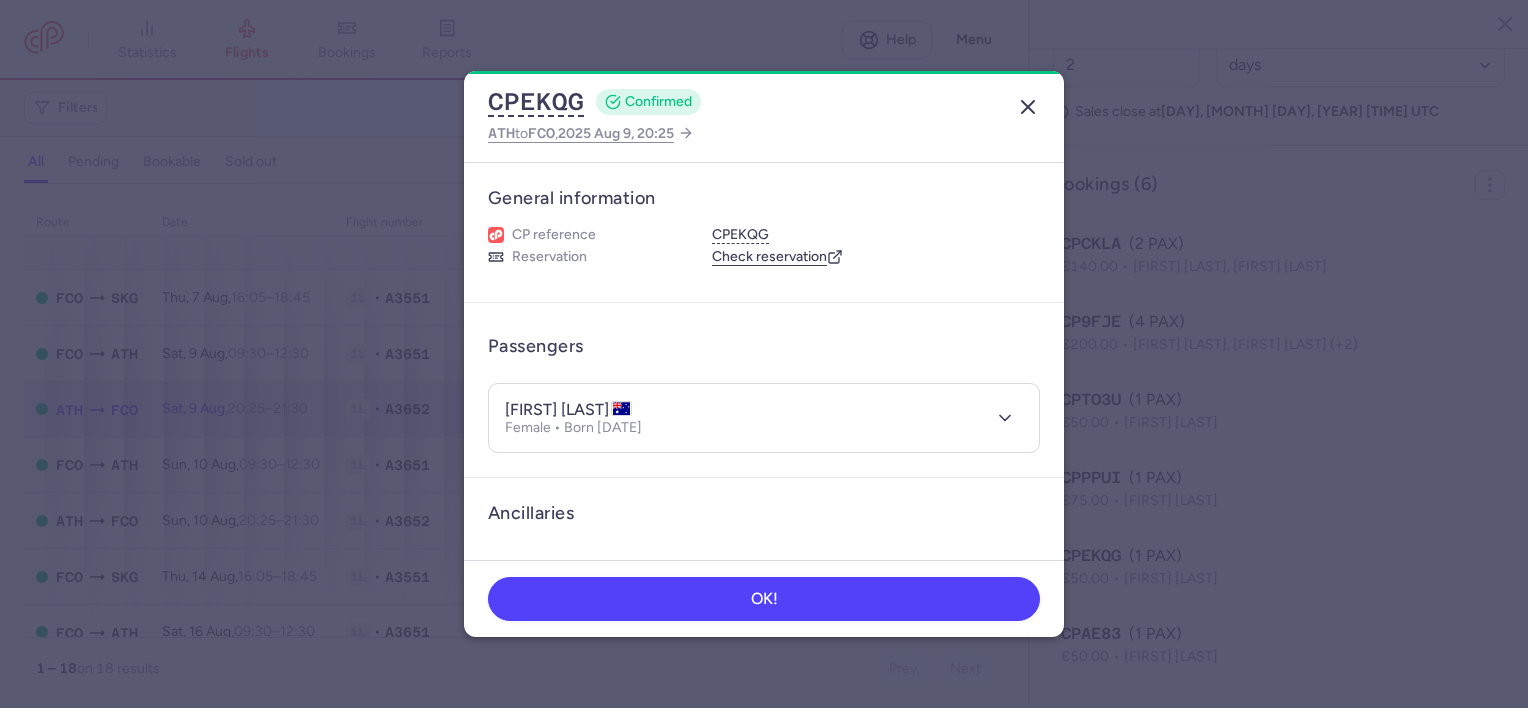 click 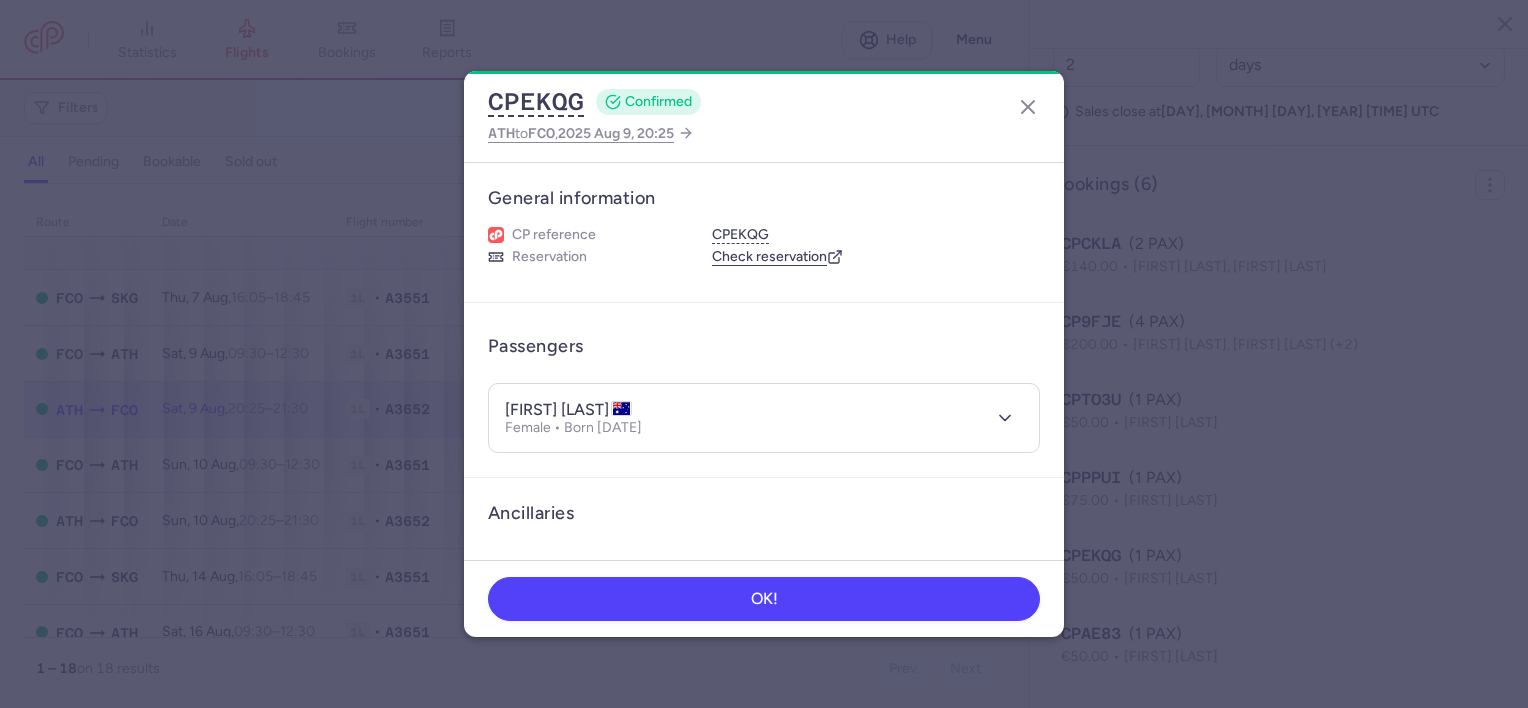 type 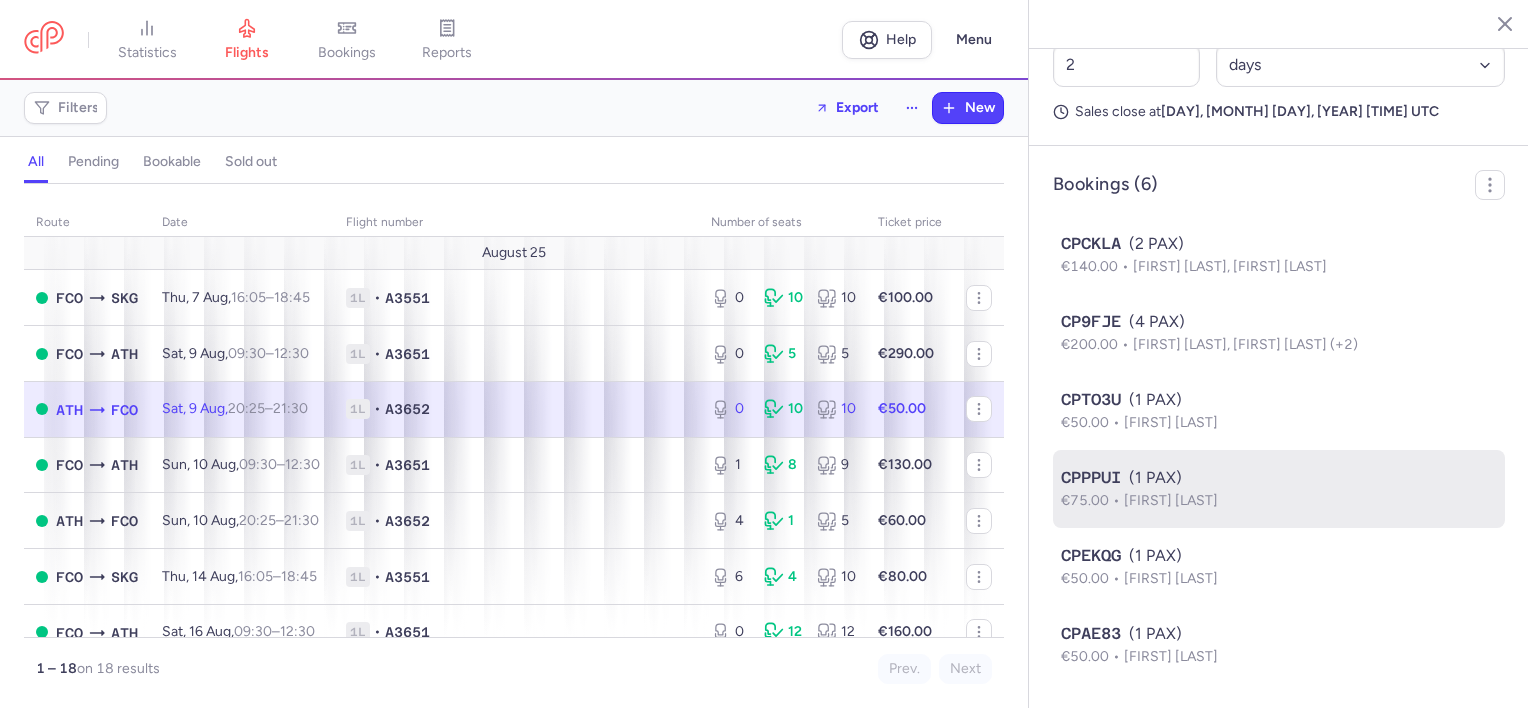 click on "[FIRST] [LAST]" at bounding box center (1171, 500) 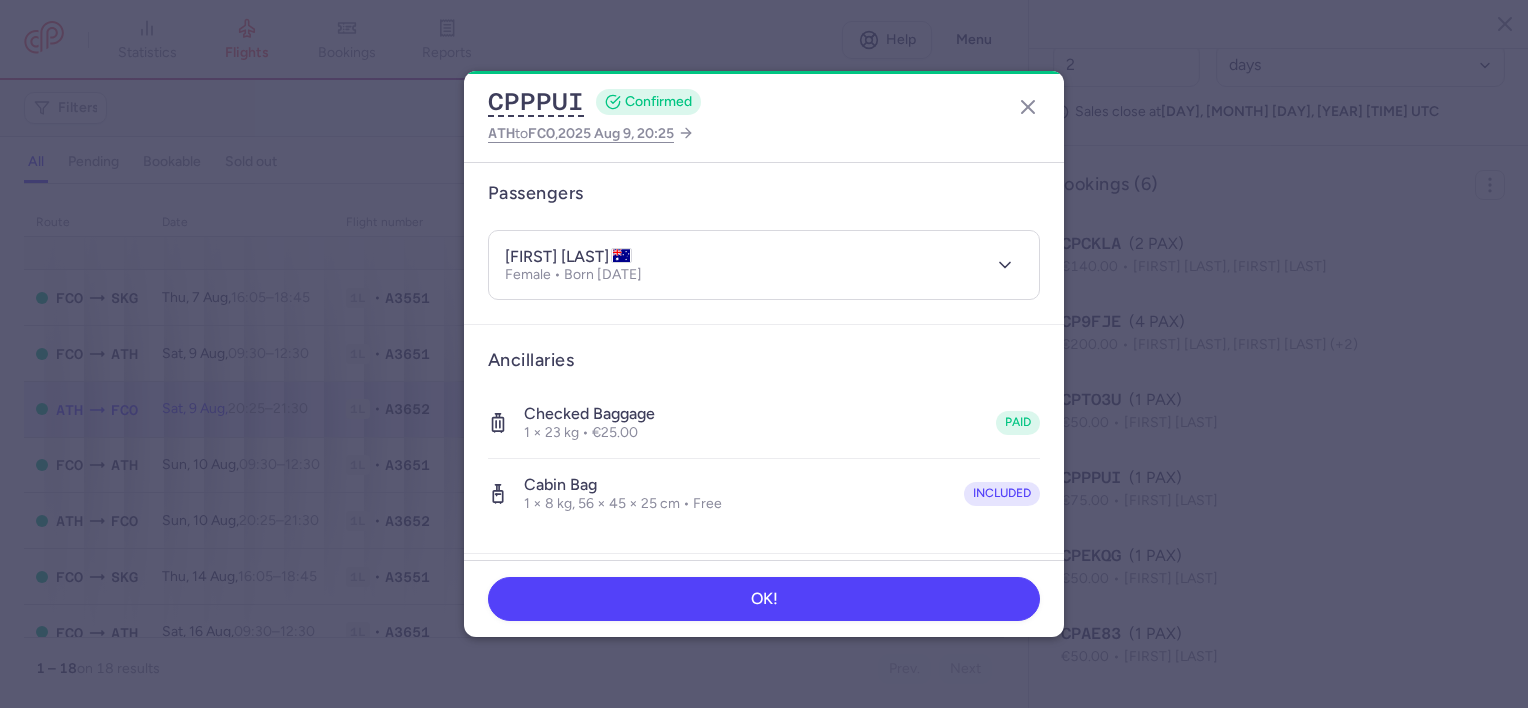 scroll, scrollTop: 112, scrollLeft: 0, axis: vertical 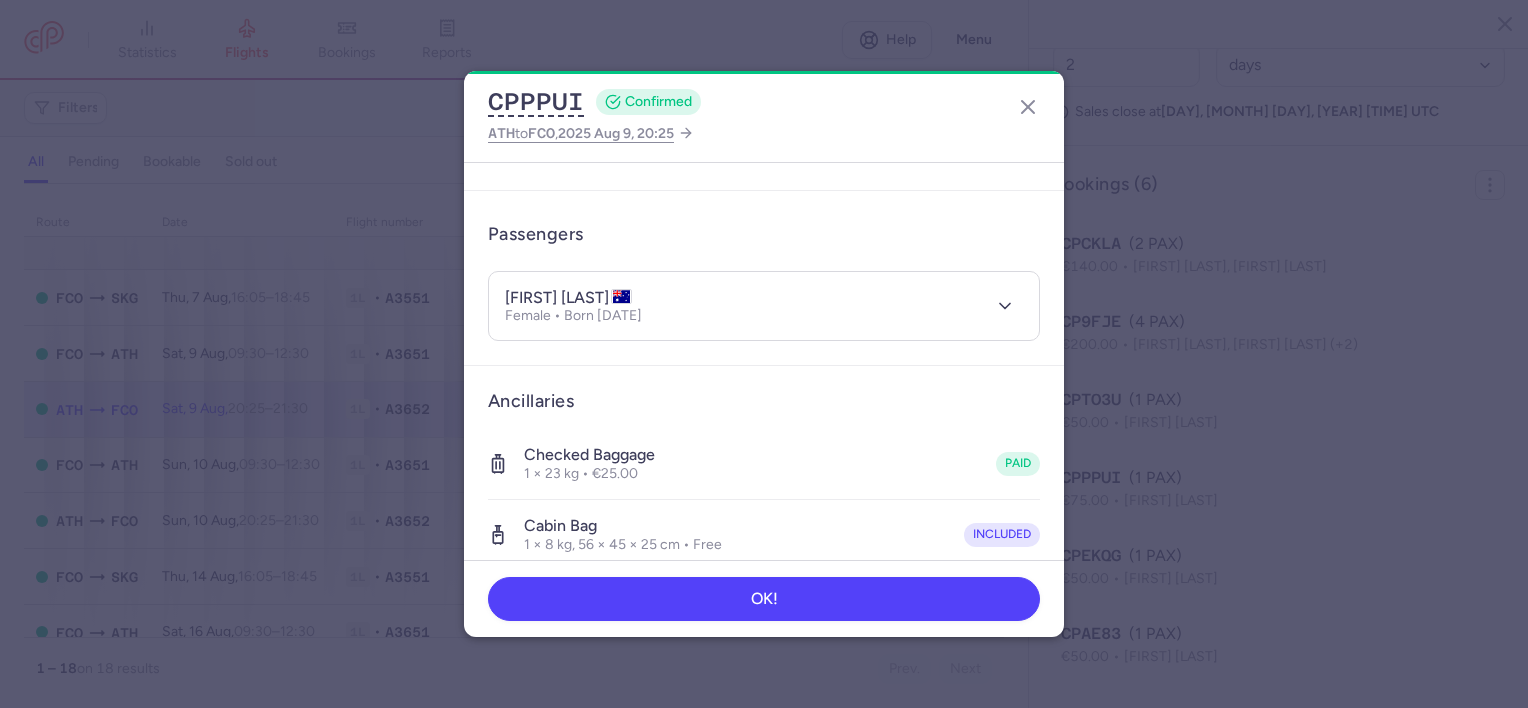 type 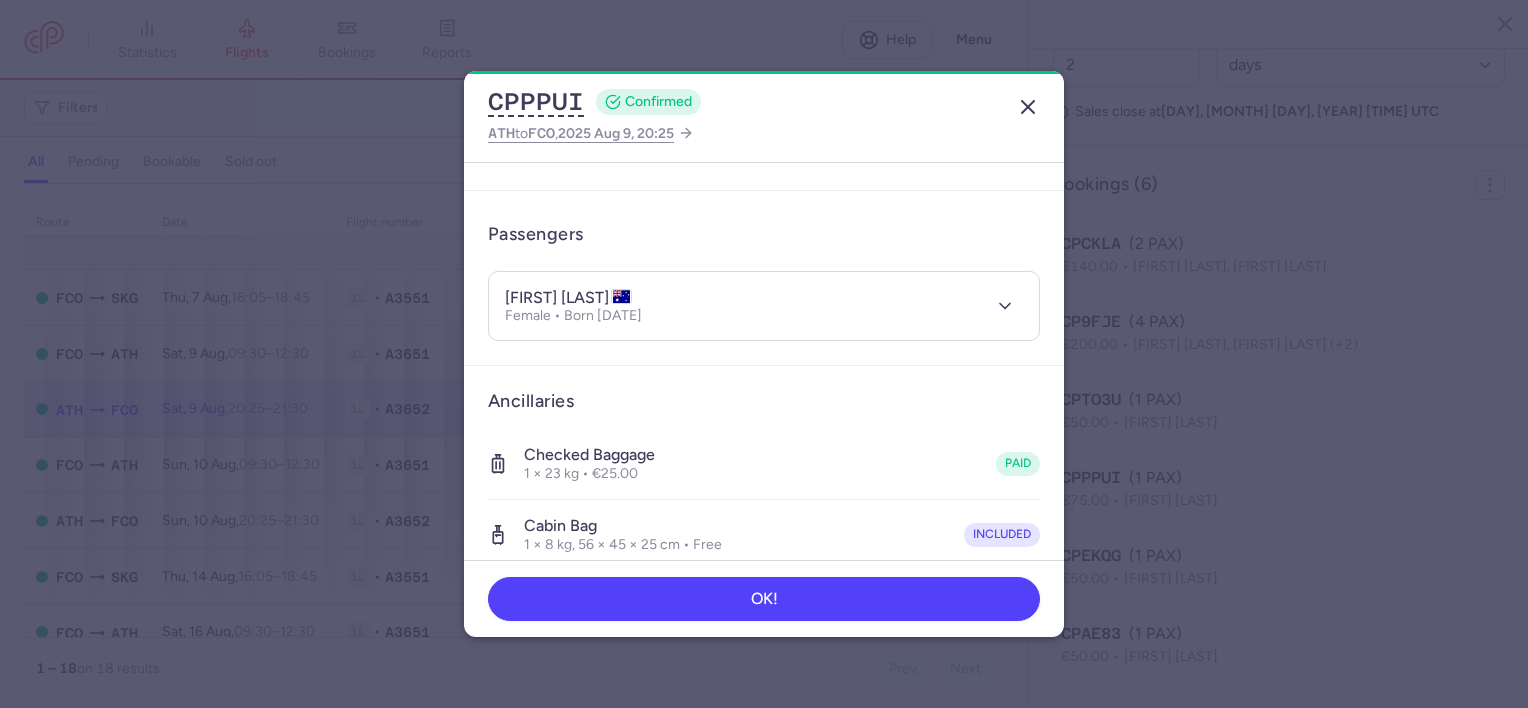 click 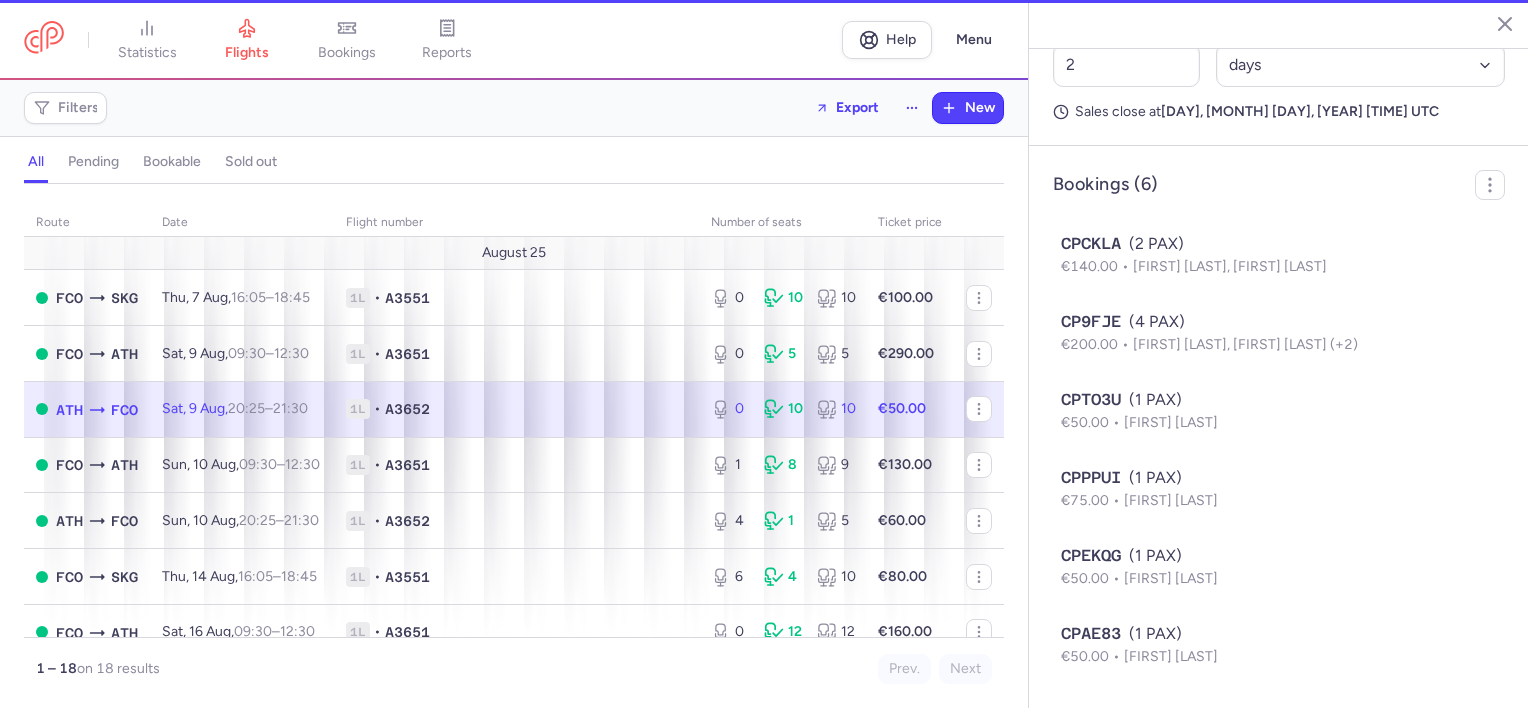 type 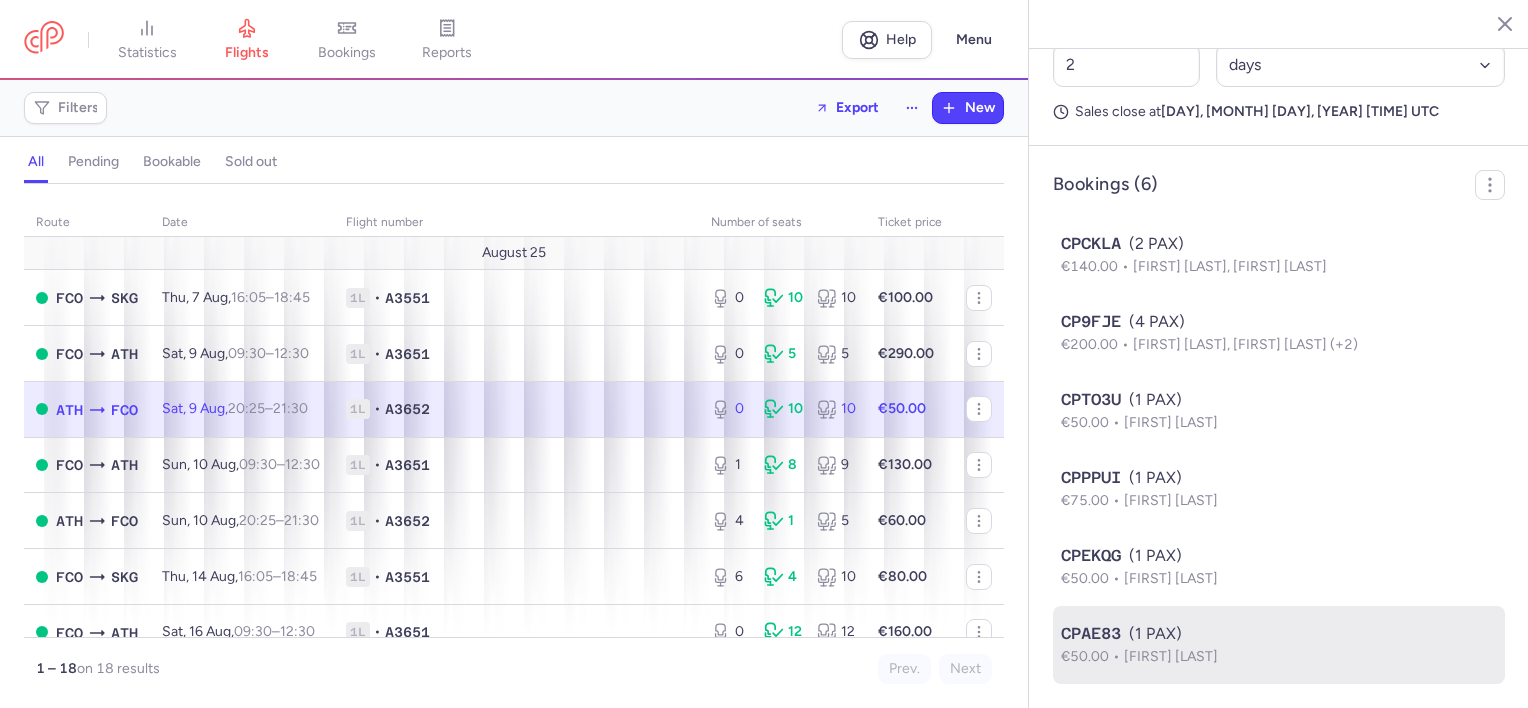click on "CPAE83  (1 PAX)" at bounding box center [1279, 634] 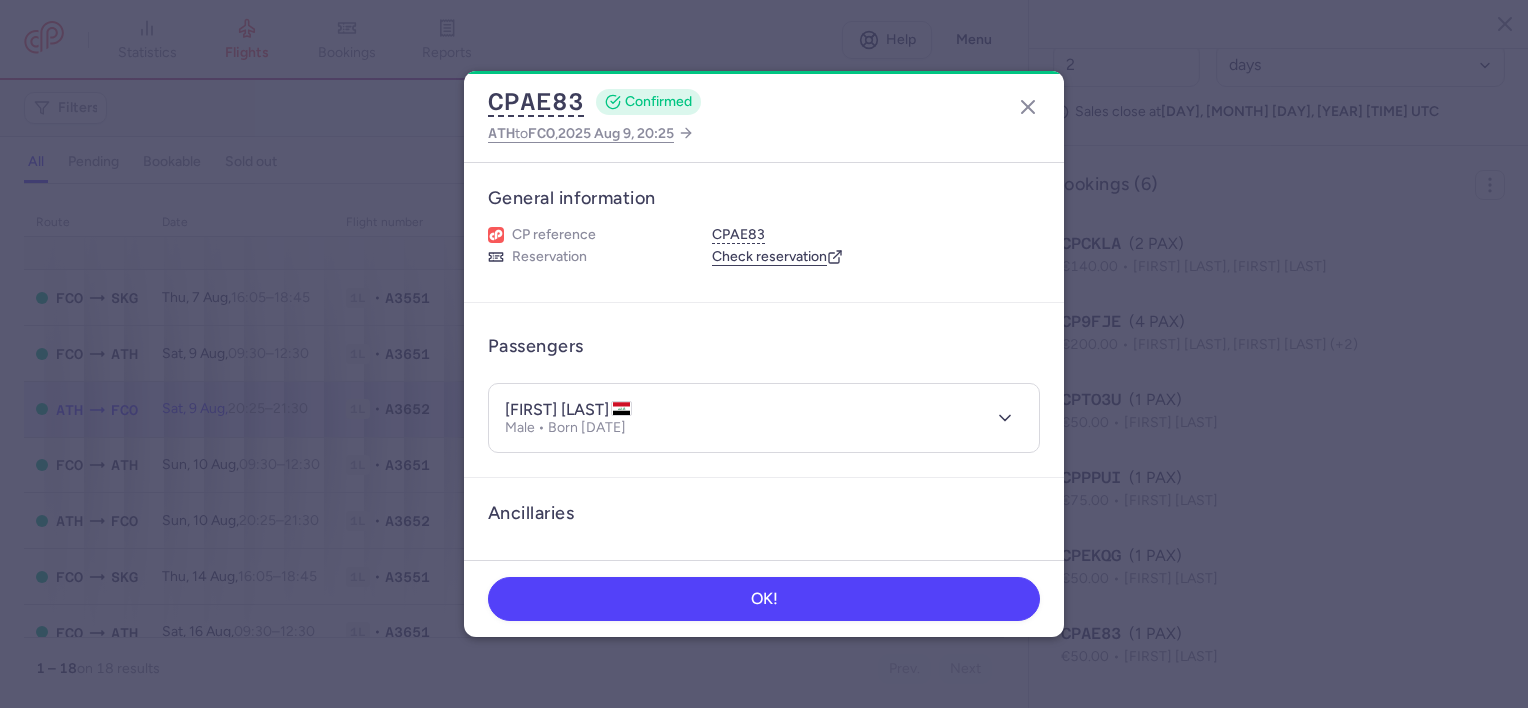 type 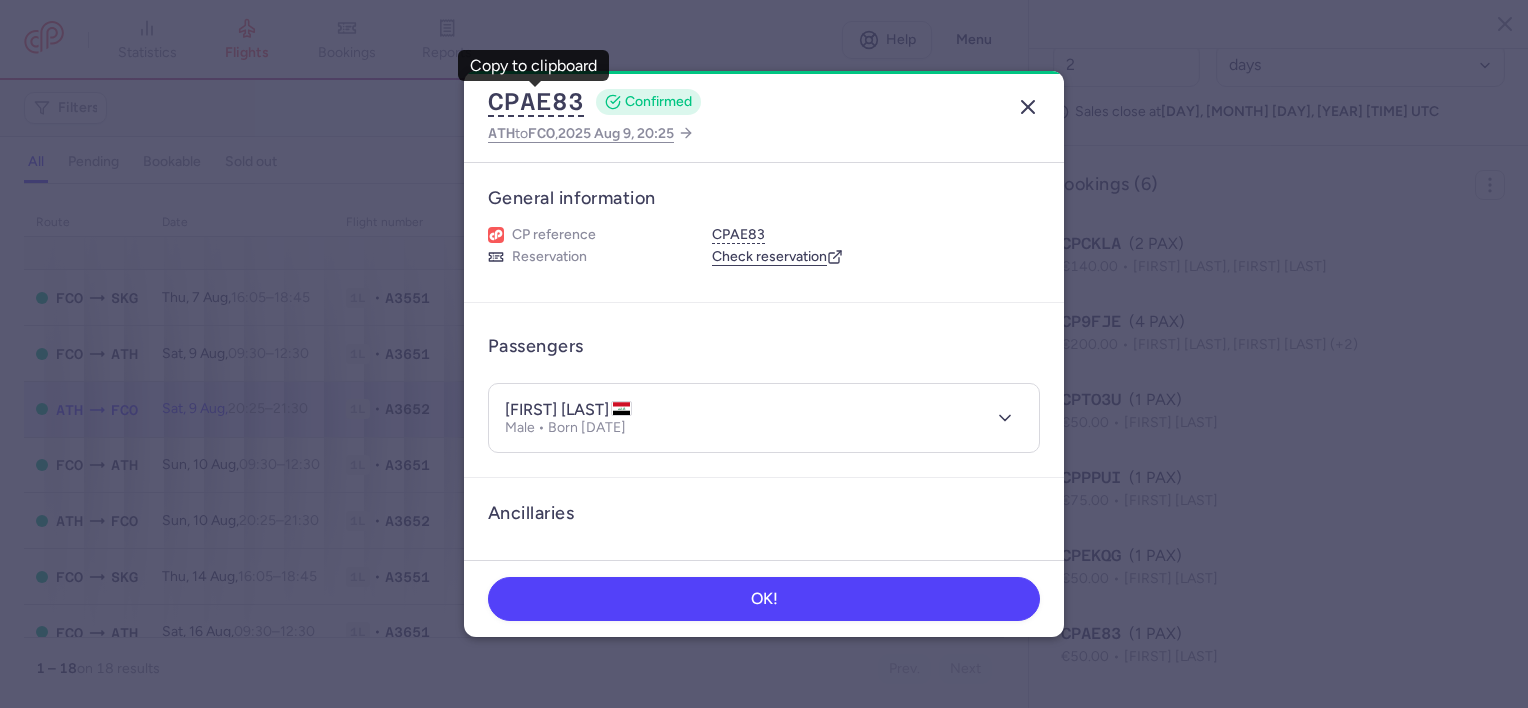 click 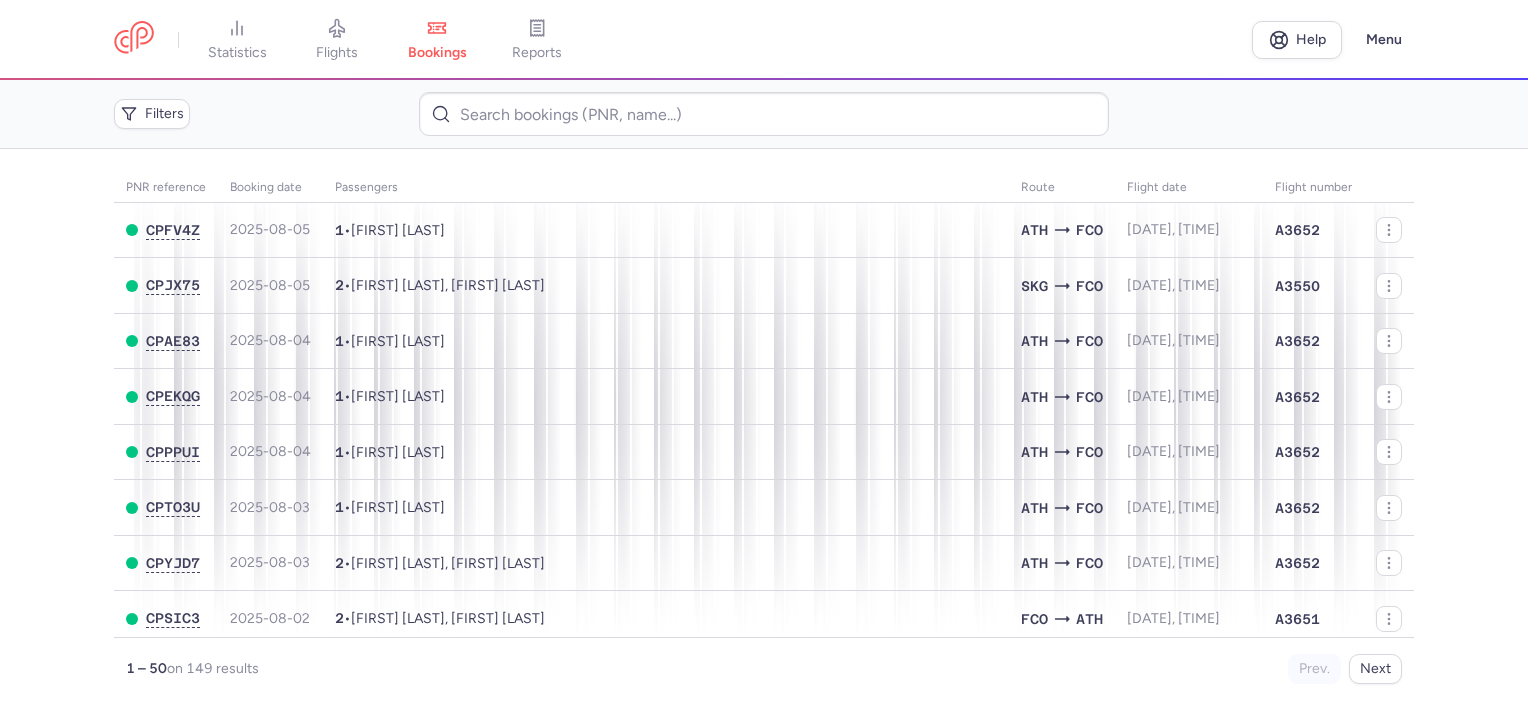 scroll, scrollTop: 0, scrollLeft: 0, axis: both 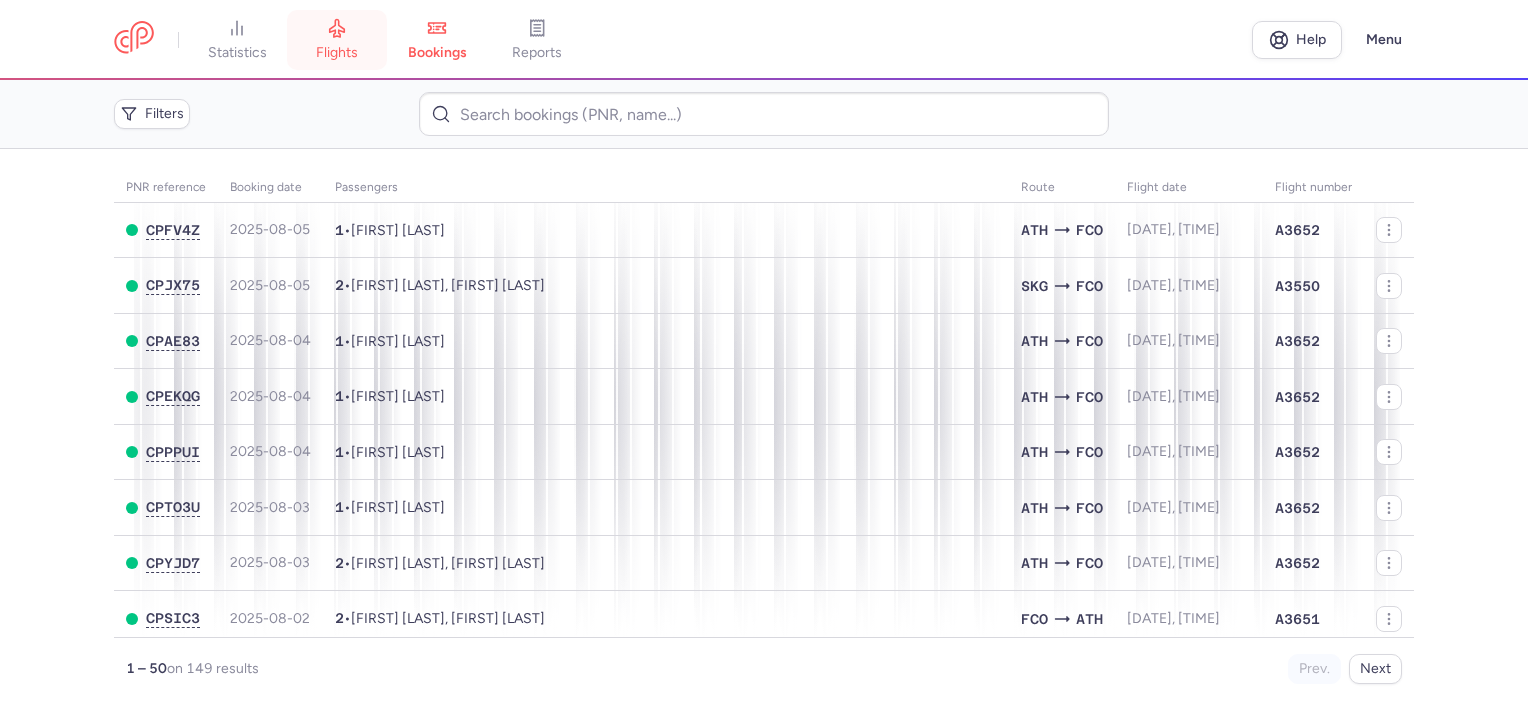 click on "flights" at bounding box center (337, 53) 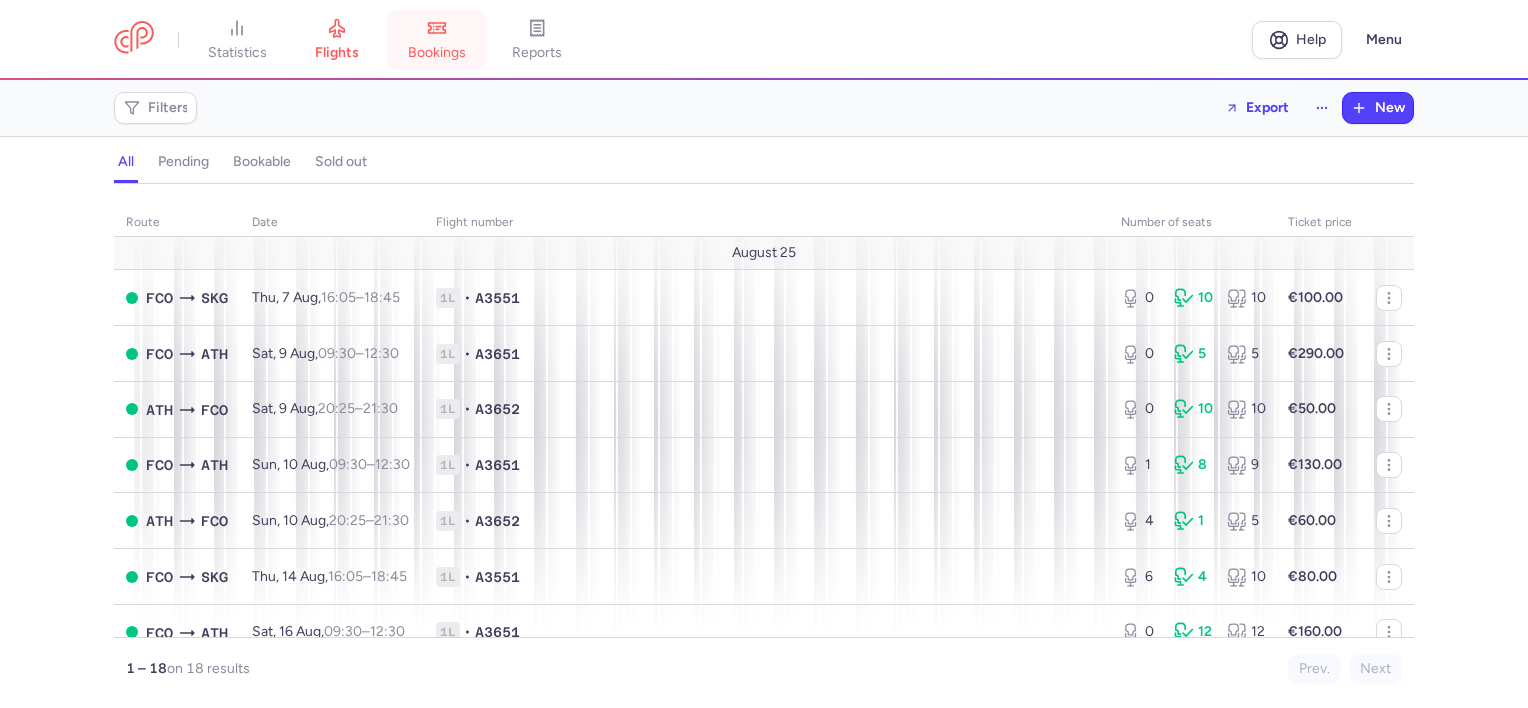click on "bookings" at bounding box center (437, 53) 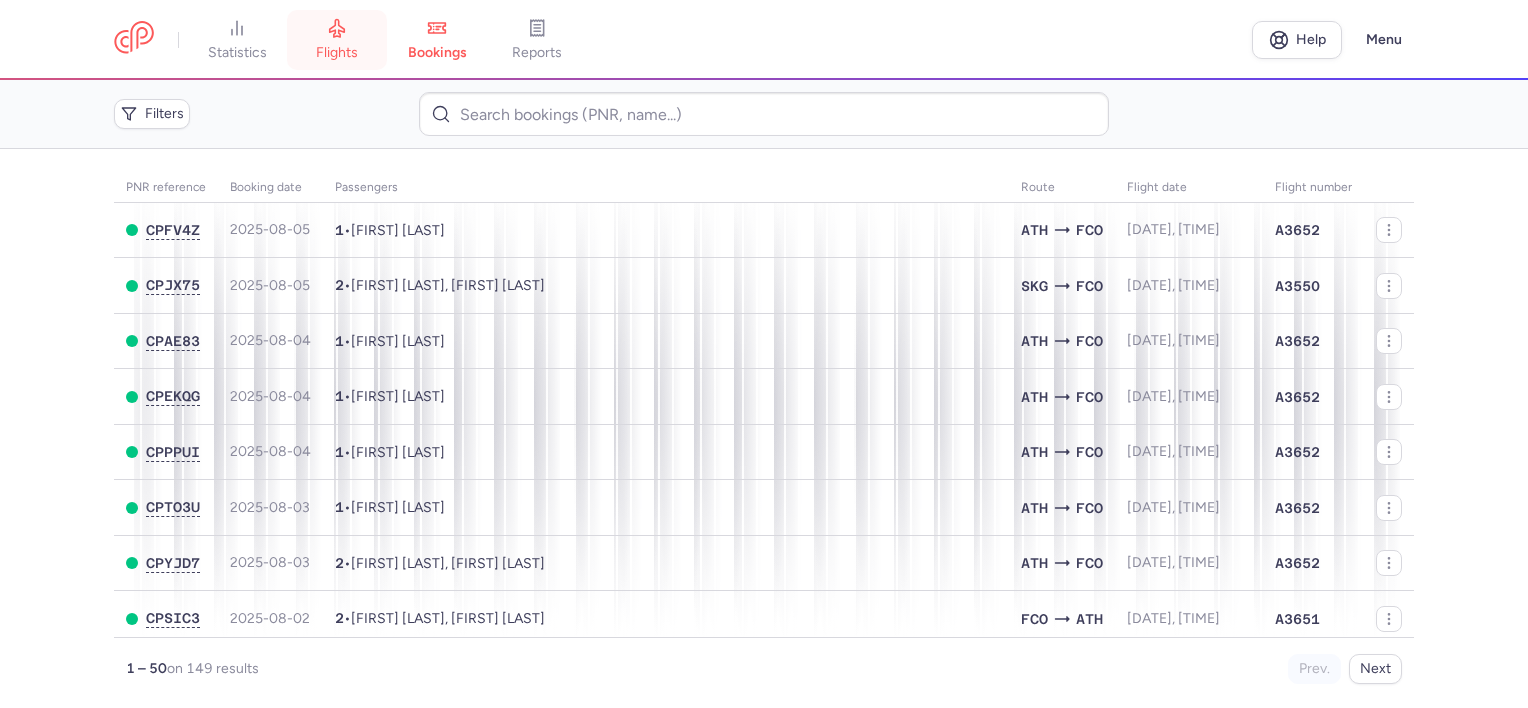 click 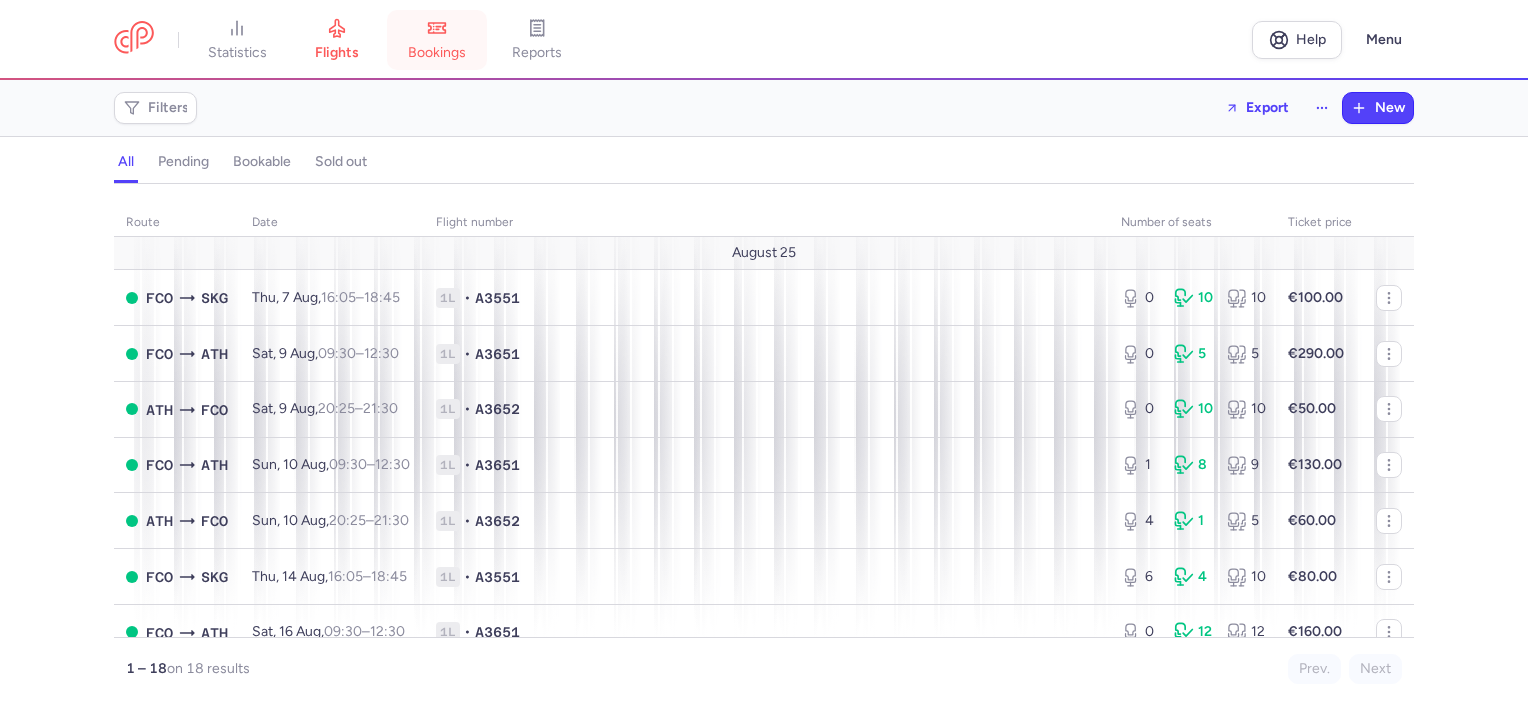 click on "bookings" at bounding box center [437, 40] 